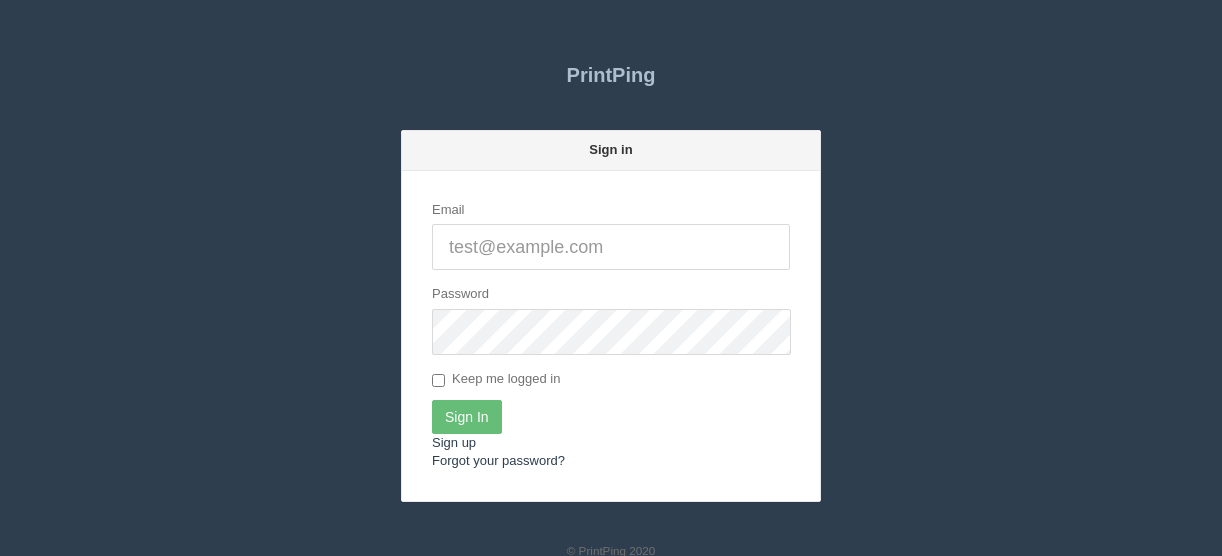 scroll, scrollTop: 0, scrollLeft: 0, axis: both 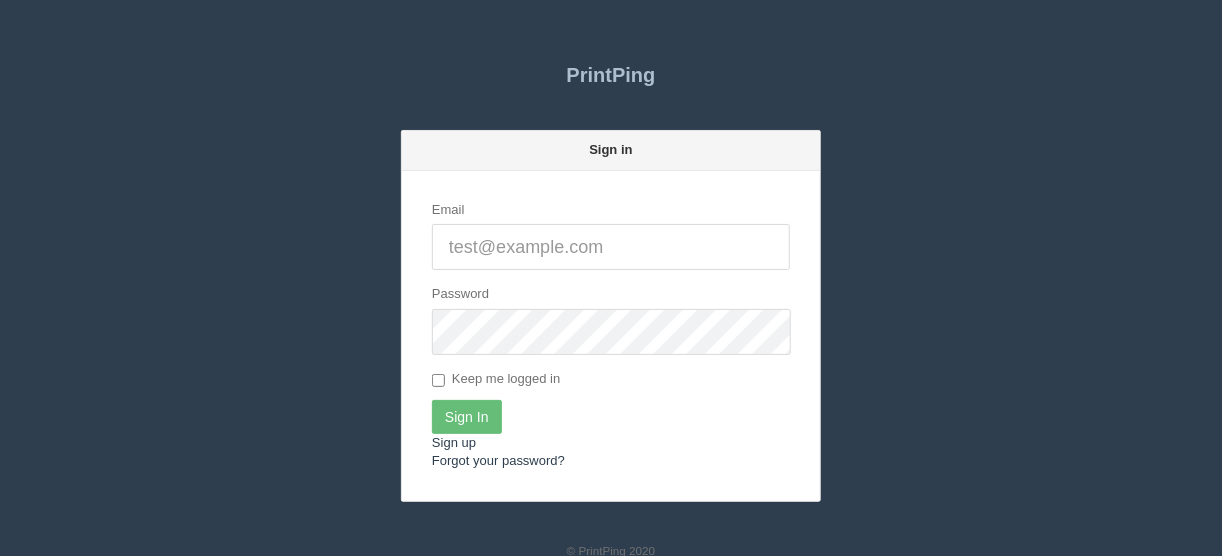 click on "Email" at bounding box center [611, 247] 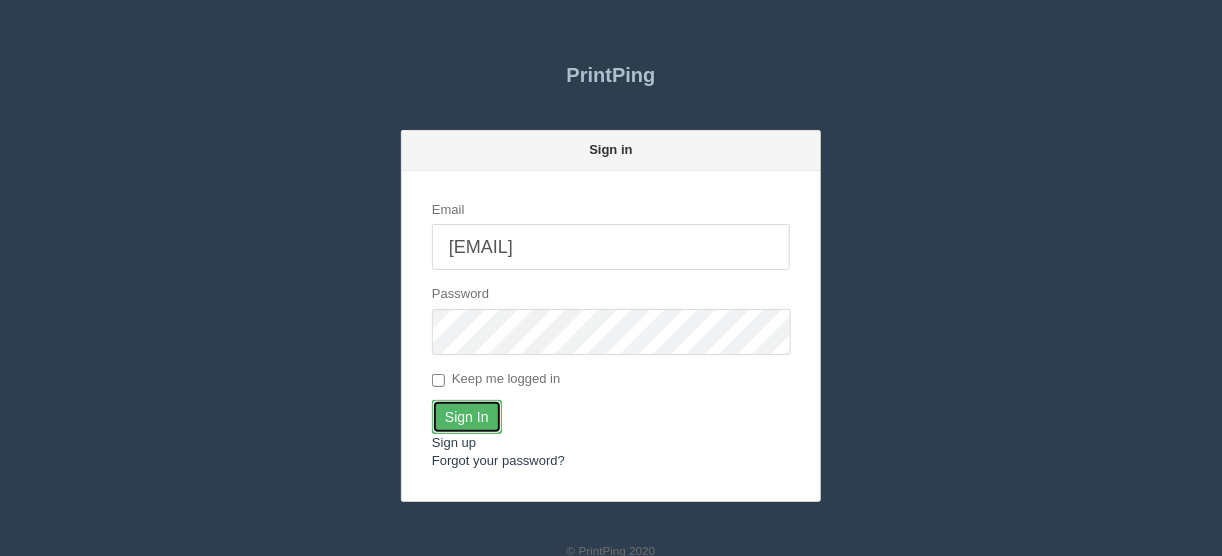 click on "Sign In" at bounding box center [467, 417] 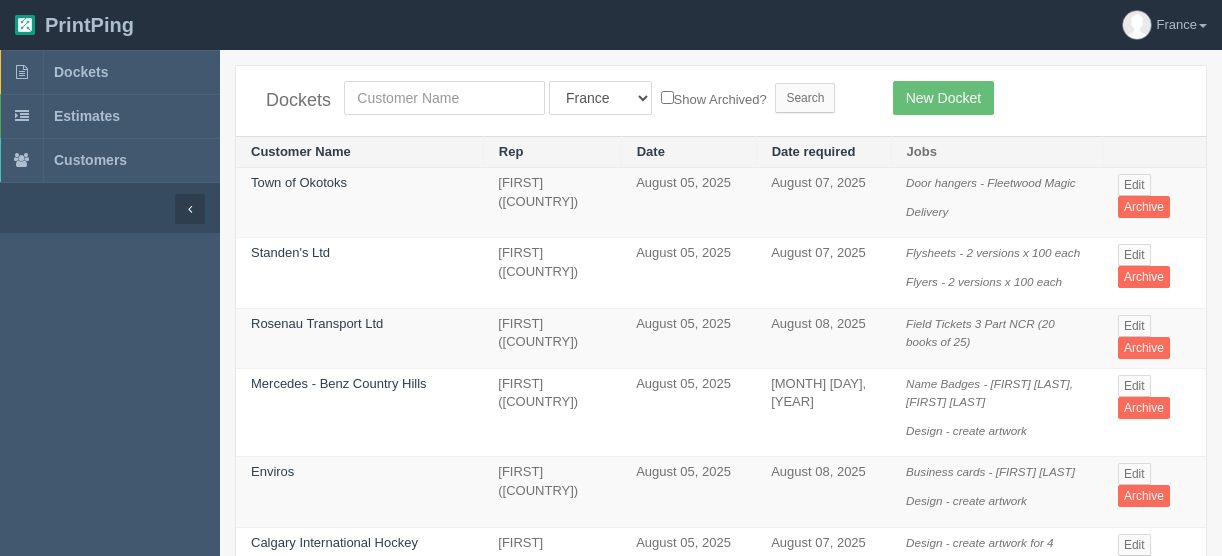 scroll, scrollTop: 0, scrollLeft: 0, axis: both 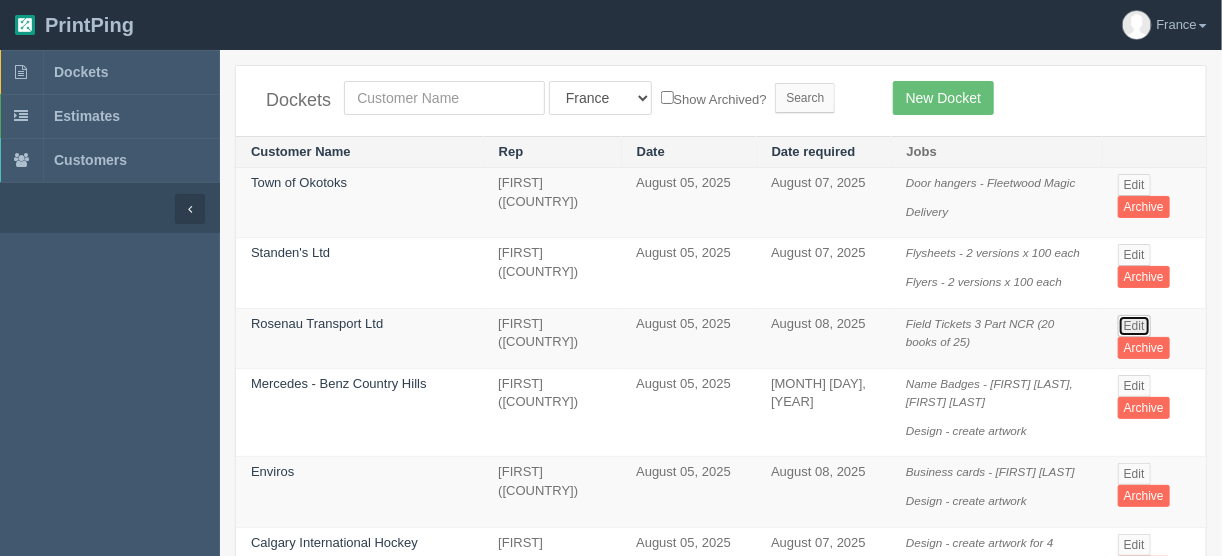 click on "Edit" at bounding box center [1134, 326] 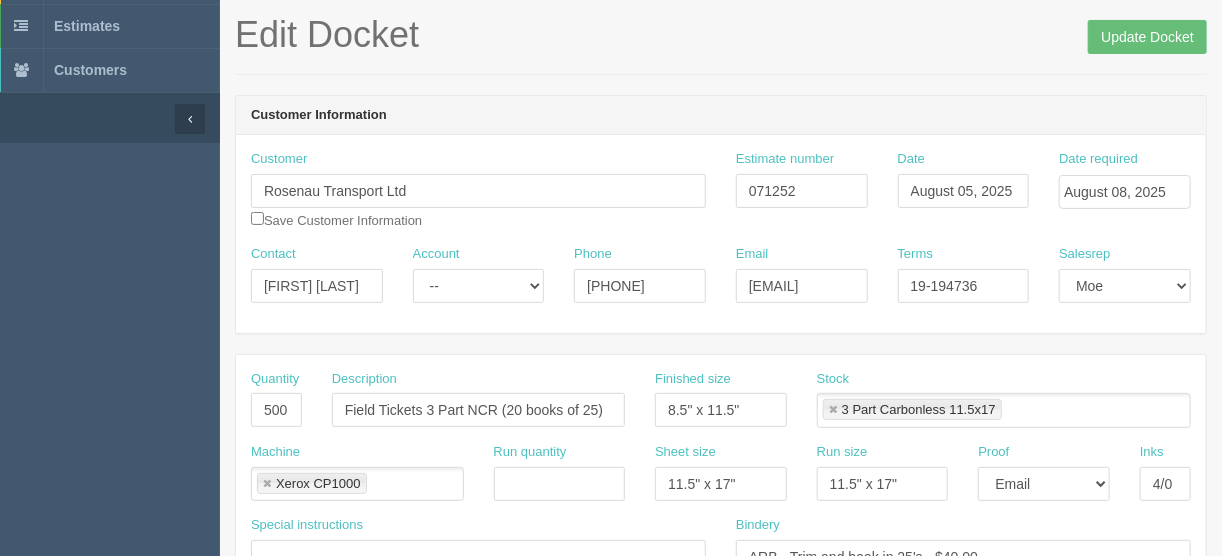 scroll, scrollTop: 160, scrollLeft: 0, axis: vertical 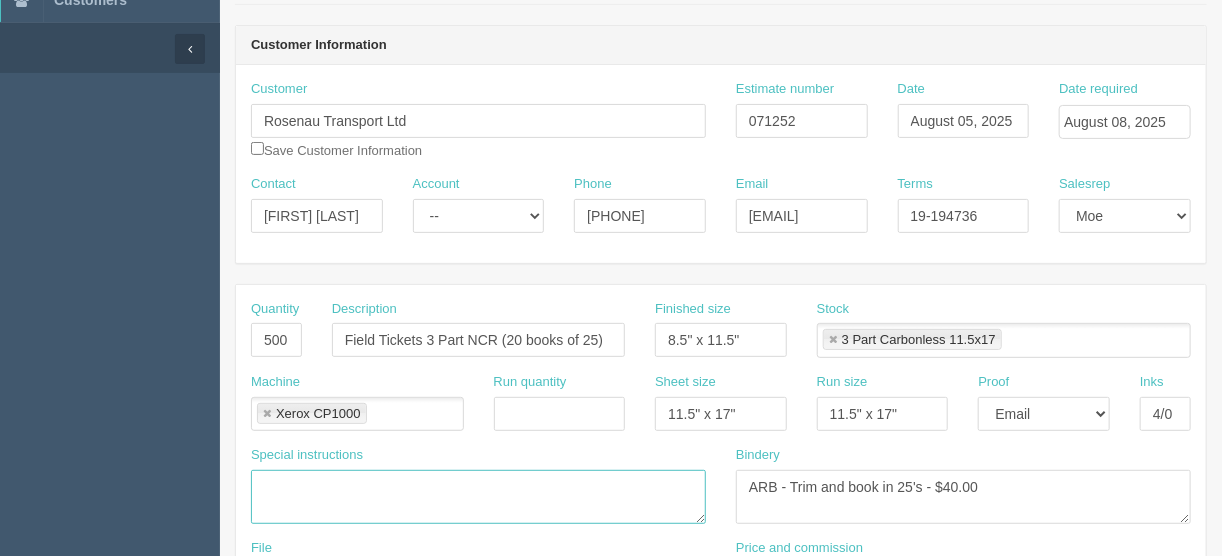 click at bounding box center [478, 497] 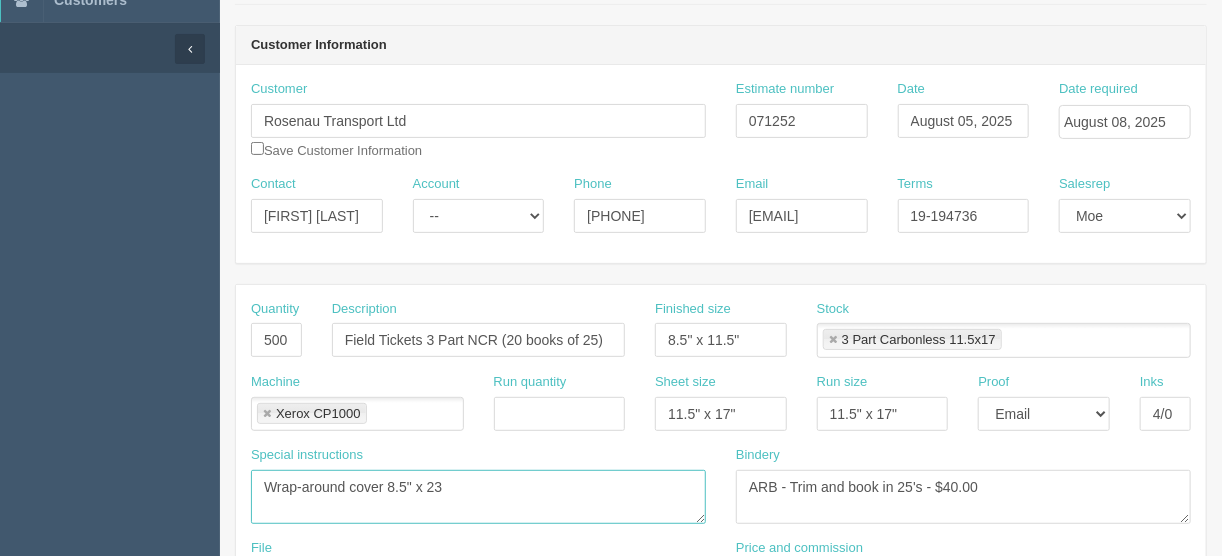 click on "Wrap-around cover 8.5" x 23" at bounding box center [478, 497] 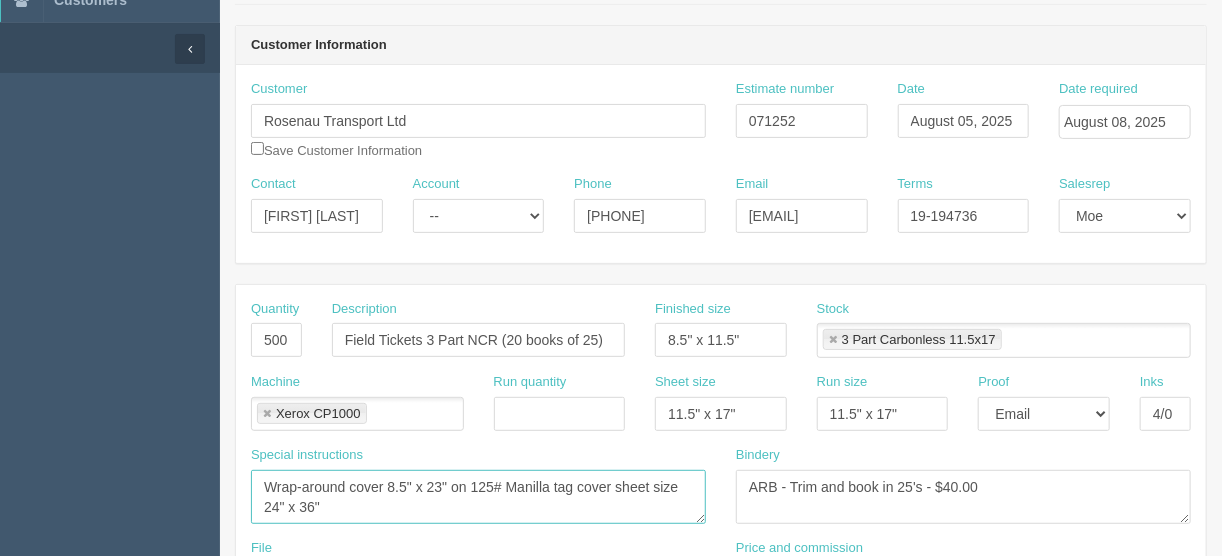 type on "Wrap-around cover 8.5" x 23" on 125# Manilla tag cover sheet size 24" x 36"" 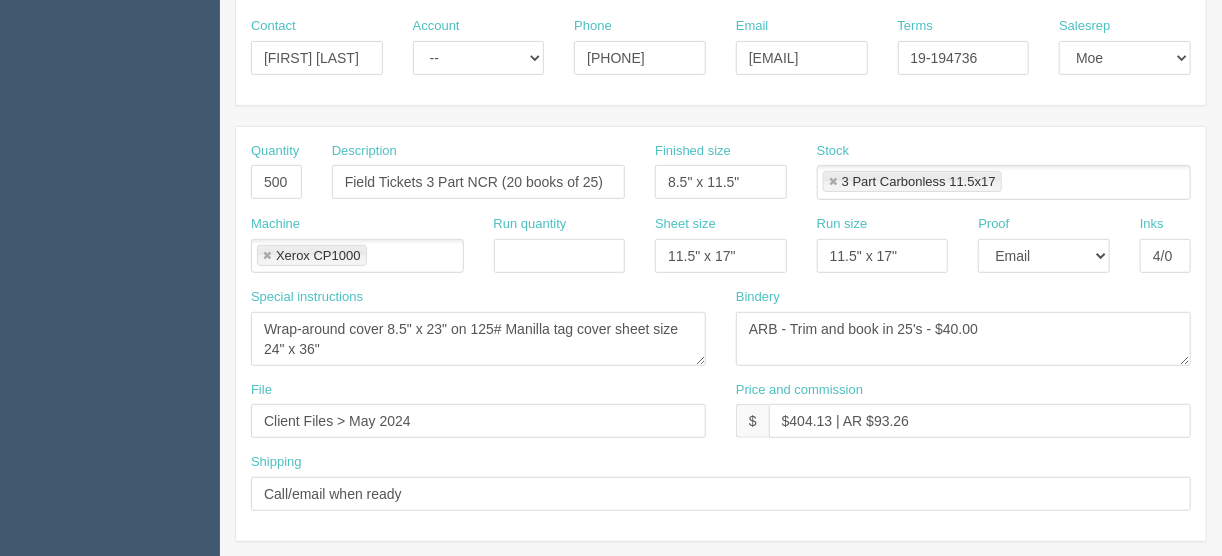 scroll, scrollTop: 320, scrollLeft: 0, axis: vertical 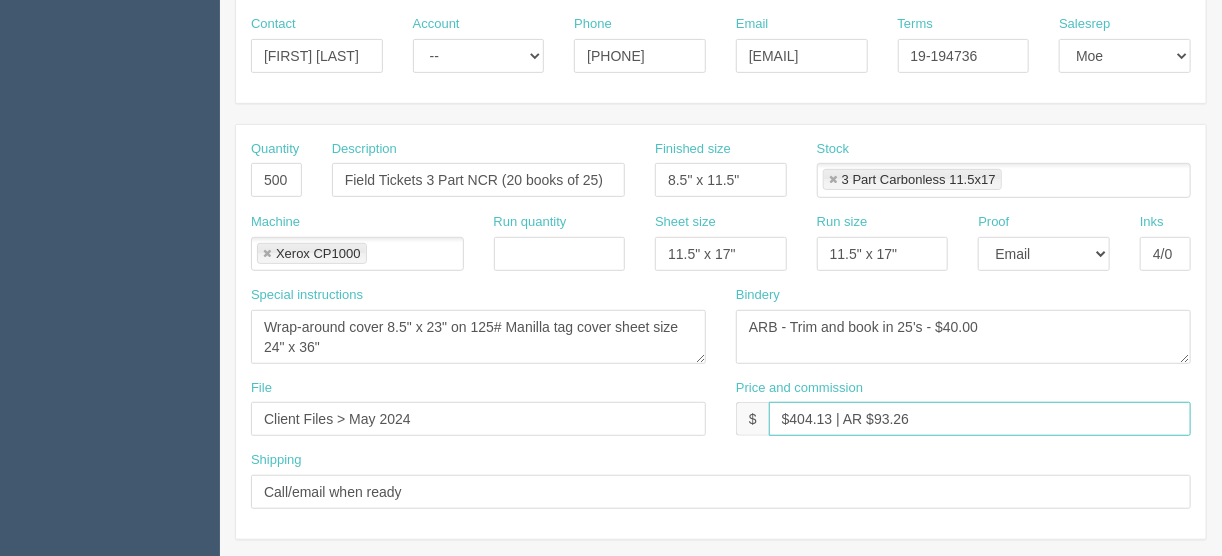 drag, startPoint x: 920, startPoint y: 416, endPoint x: 875, endPoint y: 414, distance: 45.044422 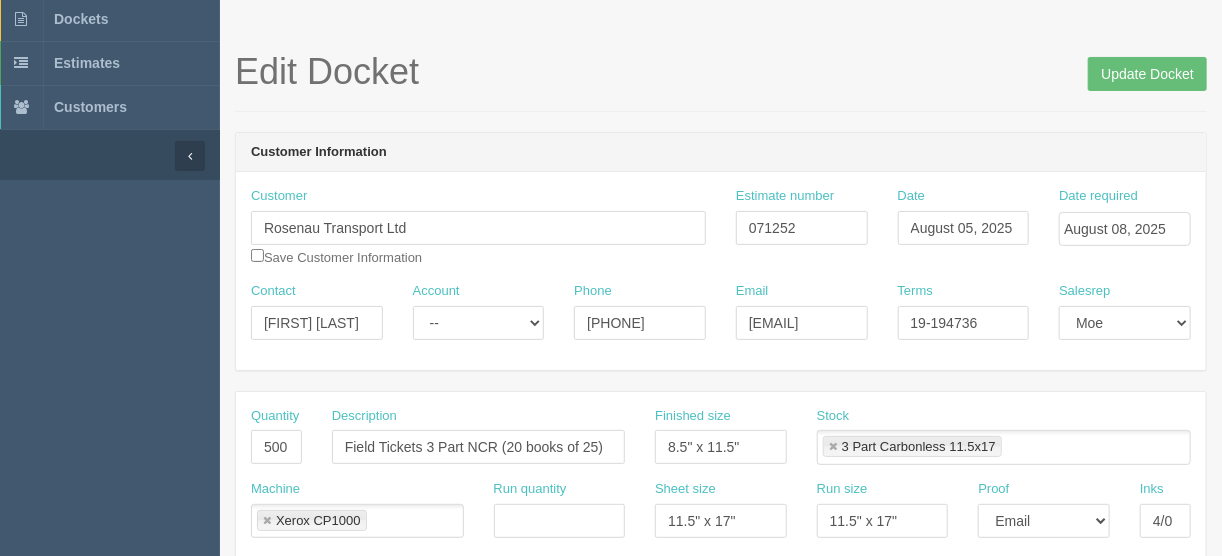 scroll, scrollTop: 49, scrollLeft: 0, axis: vertical 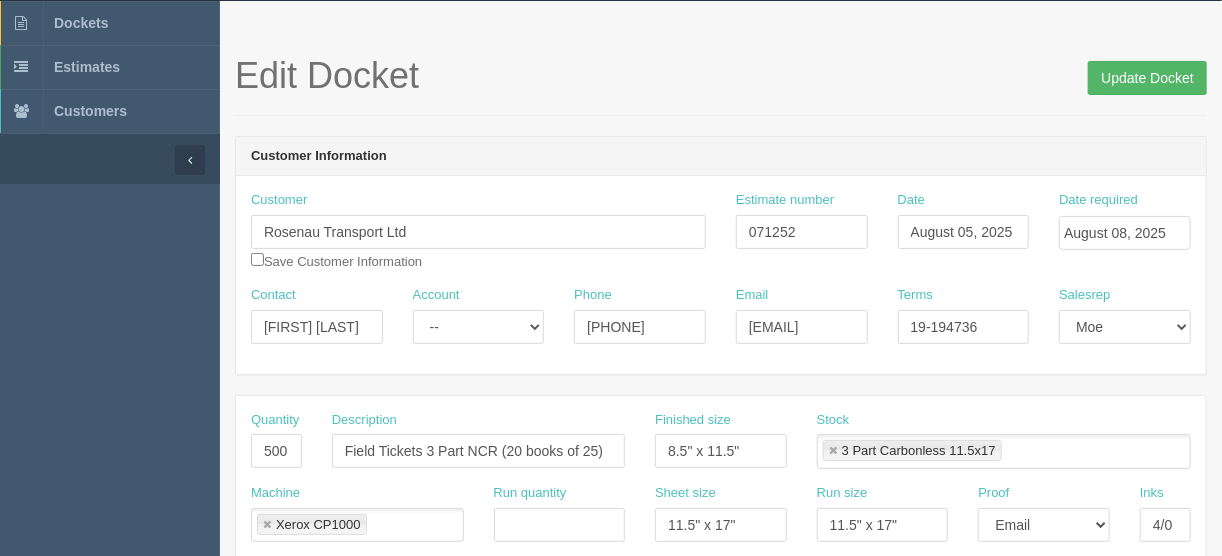 type on "$404.13 | AR $82.83" 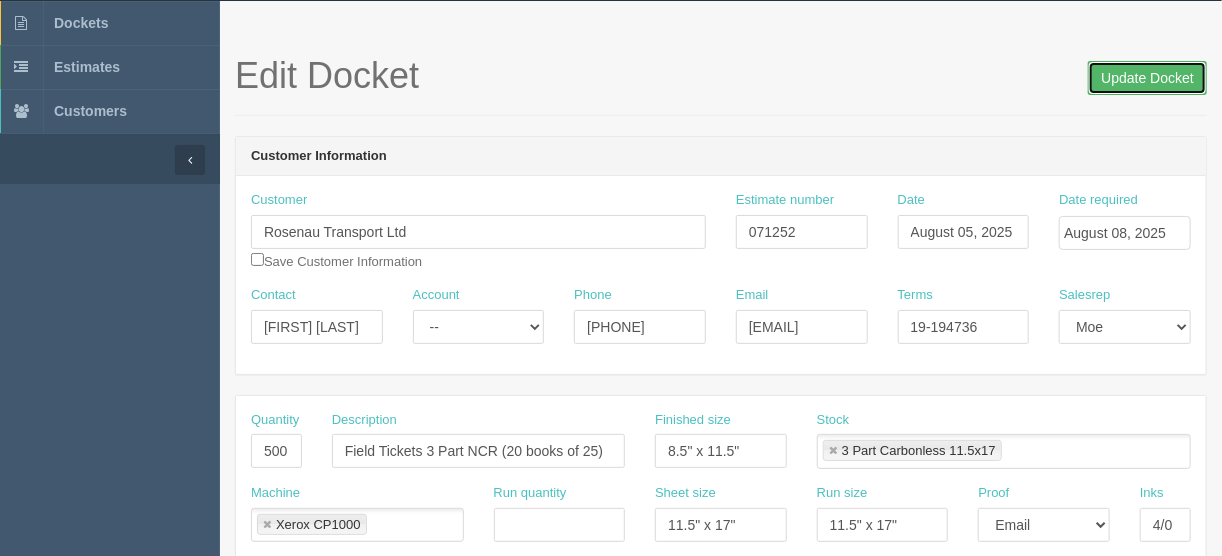 click on "Update Docket" at bounding box center [1147, 78] 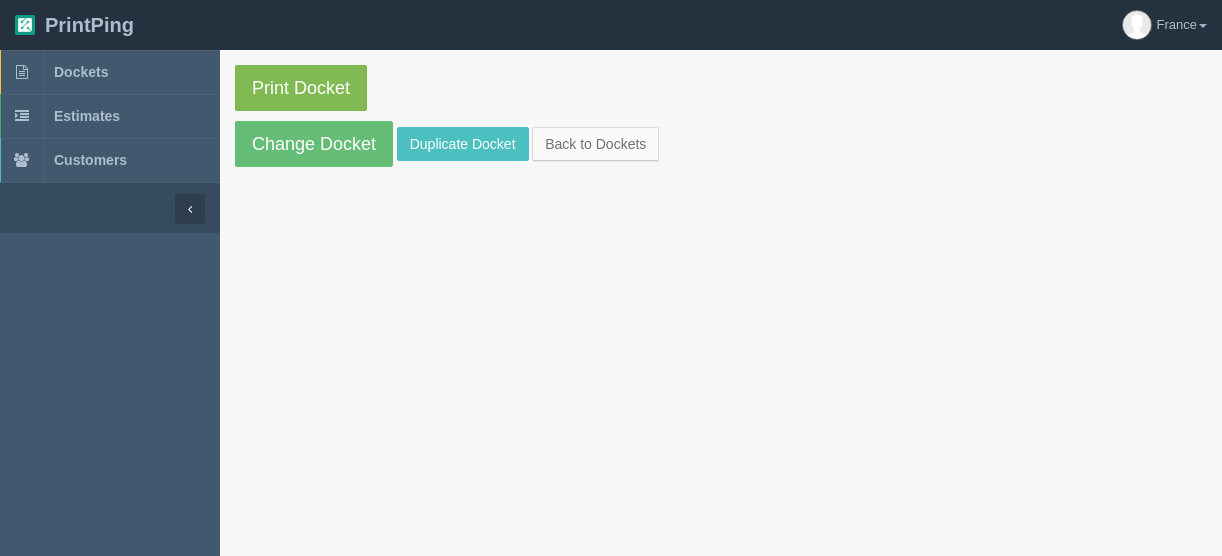 scroll, scrollTop: 0, scrollLeft: 0, axis: both 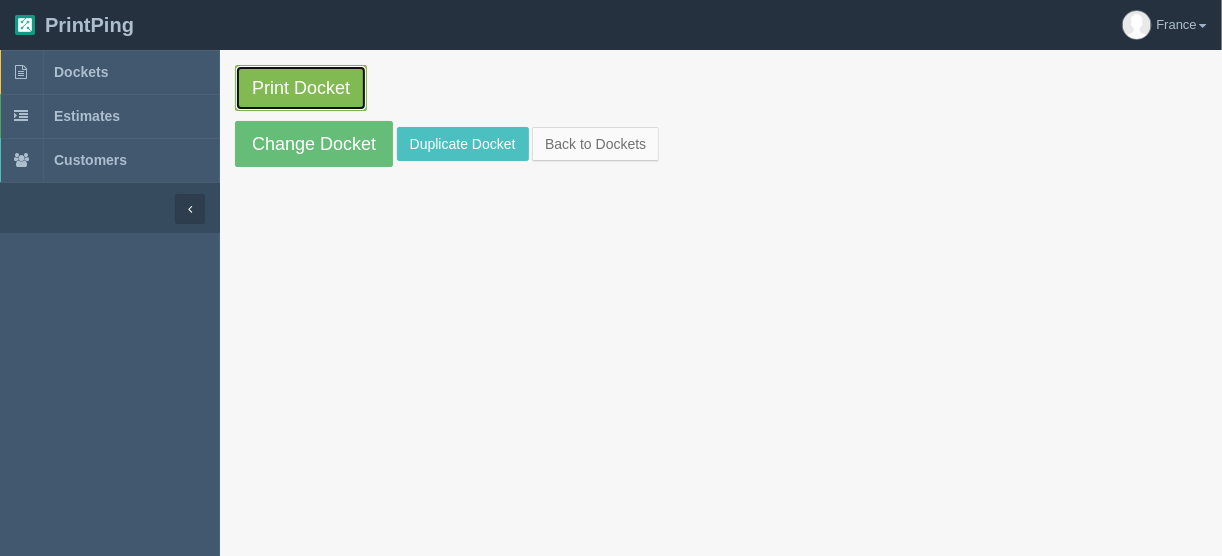 click on "Print Docket" at bounding box center (301, 88) 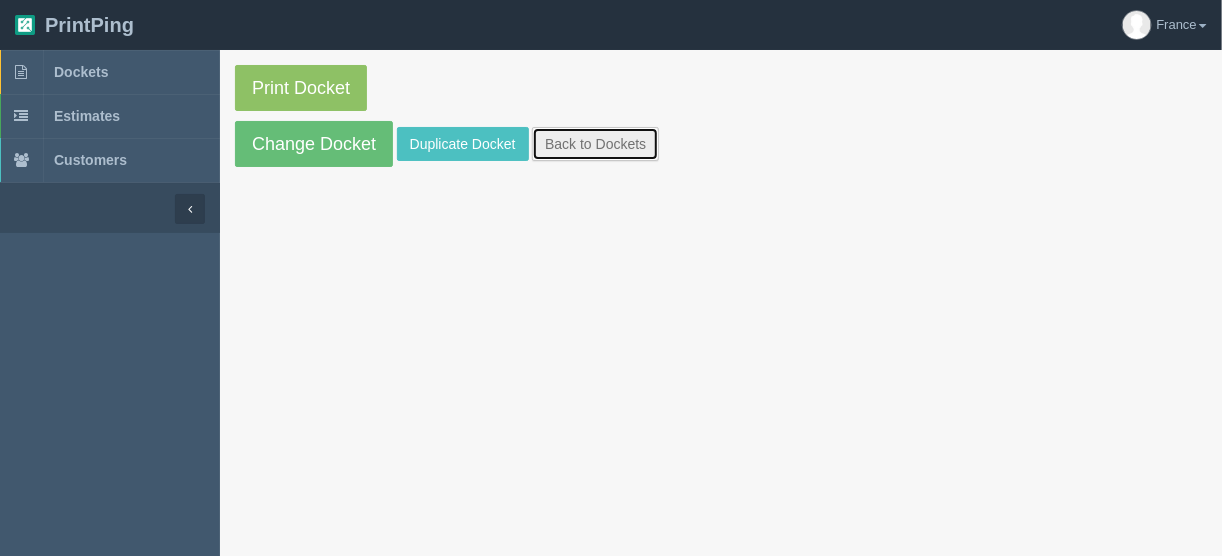 click on "Back to Dockets" at bounding box center (595, 144) 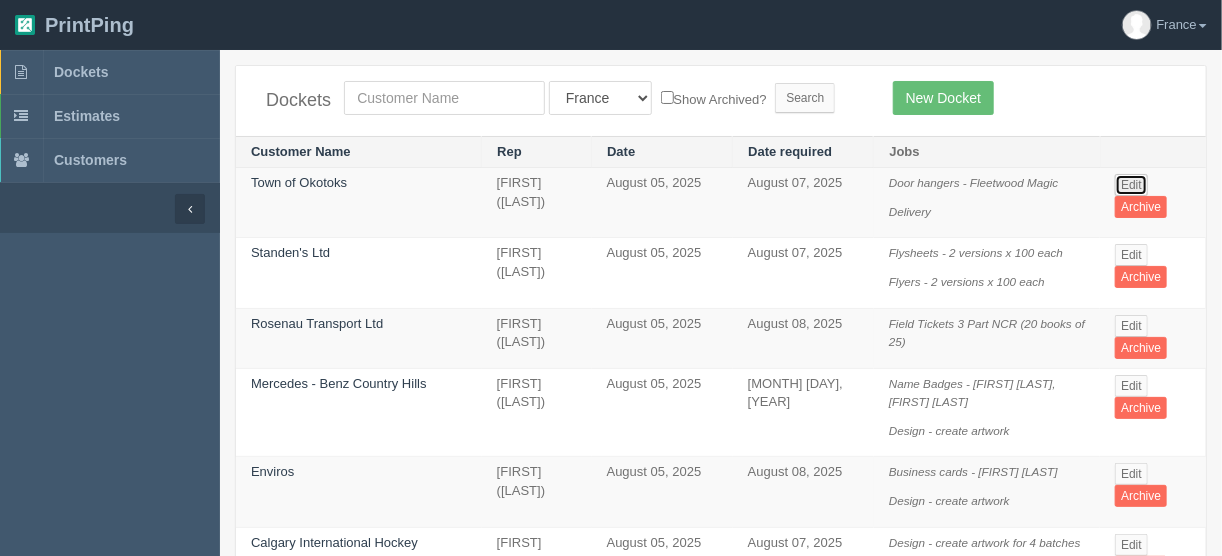 click on "Edit" at bounding box center (1131, 185) 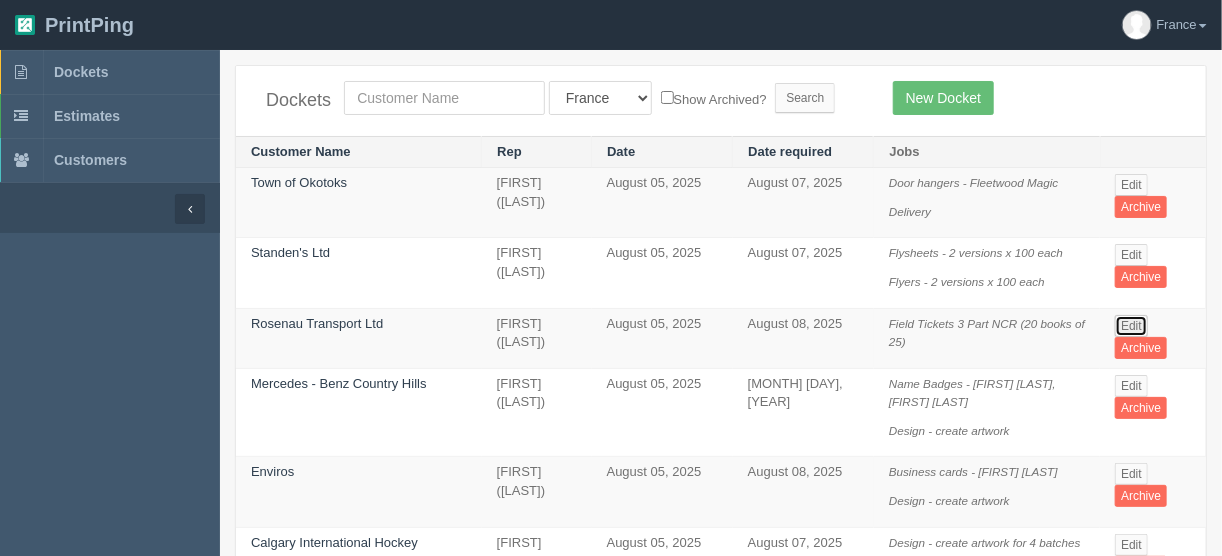 click on "Edit" at bounding box center [1131, 326] 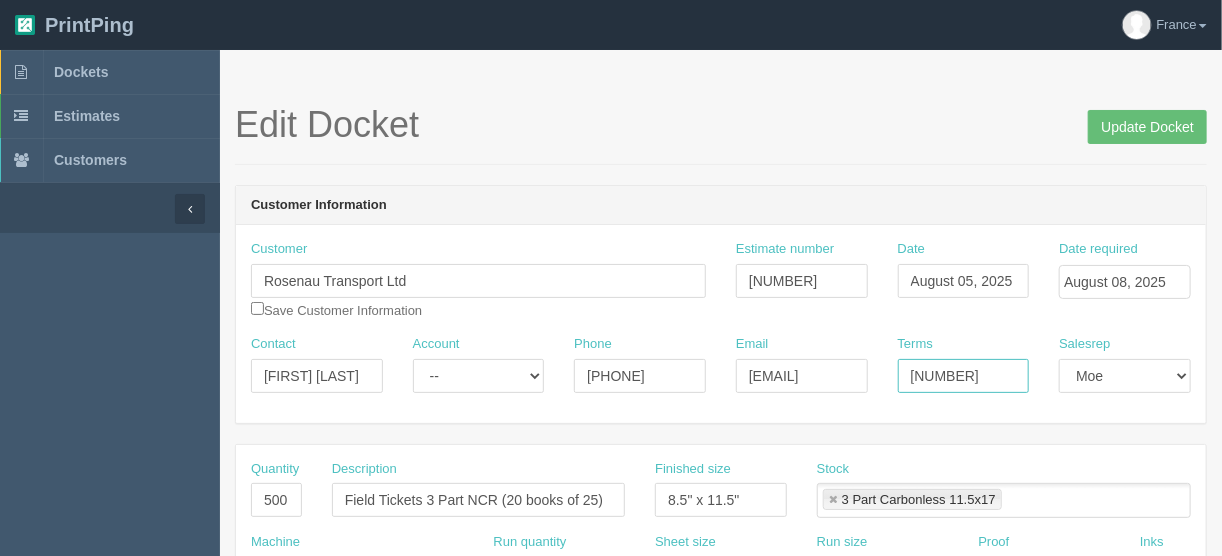 click on "19-194736" at bounding box center (964, 376) 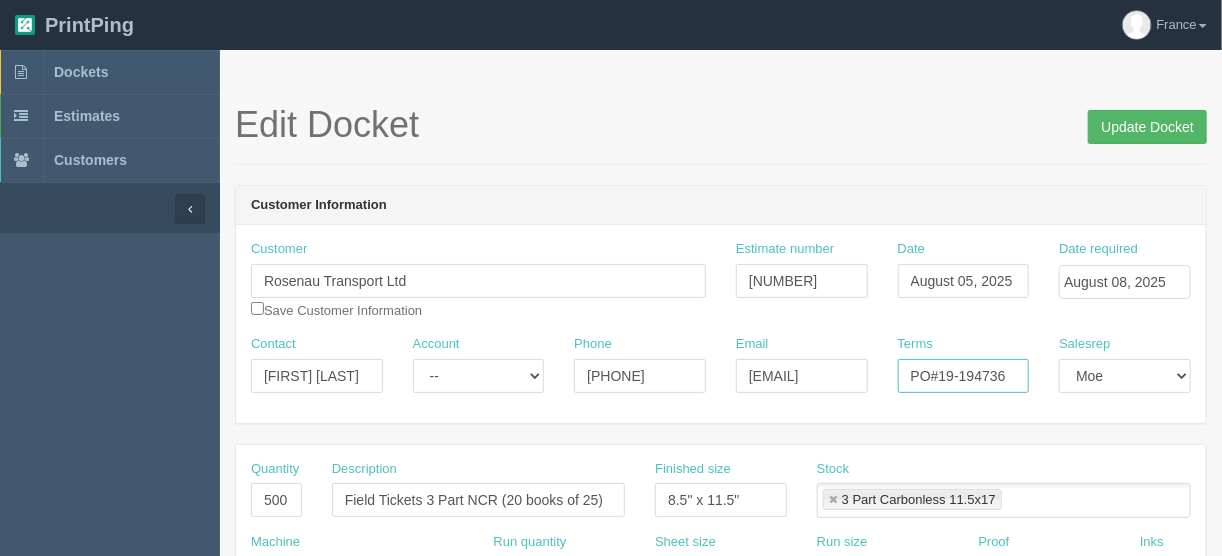 type on "PO#19-194736" 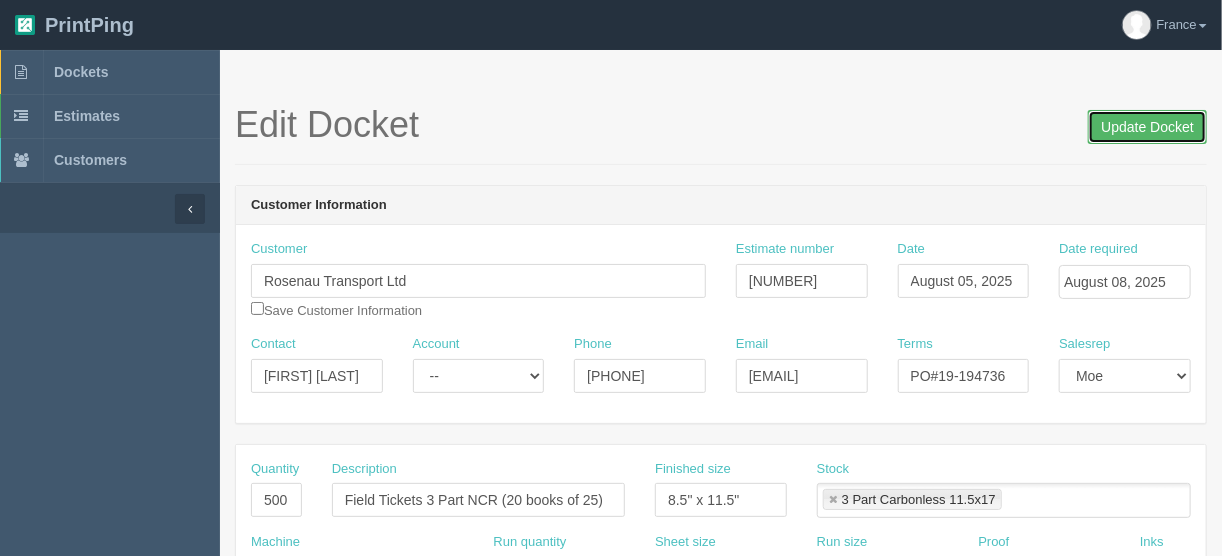 click on "Update Docket" at bounding box center (1147, 127) 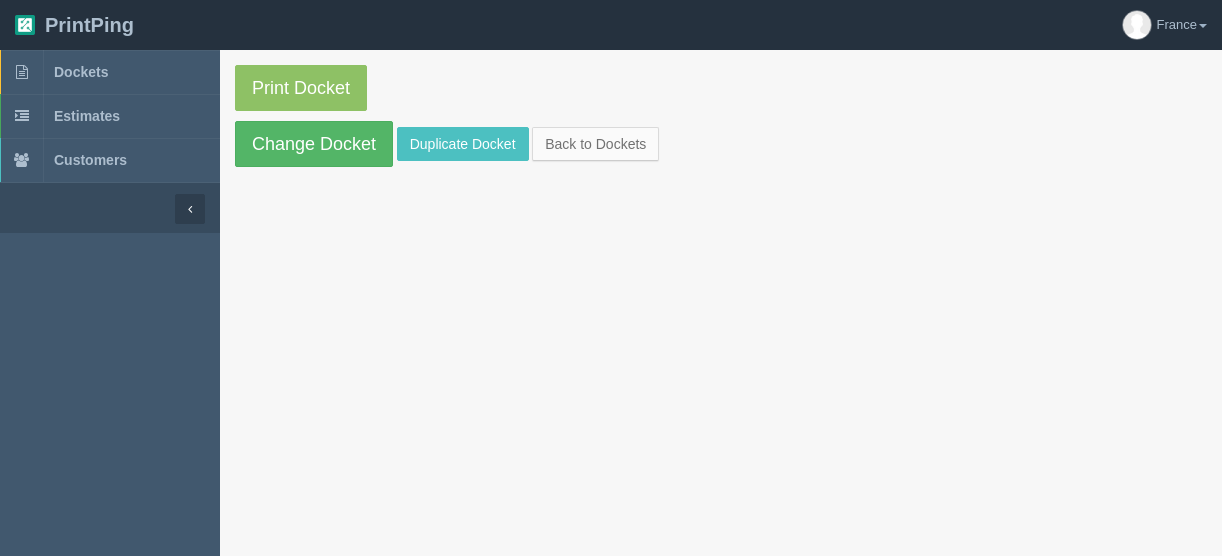 scroll, scrollTop: 0, scrollLeft: 0, axis: both 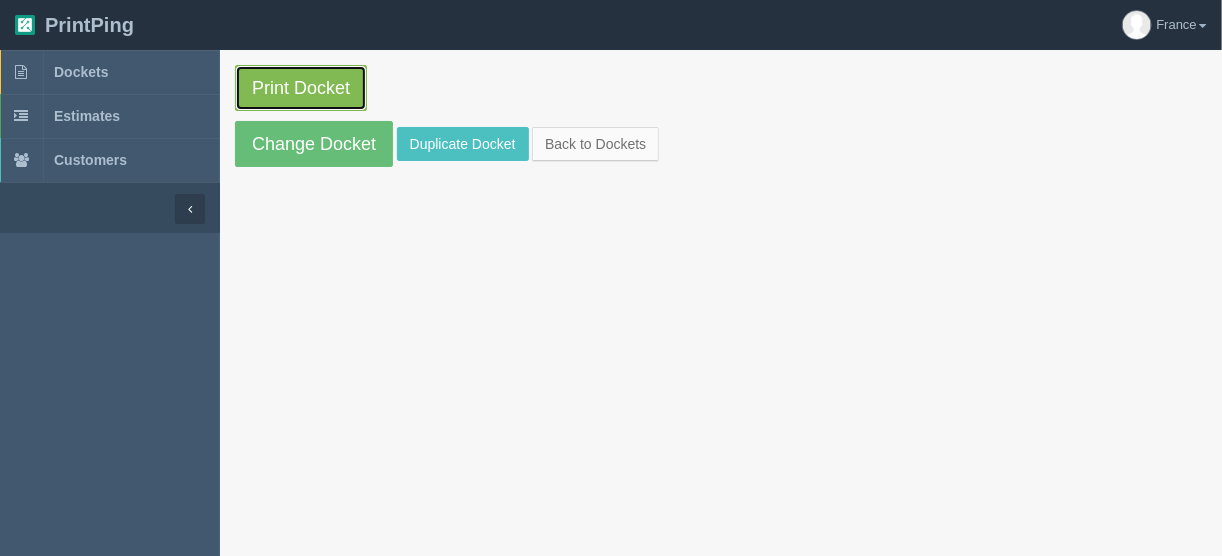 click on "Print Docket" at bounding box center [301, 88] 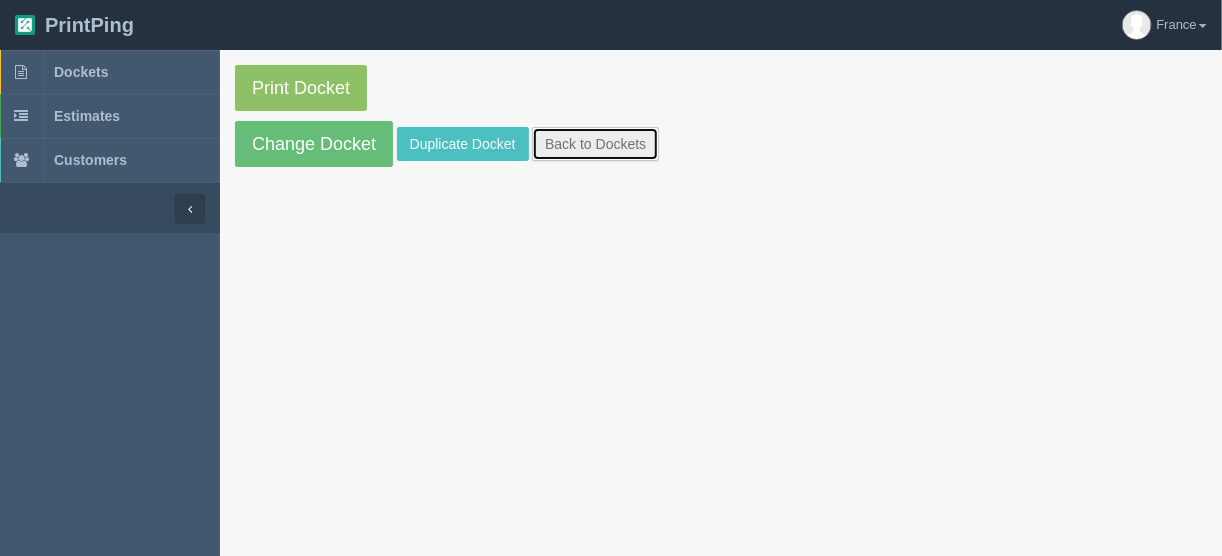 click on "Back to Dockets" at bounding box center [595, 144] 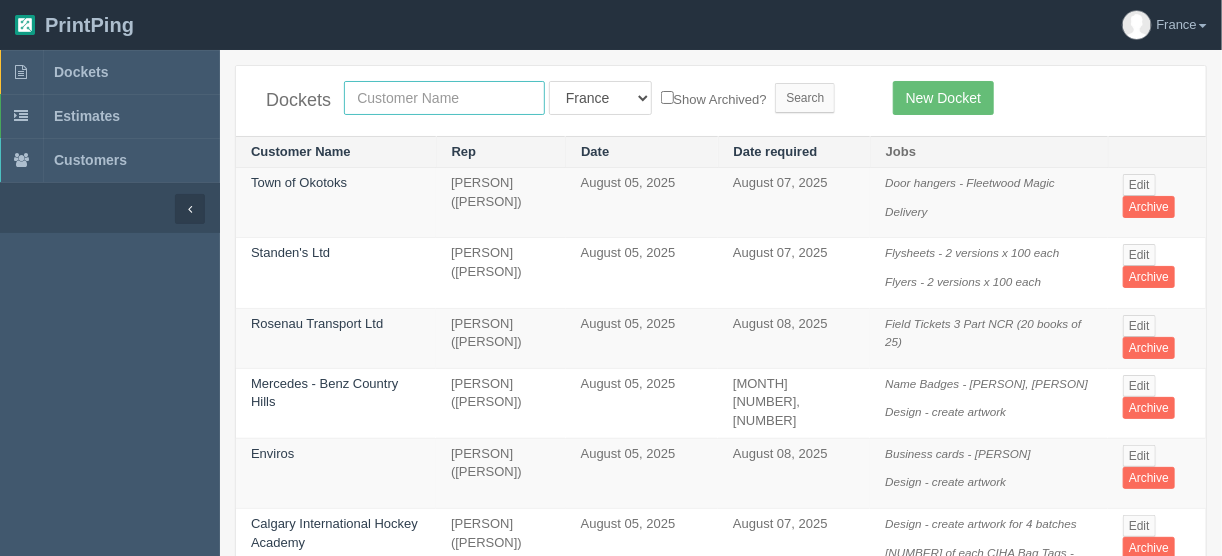 click at bounding box center (444, 98) 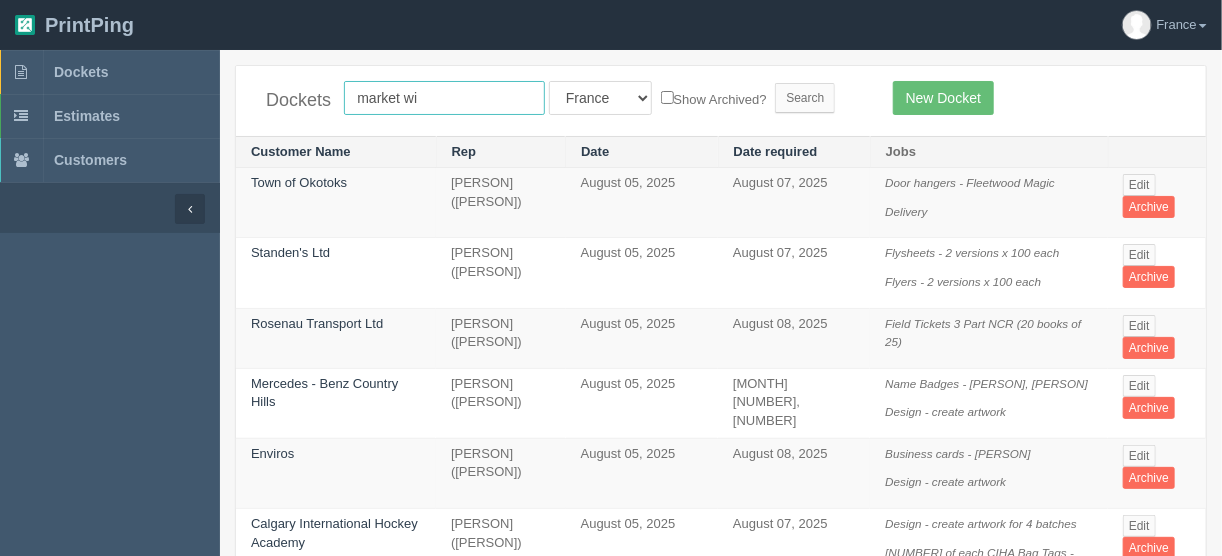 type on "market win" 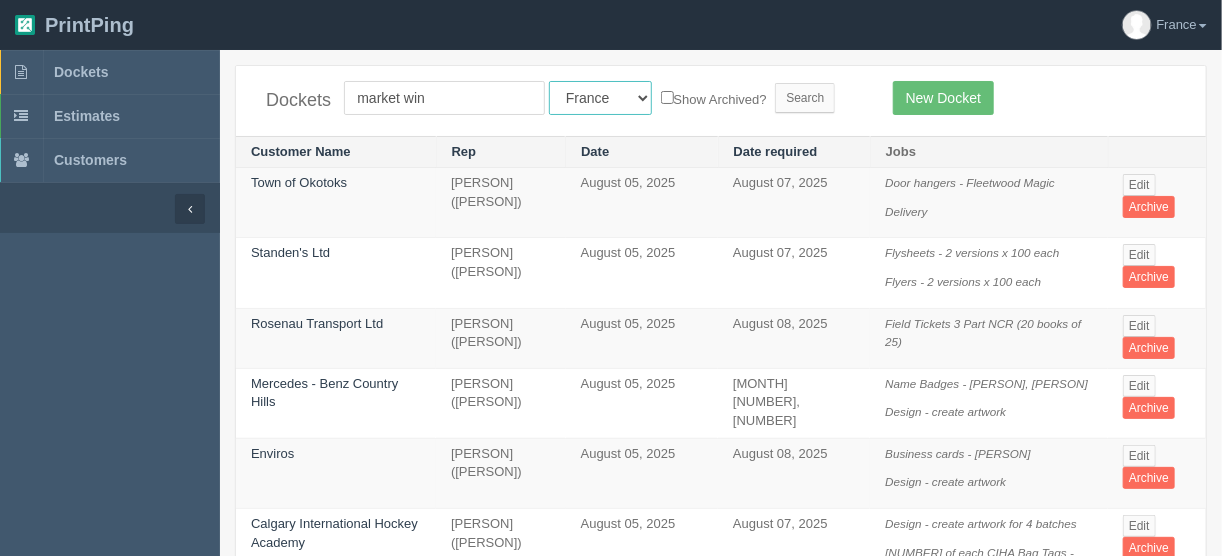 click on "All Users
[PERSON]
[PERSON]
[PERSON]
[PERSON]
[PERSON]
[PERSON]
[PERSON]
[PERSON]
[PERSON]
[PERSON]
[PERSON]
[PERSON]
[PERSON]
[PERSON]
[PERSON]
[PERSON]
[PERSON]
[PERSON]
[PERSON]
[PERSON]
[PERSON]
[PERSON]
[PERSON]
[PERSON]" at bounding box center (600, 98) 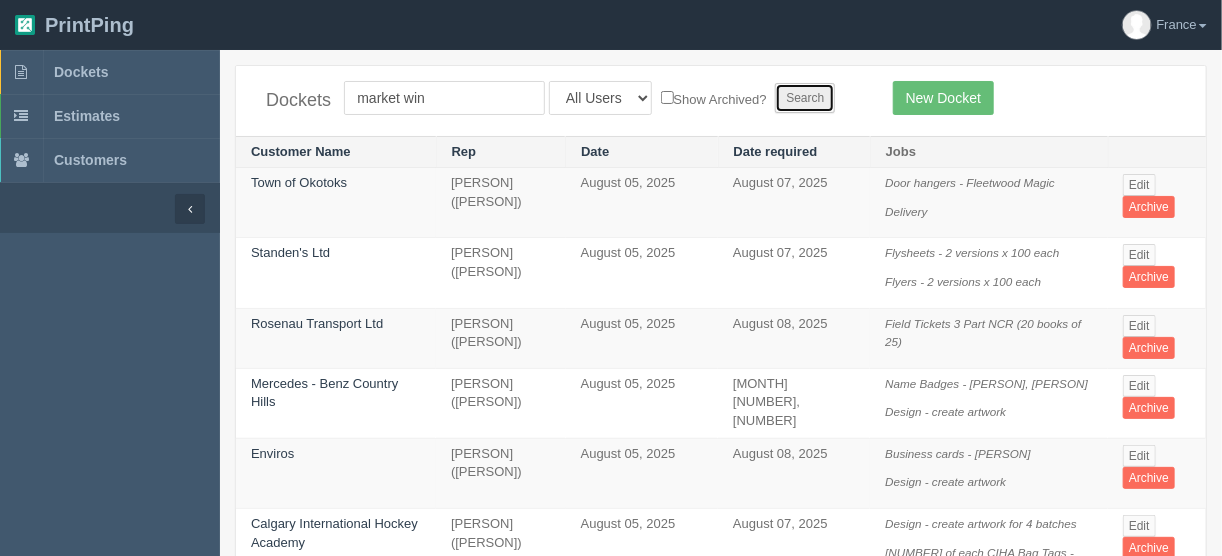 click on "Search" at bounding box center (805, 98) 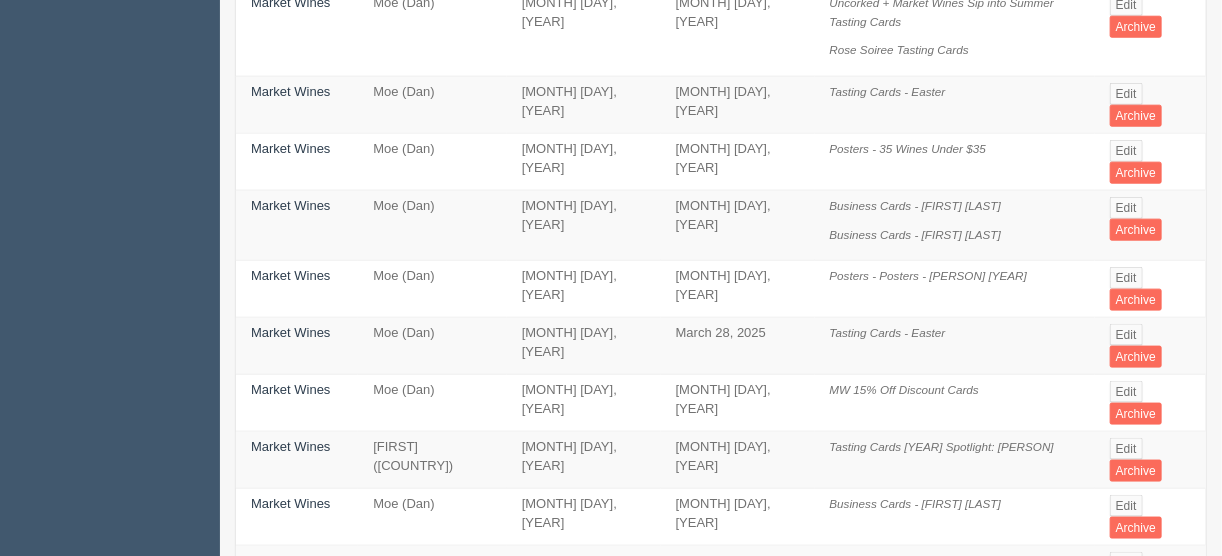 scroll, scrollTop: 880, scrollLeft: 0, axis: vertical 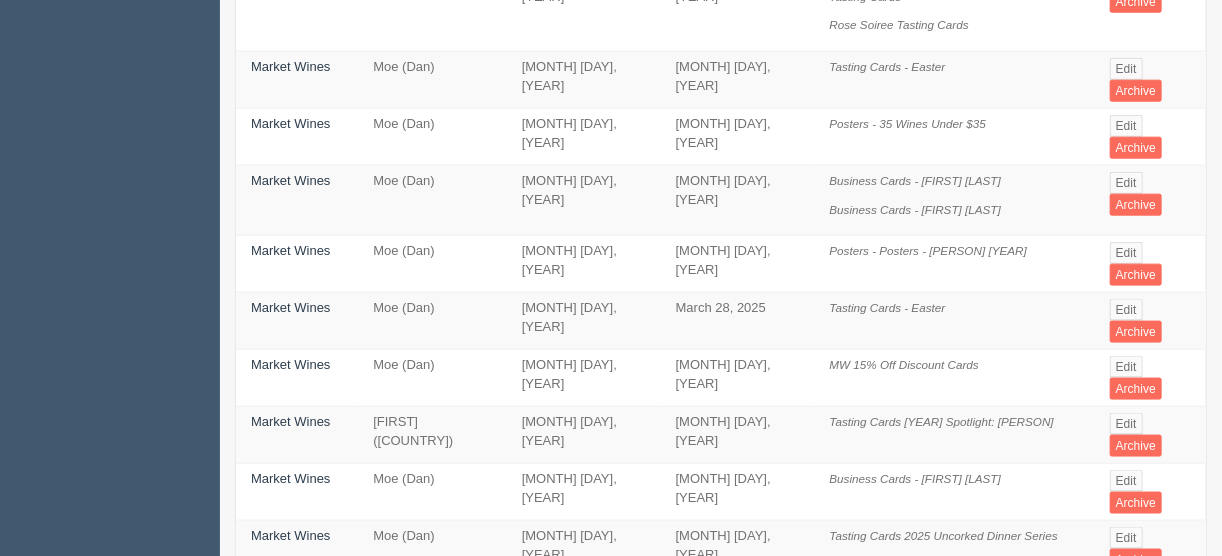 click on "2" at bounding box center [808, 848] 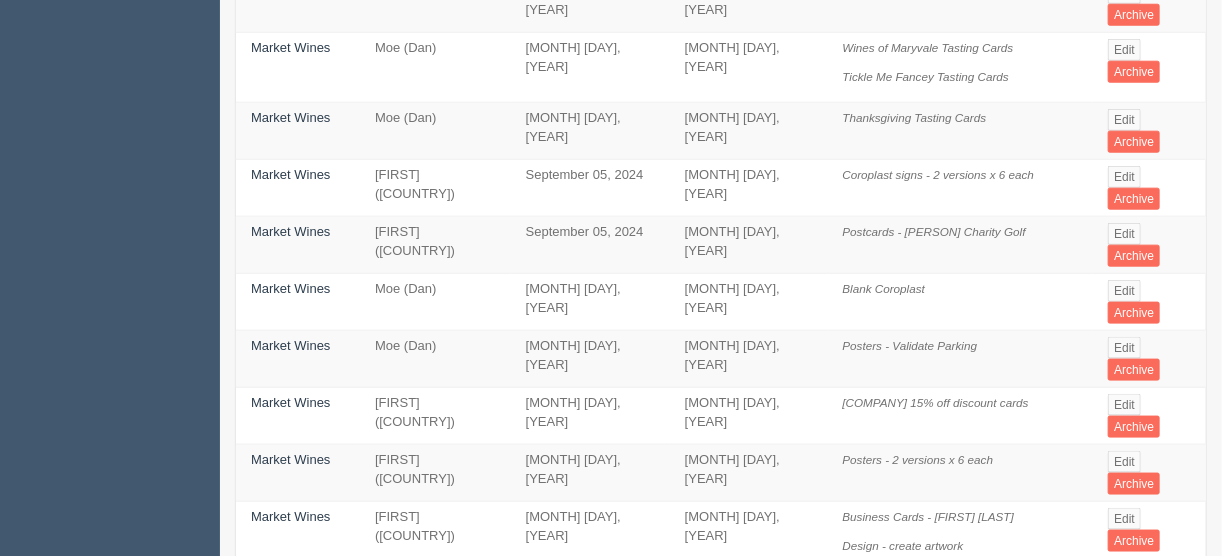 scroll, scrollTop: 880, scrollLeft: 0, axis: vertical 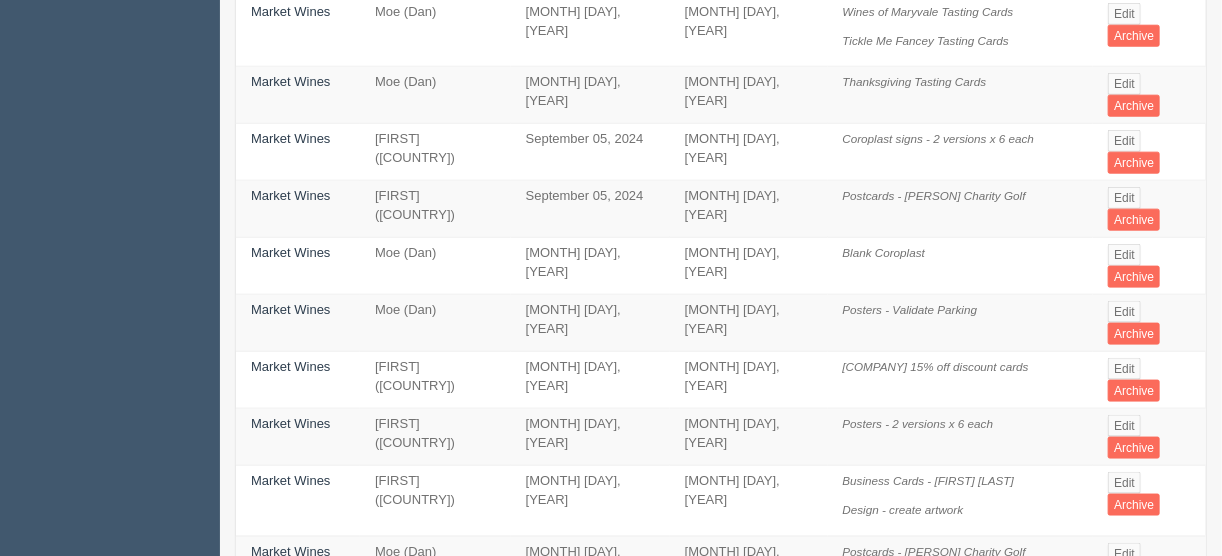 click on "3" at bounding box center (844, 866) 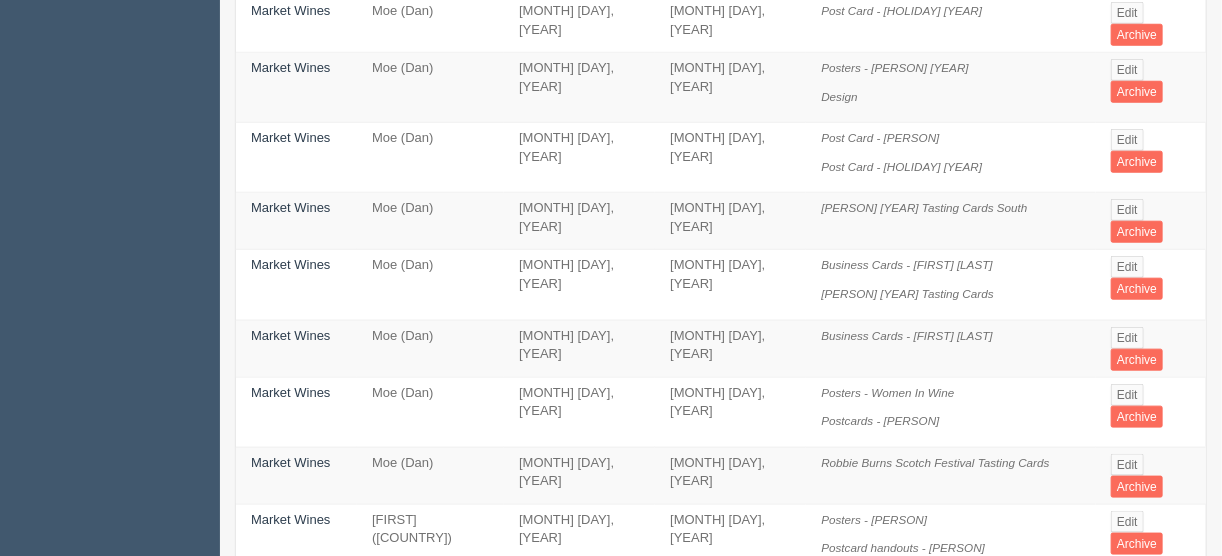 scroll, scrollTop: 800, scrollLeft: 0, axis: vertical 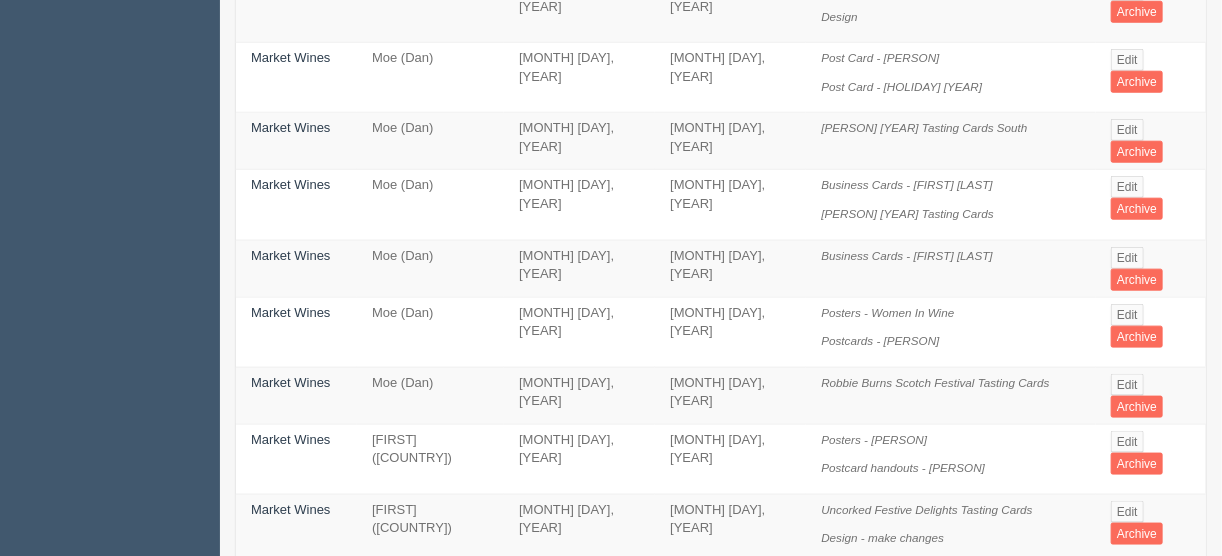 click on "Edit" at bounding box center (1127, 696) 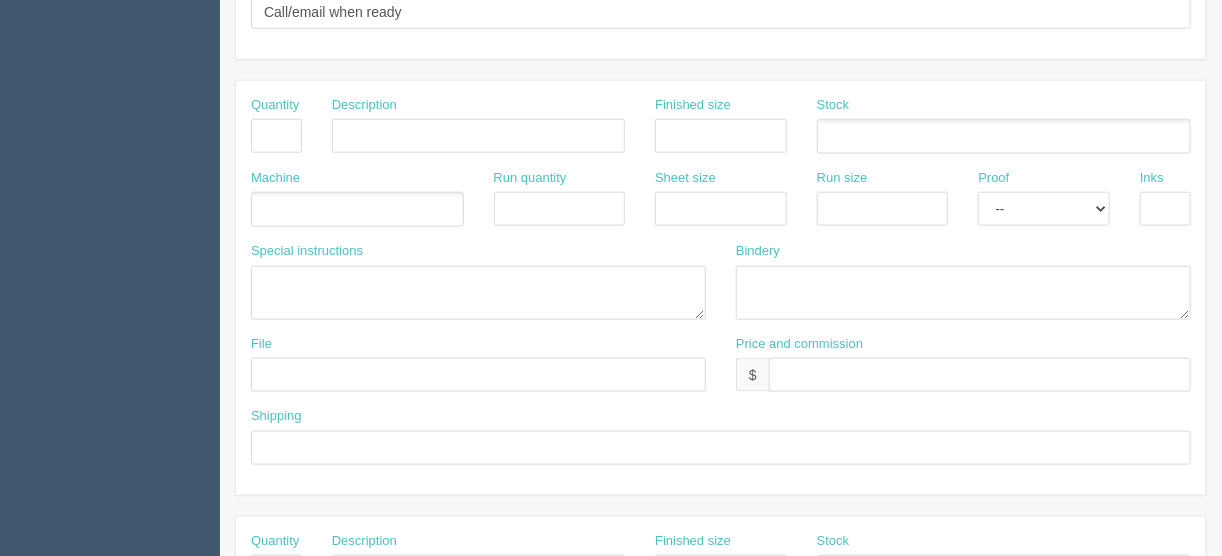 scroll, scrollTop: 0, scrollLeft: 0, axis: both 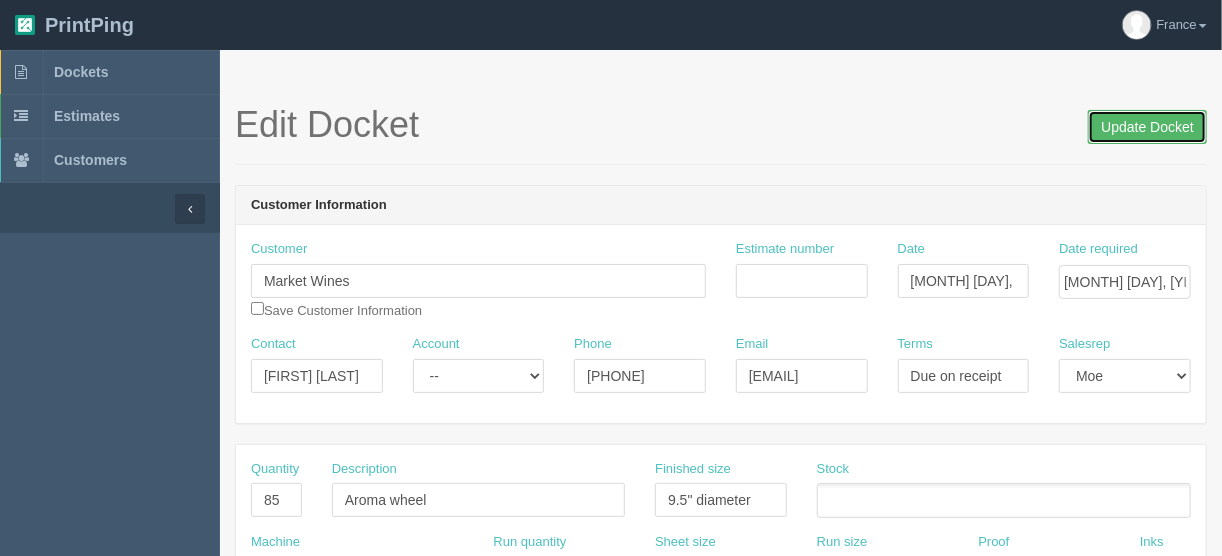 click on "Update Docket" at bounding box center [1147, 127] 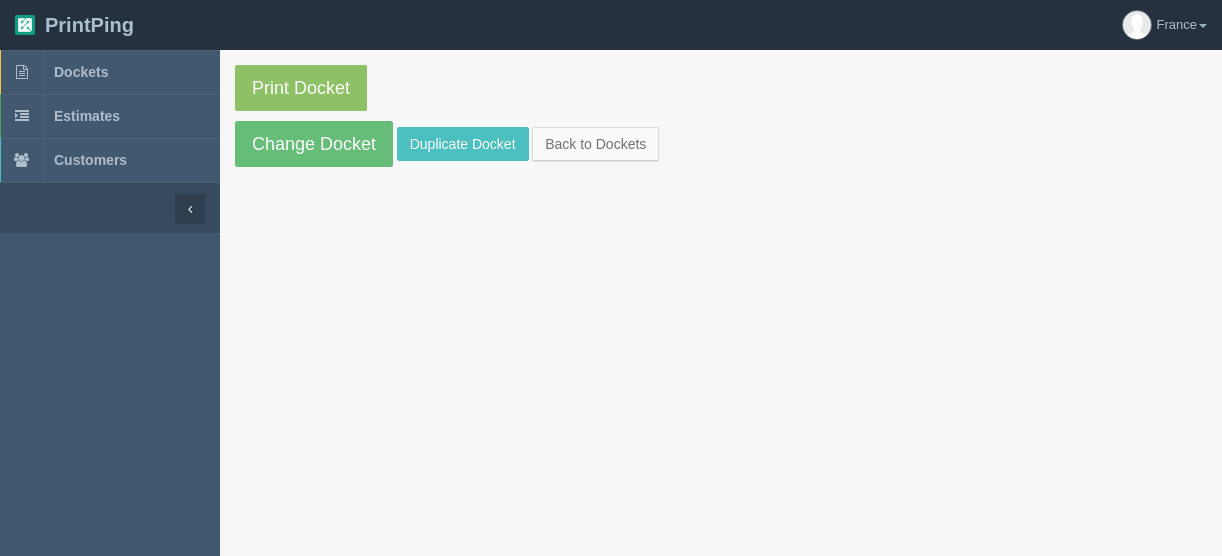 scroll, scrollTop: 0, scrollLeft: 0, axis: both 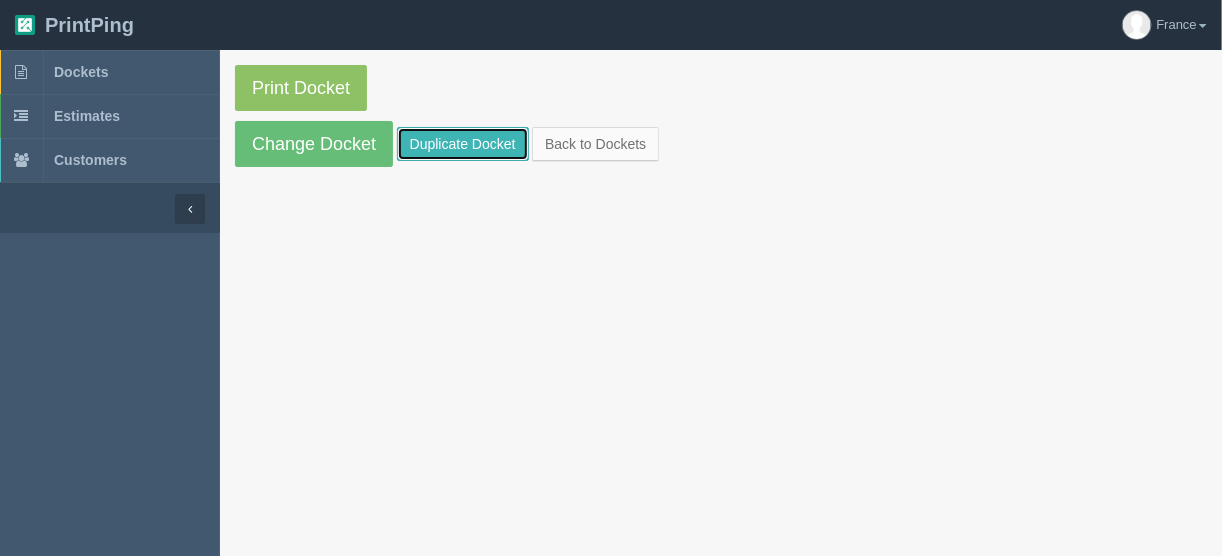 click on "Duplicate Docket" at bounding box center [463, 144] 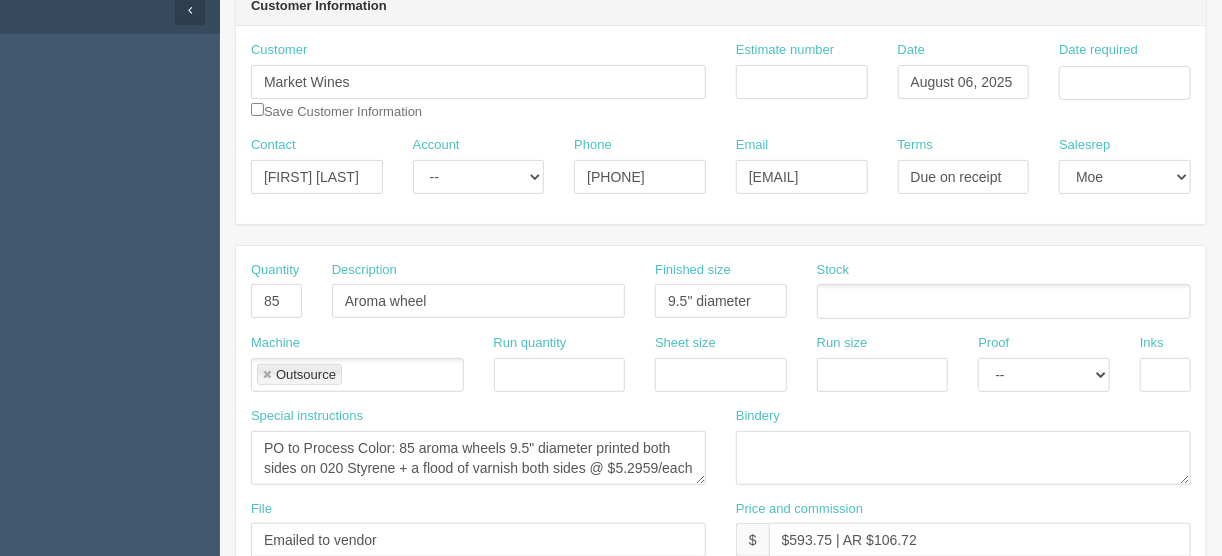 scroll, scrollTop: 240, scrollLeft: 0, axis: vertical 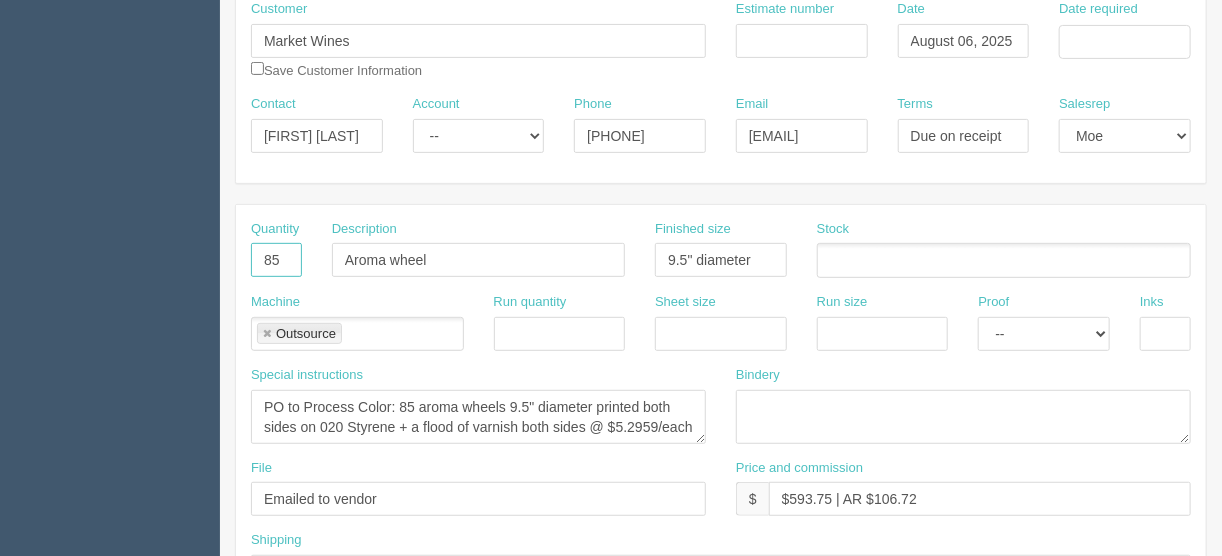 click on "85" at bounding box center (276, 260) 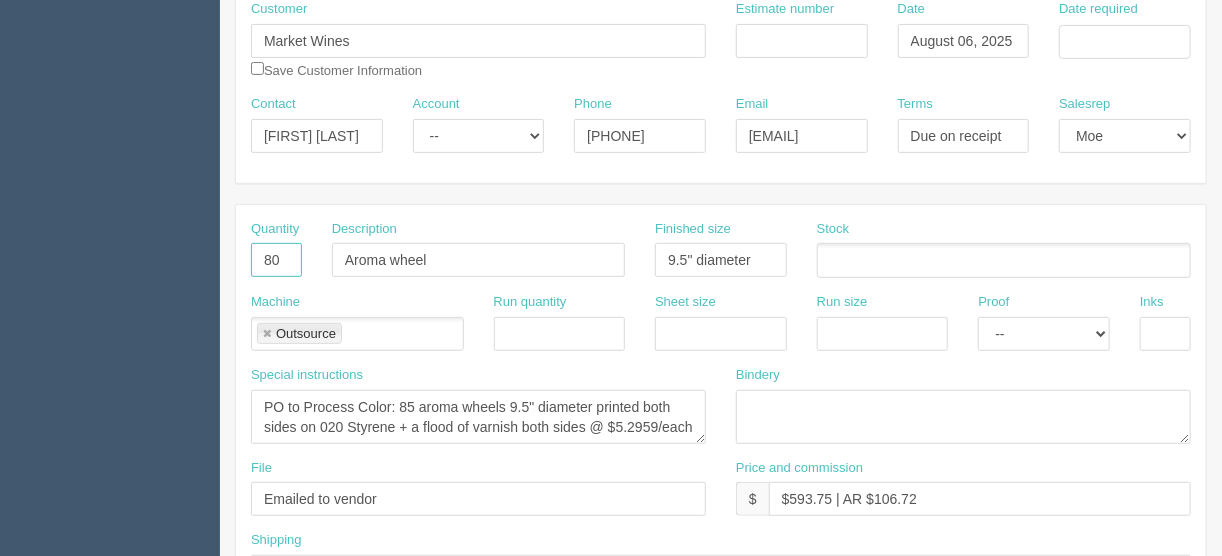 type on "80" 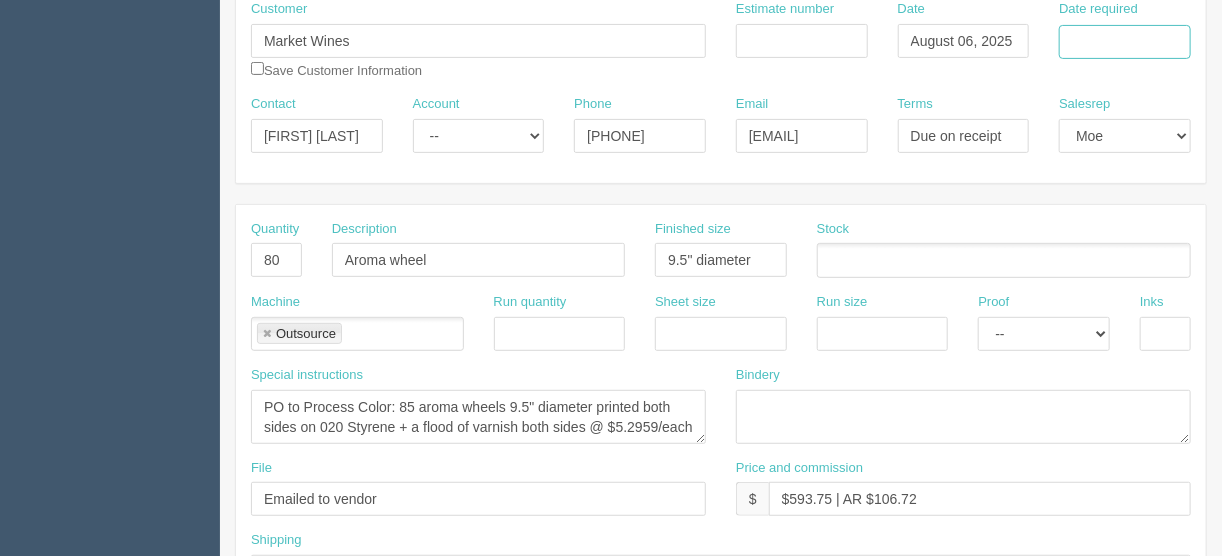 click on "Date required" at bounding box center [1125, 42] 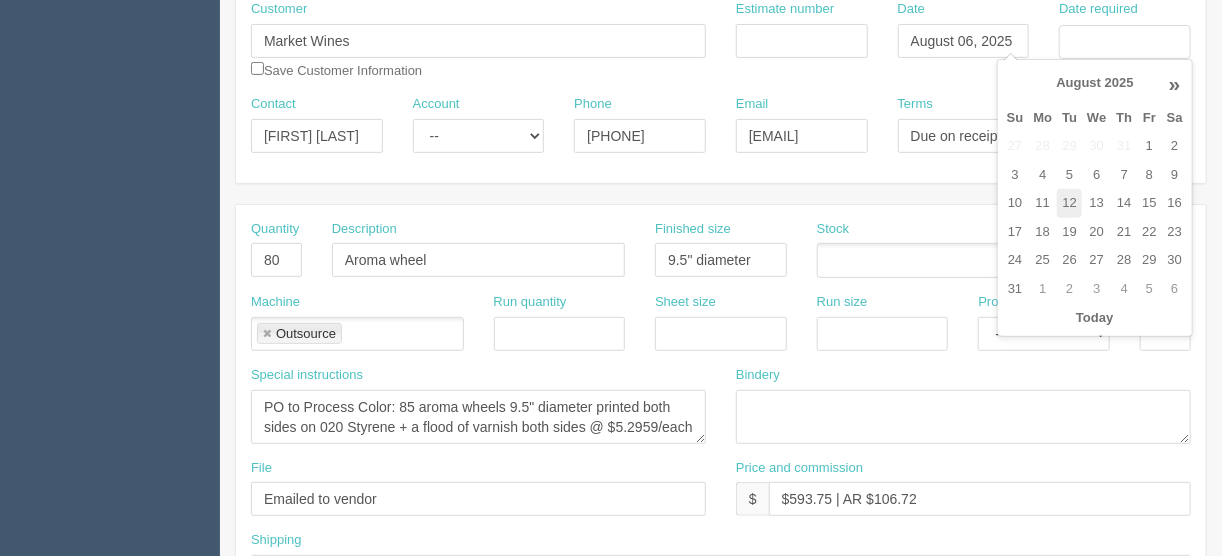 click on "12" at bounding box center [1069, 203] 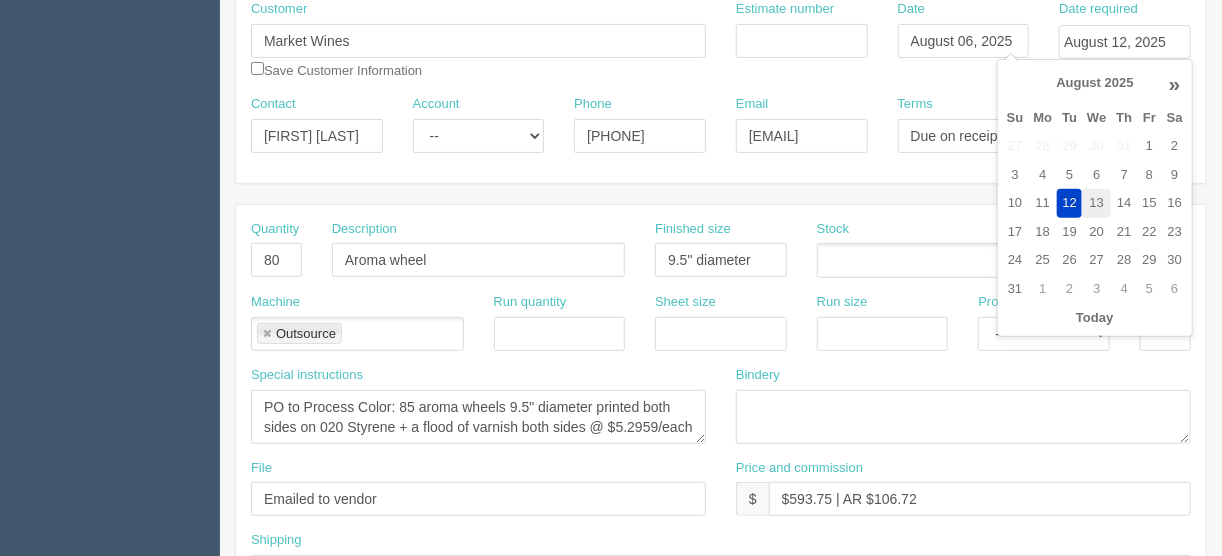 click on "13" at bounding box center [1096, 203] 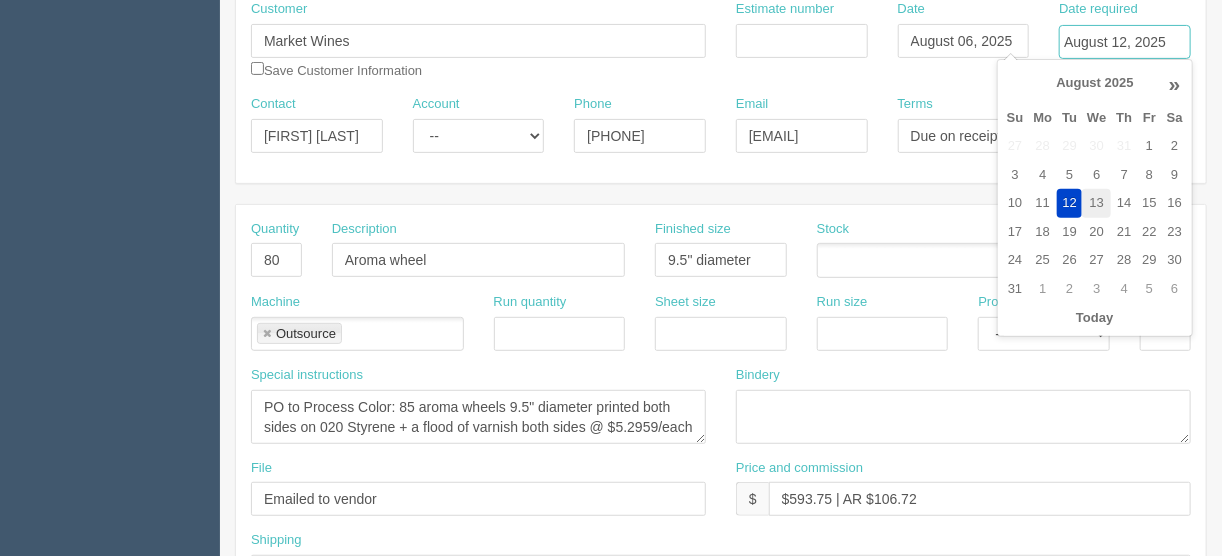 type on "August 13, 2025" 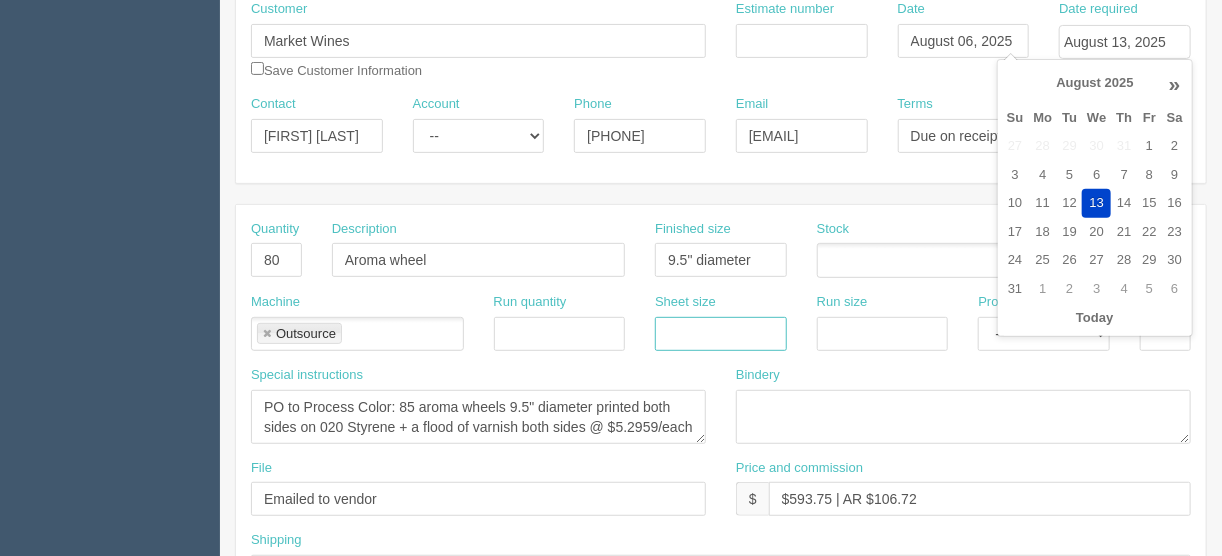 click at bounding box center (721, 334) 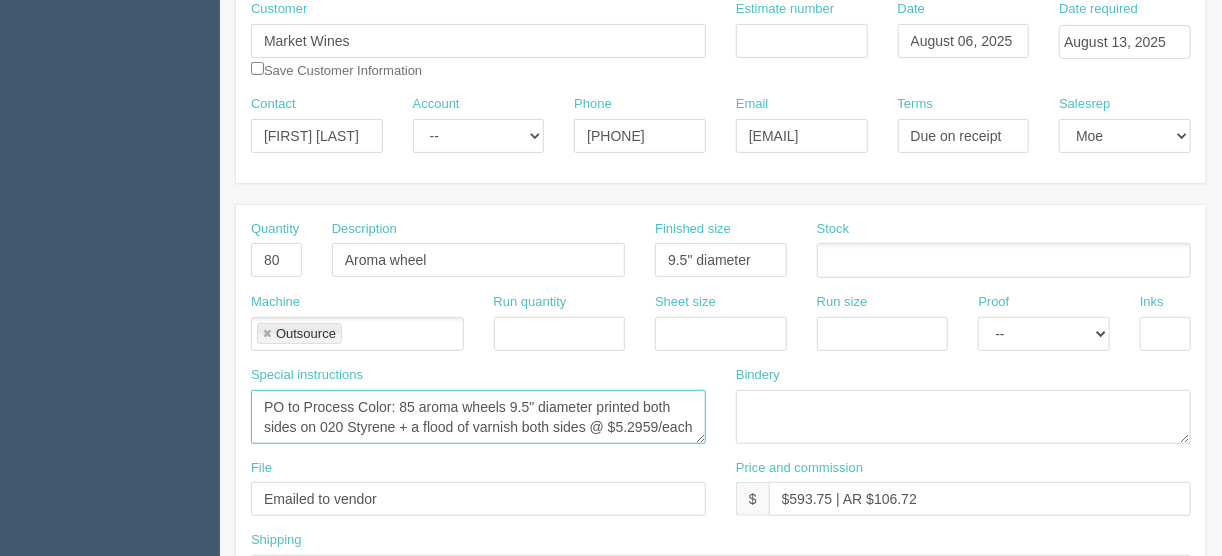 drag, startPoint x: 657, startPoint y: 419, endPoint x: 649, endPoint y: 434, distance: 17 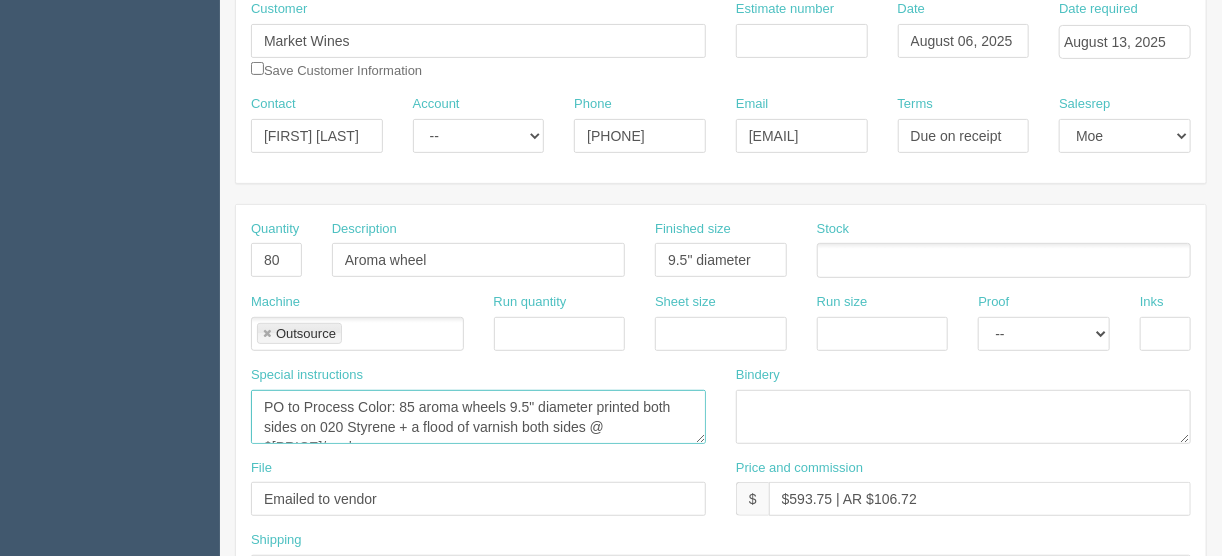 click on "PO to Process Color: 85 aroma wheels 9.5" diameter printed both sides on 020 Styrene + a flood of varnish both sides @ $5.2959/each" at bounding box center [478, 417] 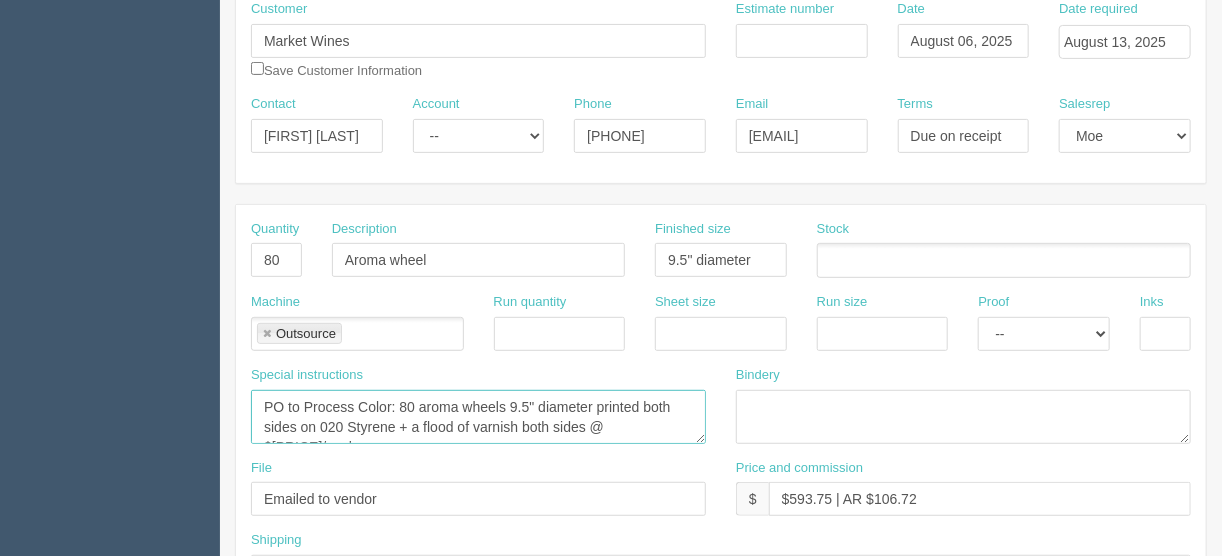 click on "PO to Process Color: 85 aroma wheels 9.5" diameter printed both sides on 020 Styrene + a flood of varnish both sides @ $5.2959/each" at bounding box center (478, 417) 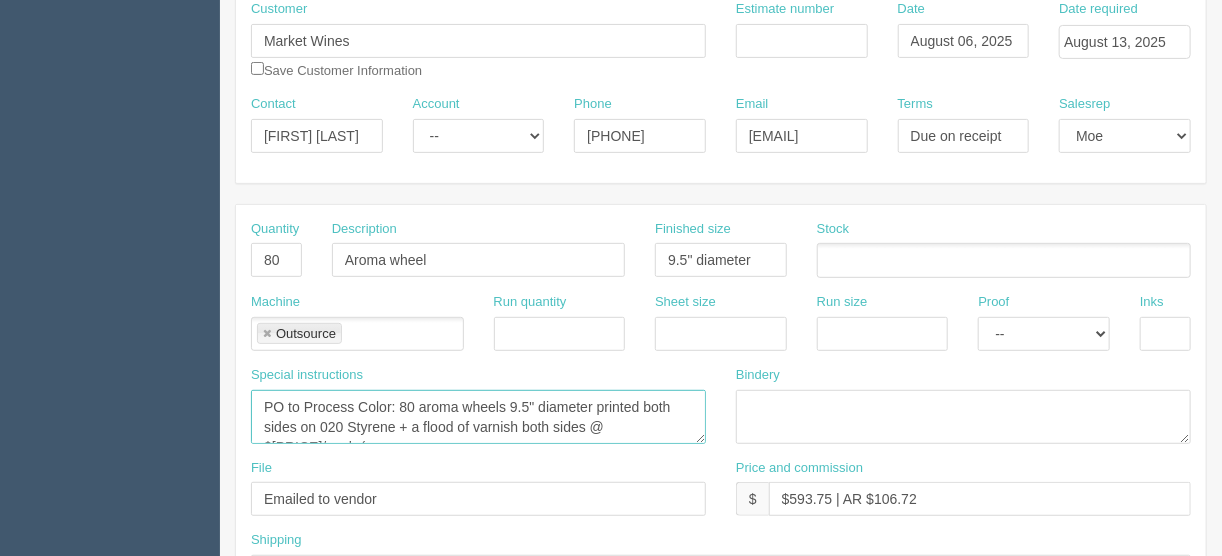 scroll, scrollTop: 12, scrollLeft: 0, axis: vertical 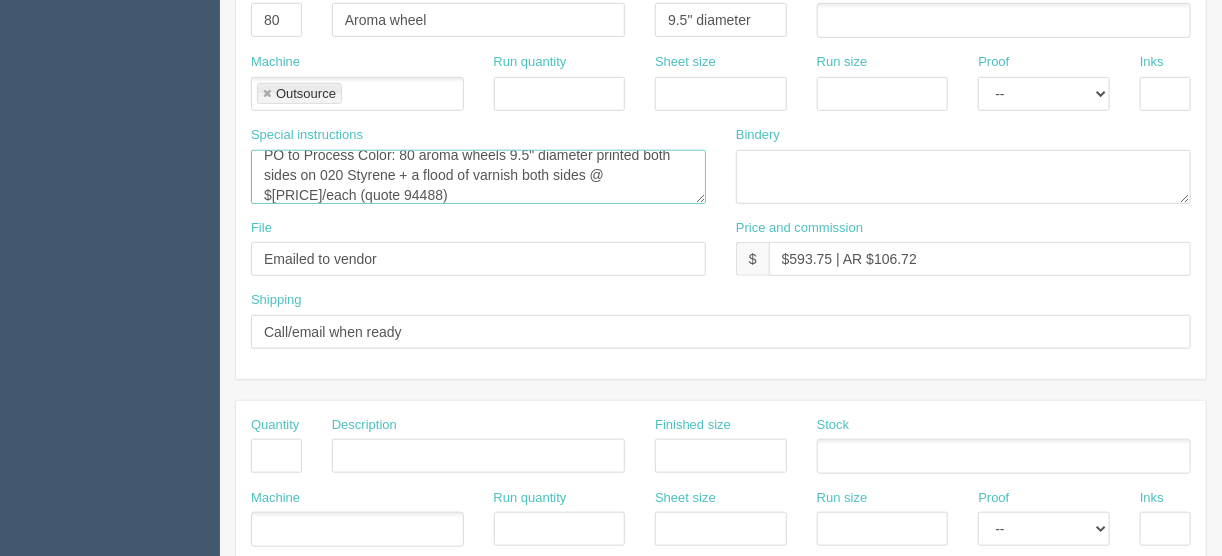 type on "PO to Process Color: 80 aroma wheels 9.5" diameter printed both sides on 020 Styrene + a flood of varnish both sides @ $6.1107/each (quote 94488)" 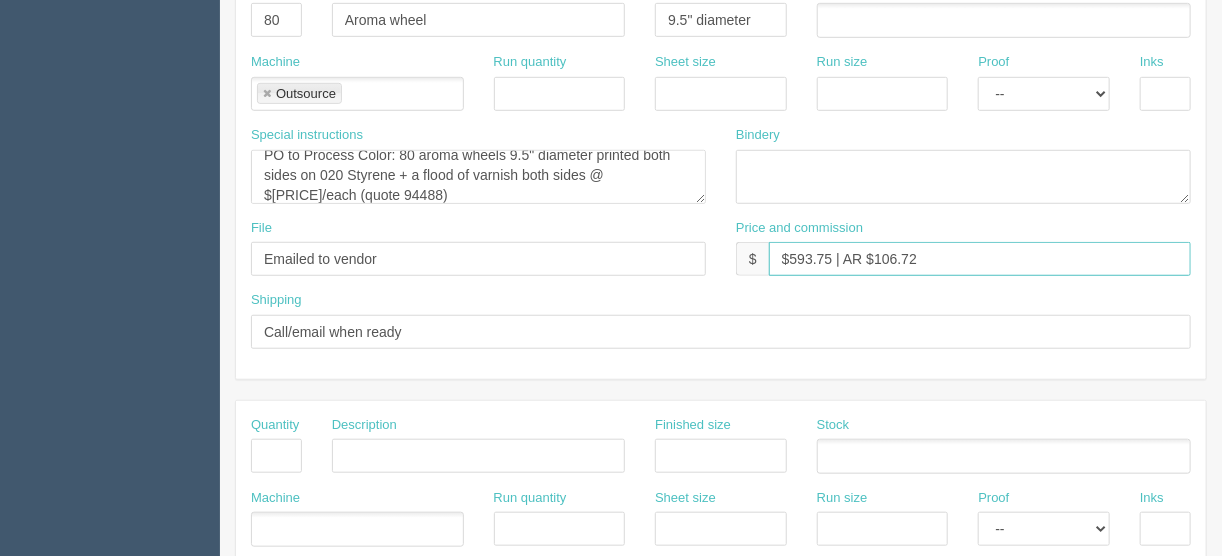 drag, startPoint x: 831, startPoint y: 249, endPoint x: 792, endPoint y: 255, distance: 39.45884 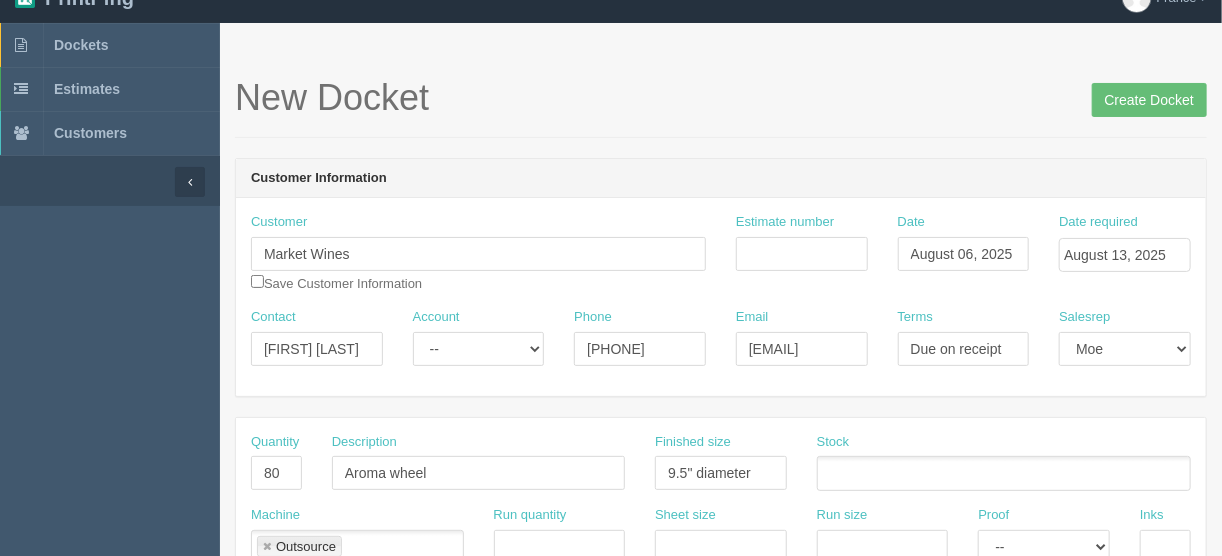 scroll, scrollTop: 0, scrollLeft: 0, axis: both 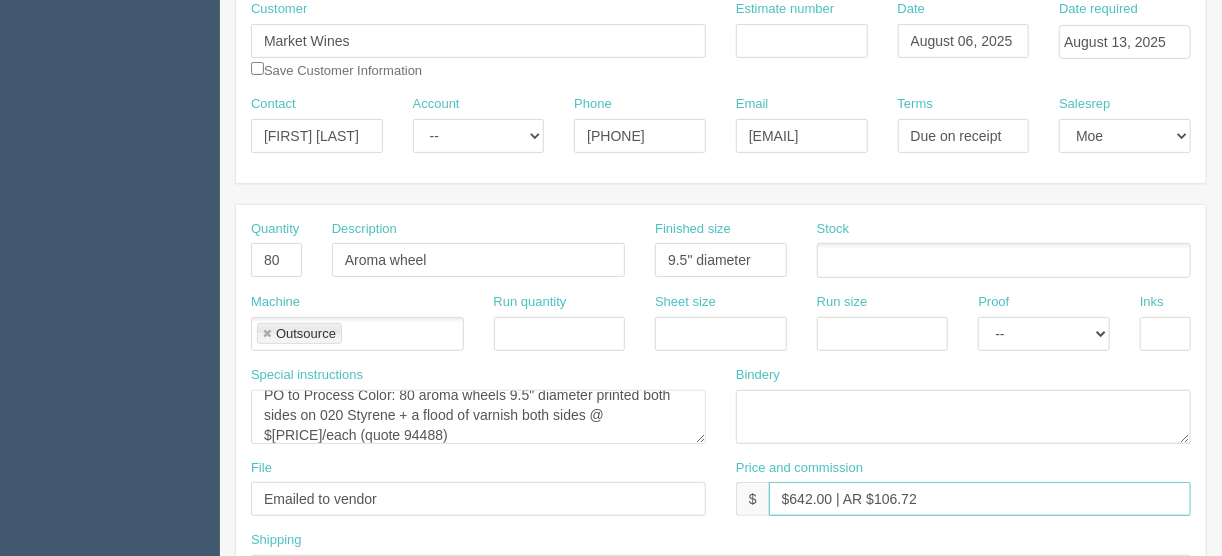 drag, startPoint x: 927, startPoint y: 500, endPoint x: 879, endPoint y: 493, distance: 48.507732 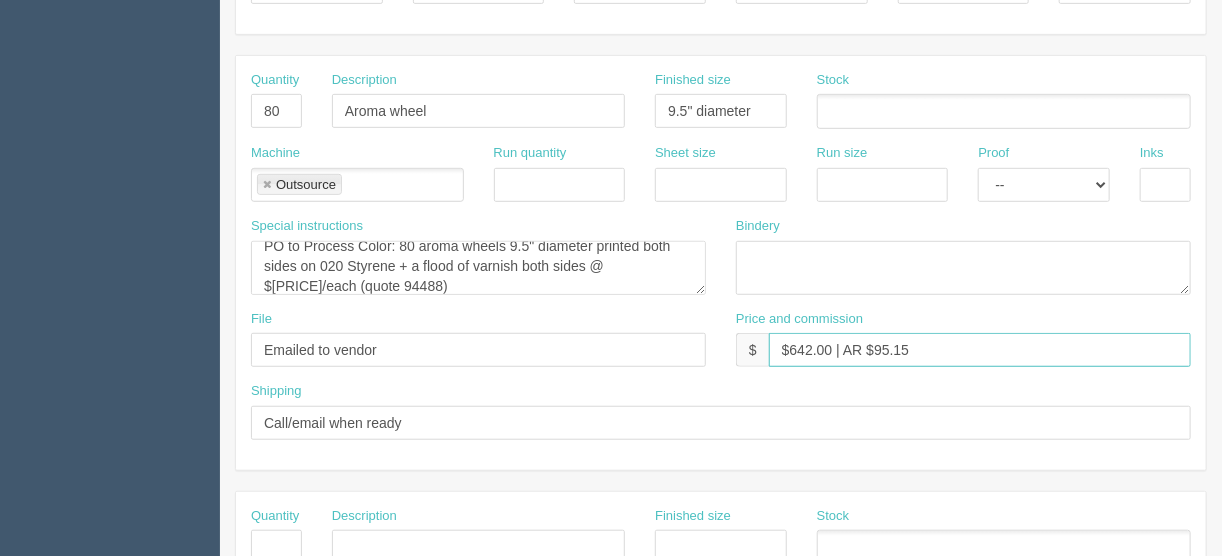 scroll, scrollTop: 320, scrollLeft: 0, axis: vertical 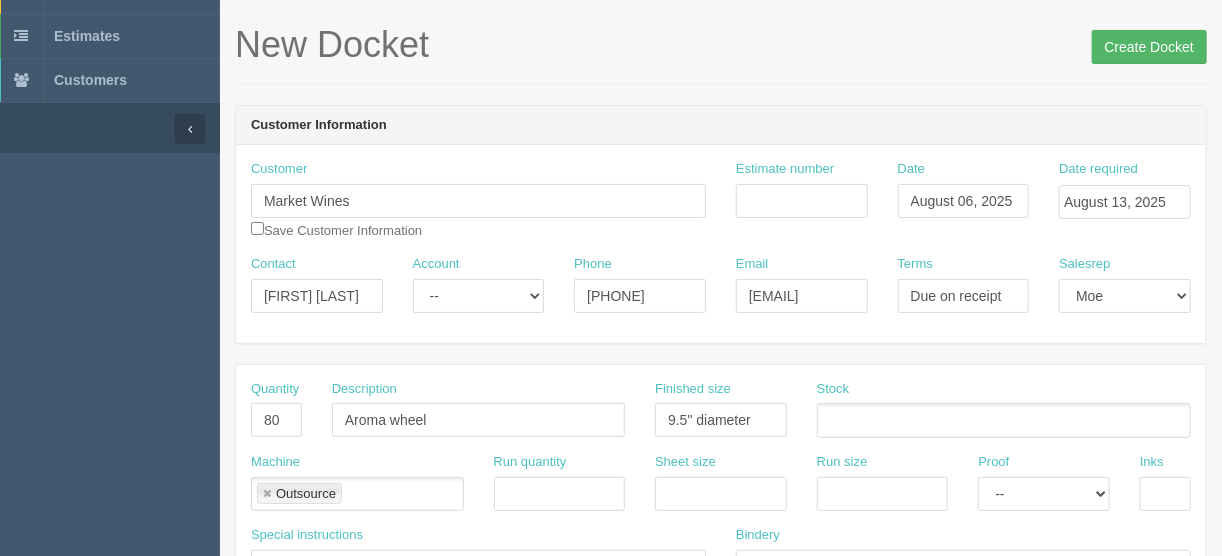 type on "$642.00 | AR $95.15" 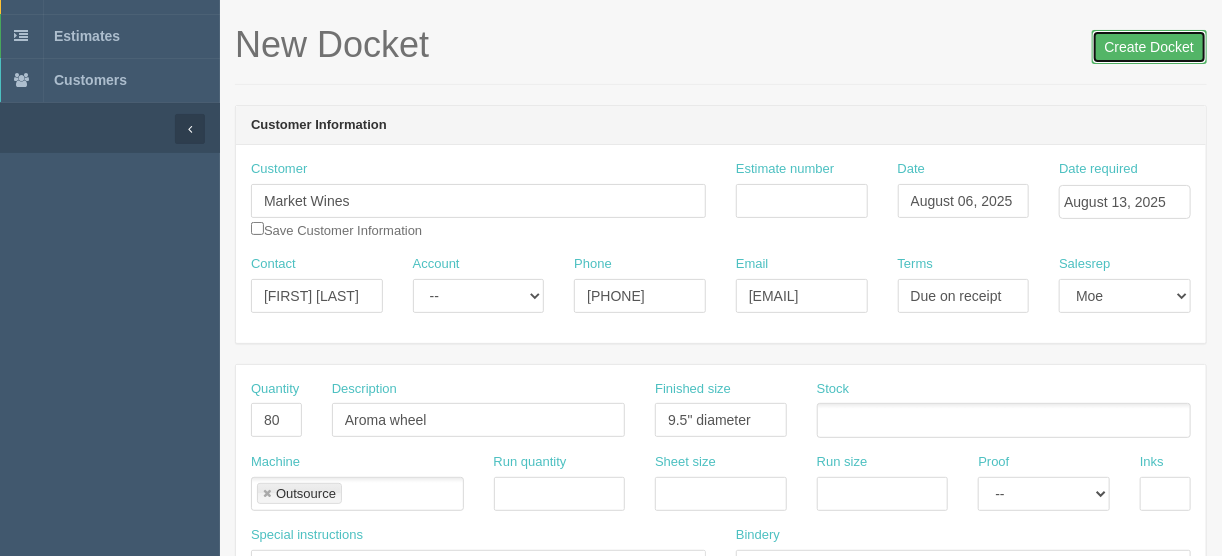click on "Create Docket" at bounding box center [1149, 47] 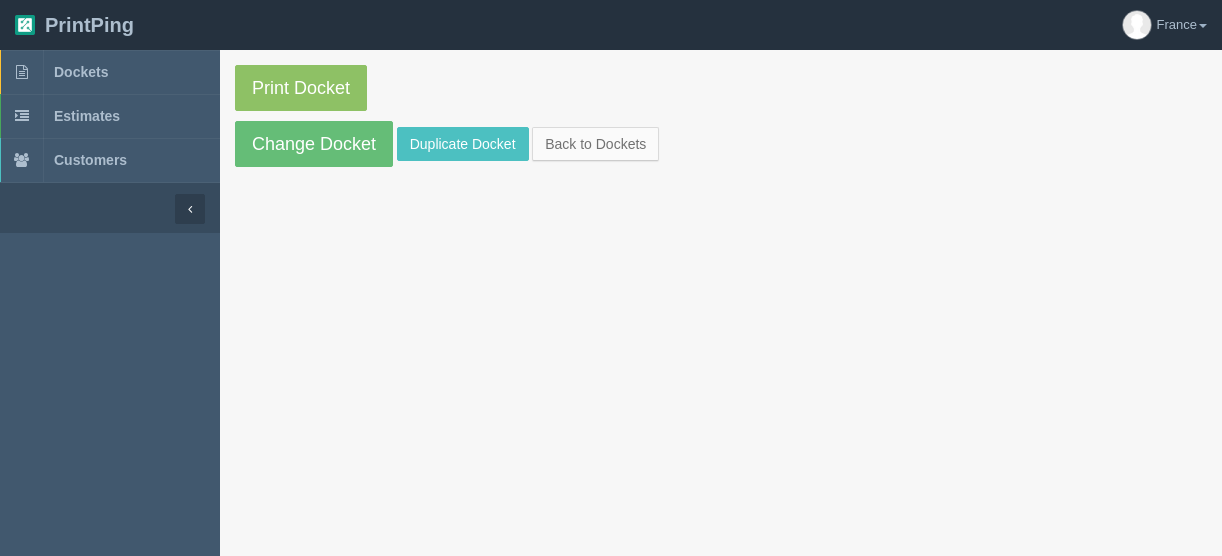 scroll, scrollTop: 0, scrollLeft: 0, axis: both 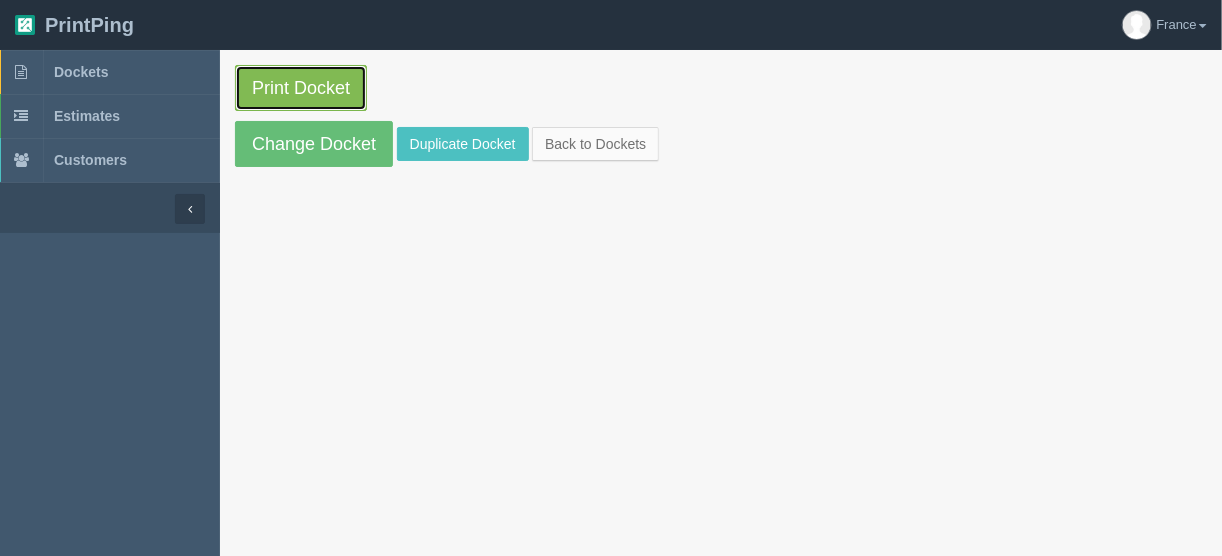 click on "Print Docket" at bounding box center (301, 88) 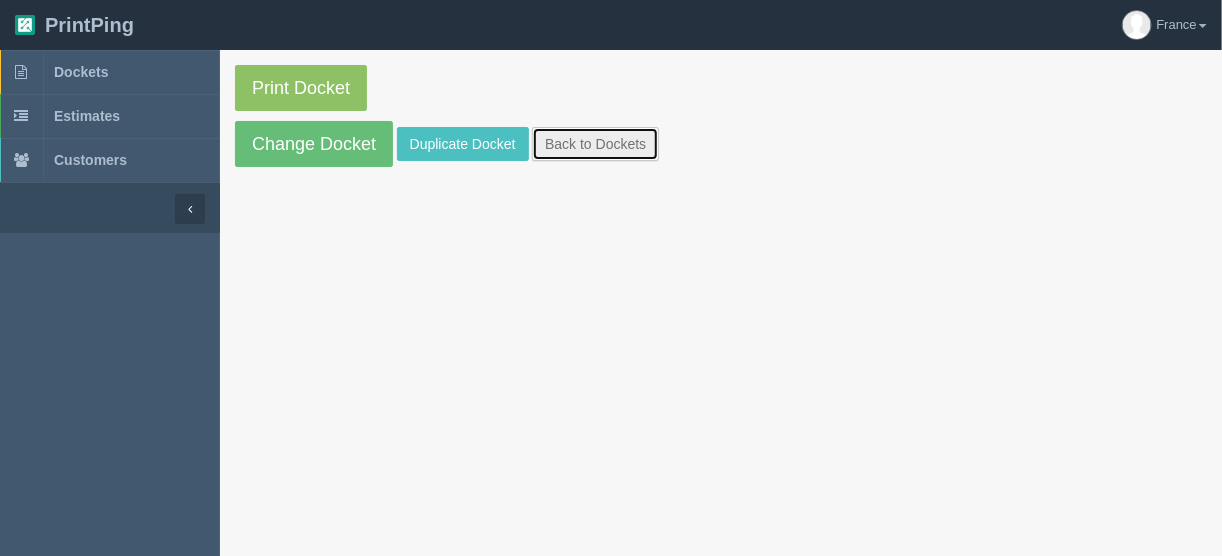 click on "Back to Dockets" at bounding box center [595, 144] 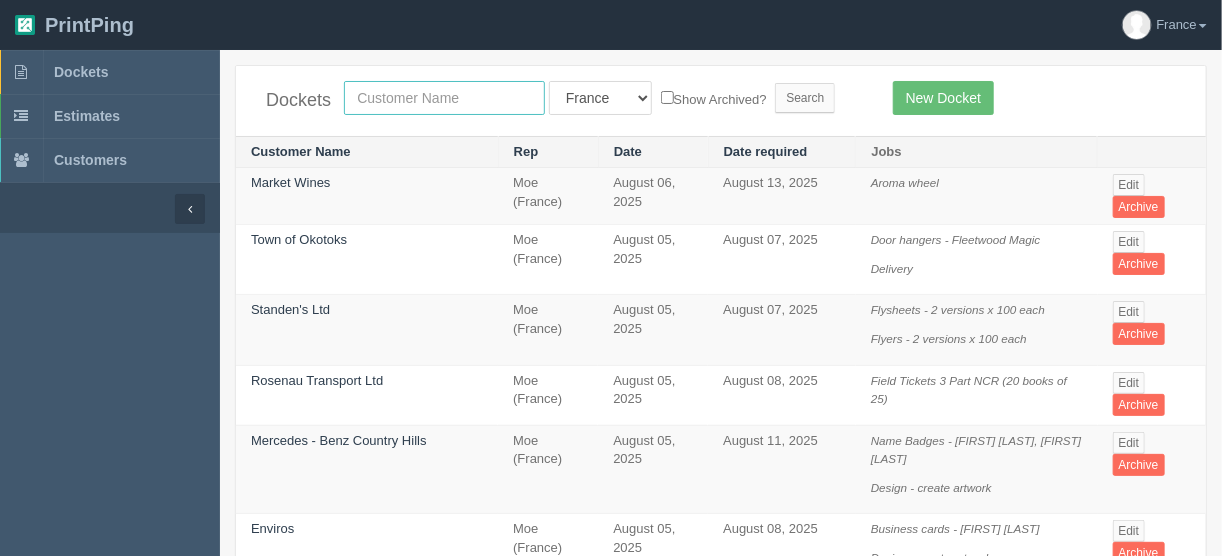 click at bounding box center (444, 98) 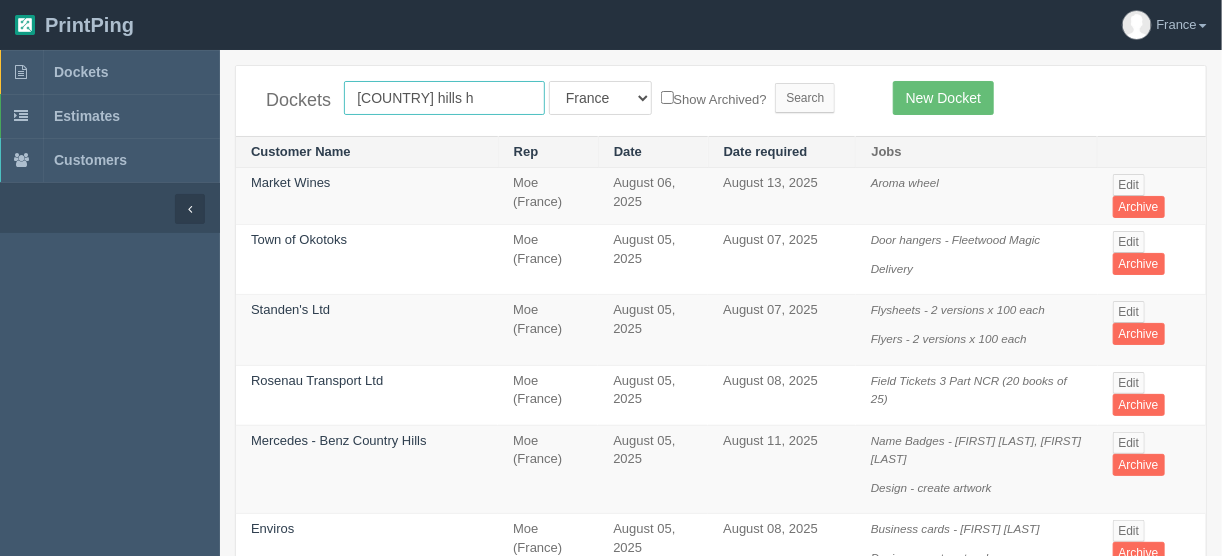type on "[COUNTRY] hills h" 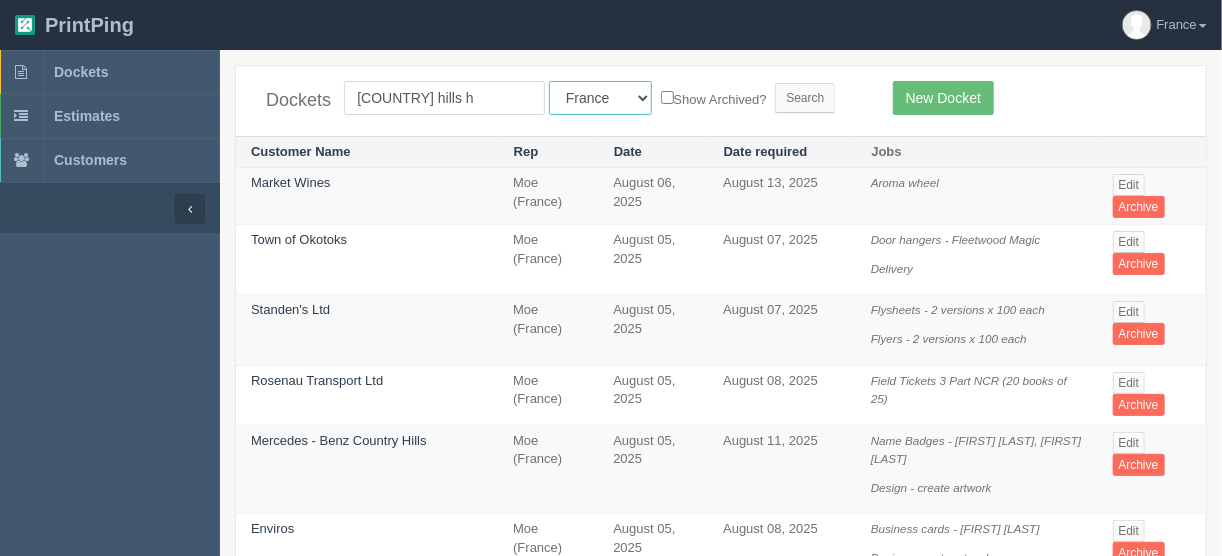 click on "All Users
[FIRST]
[FIRST] [LAST]
[FIRST]
[FIRST]
[FIRST]
[FIRST]
[FIRST]
[FIRST]
[CITY]
[FIRST]
[FIRST]
[FIRST]
[FIRST]
[FIRST]
[FIRST]
[FIRST]
[FIRST]
[FIRST]
[FIRST]
[FIRST]
[FIRST]
[FIRST]
[FIRST]
[FIRST]
[FIRST]" at bounding box center (600, 98) 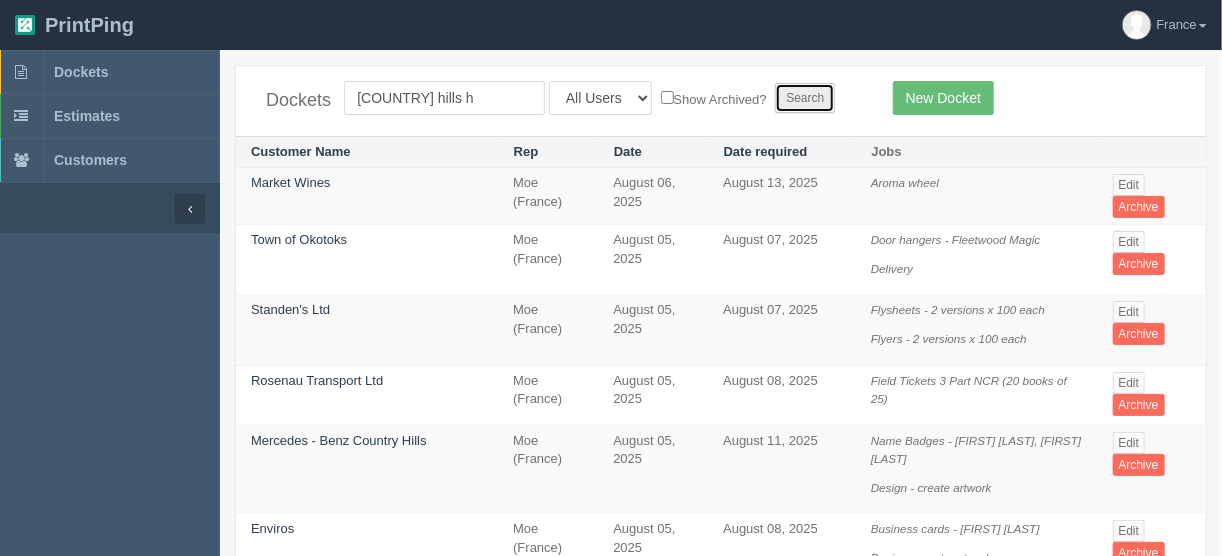 click on "Search" at bounding box center (805, 98) 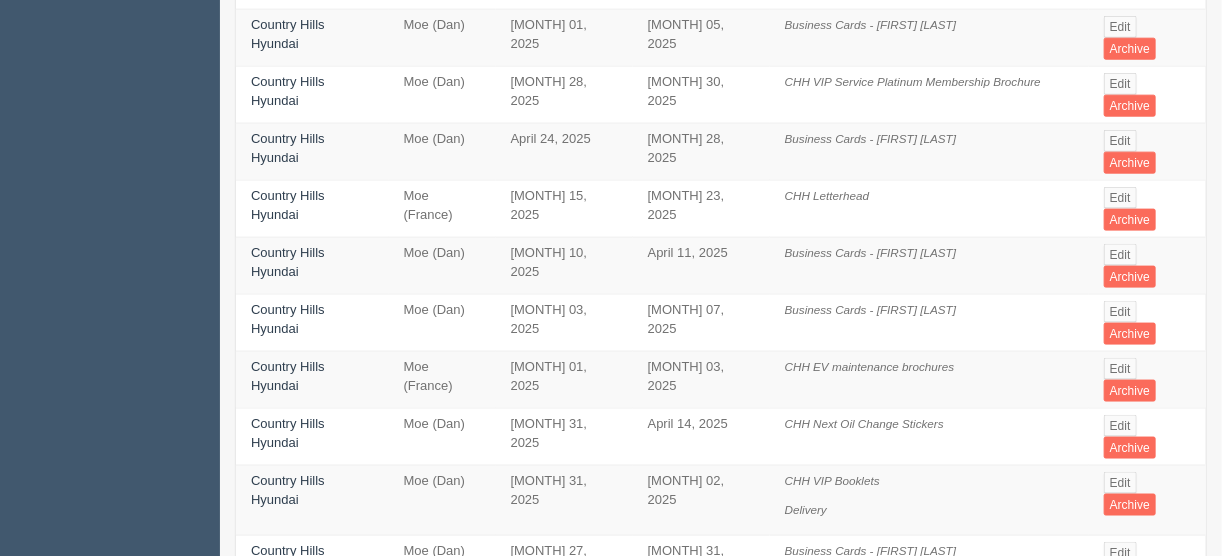 scroll, scrollTop: 960, scrollLeft: 0, axis: vertical 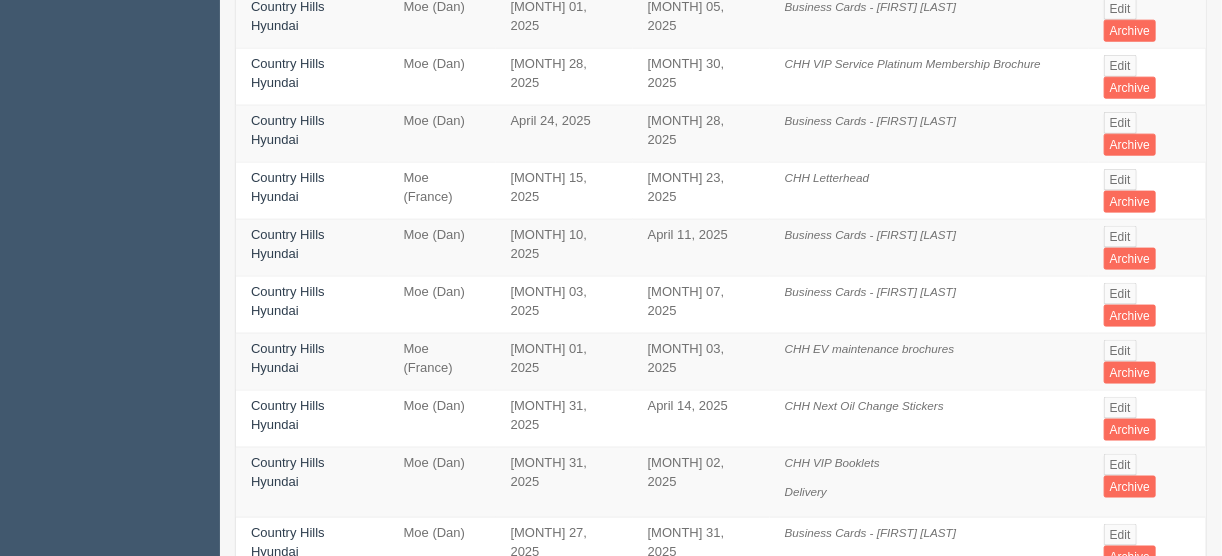 click on "2" at bounding box center (802, 801) 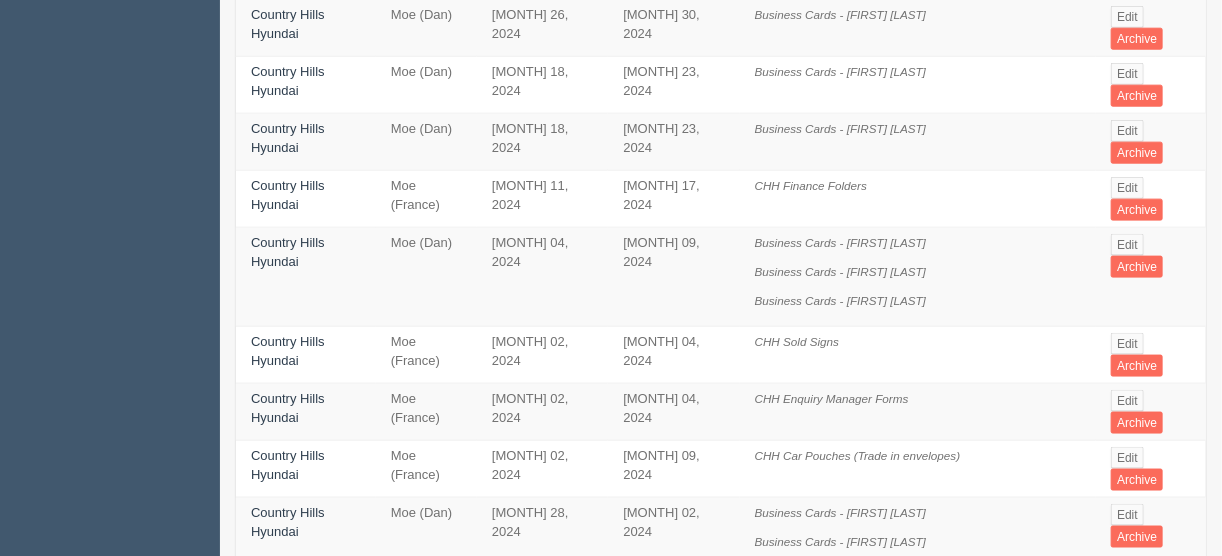 scroll, scrollTop: 960, scrollLeft: 0, axis: vertical 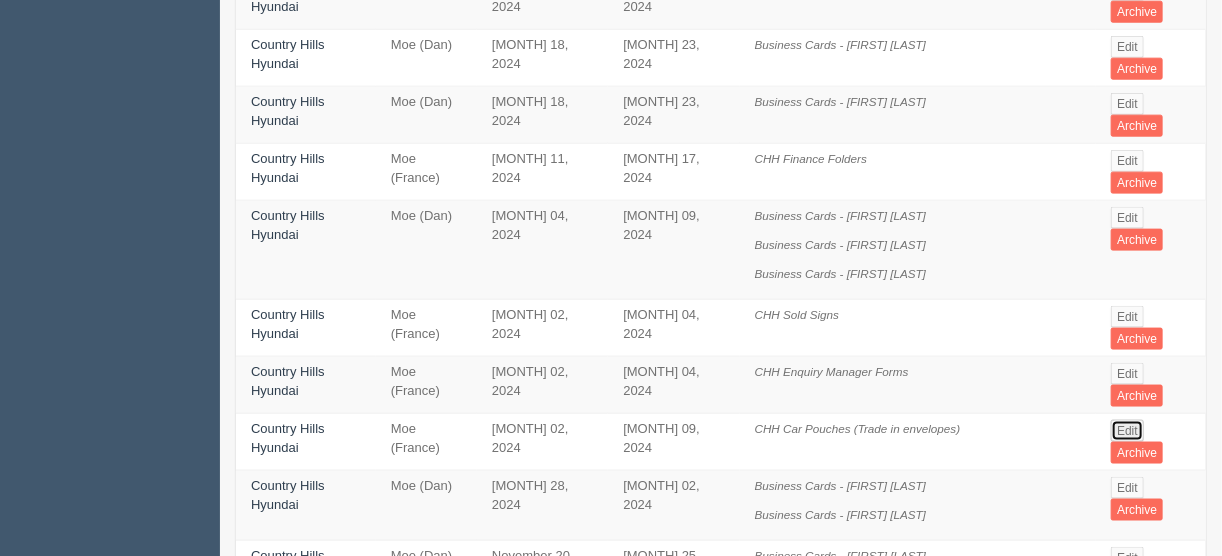 click on "Edit" at bounding box center (1127, 431) 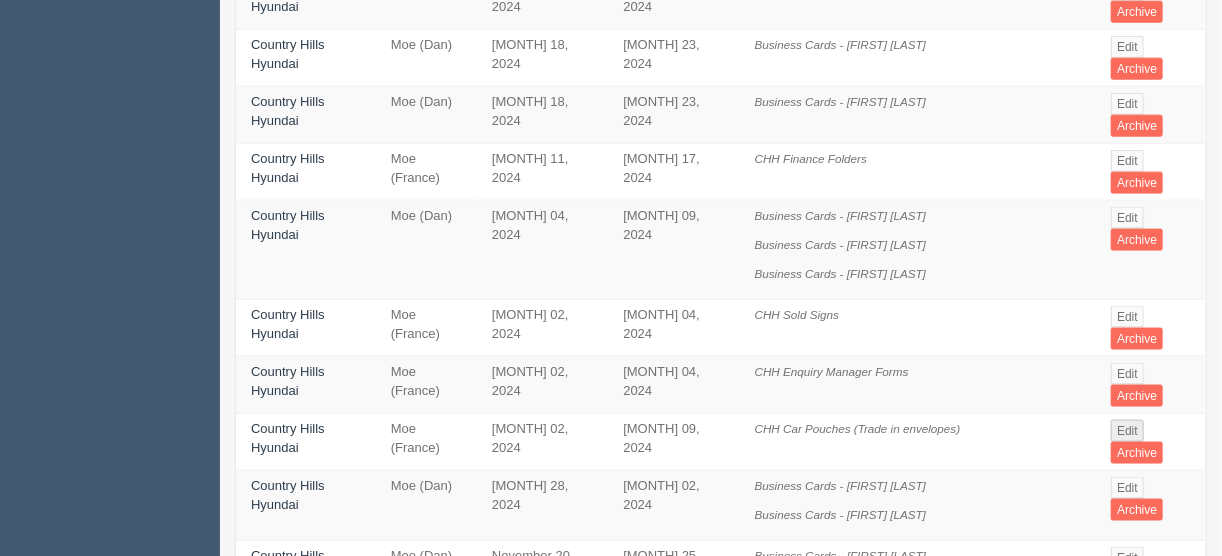 scroll, scrollTop: 0, scrollLeft: 0, axis: both 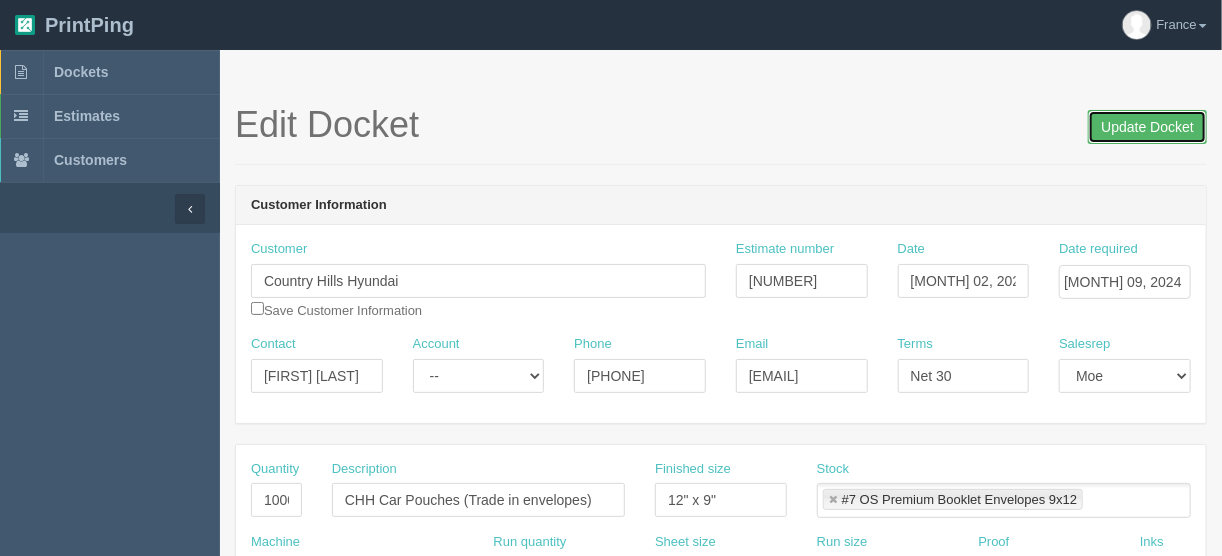 click on "Update Docket" at bounding box center [1147, 127] 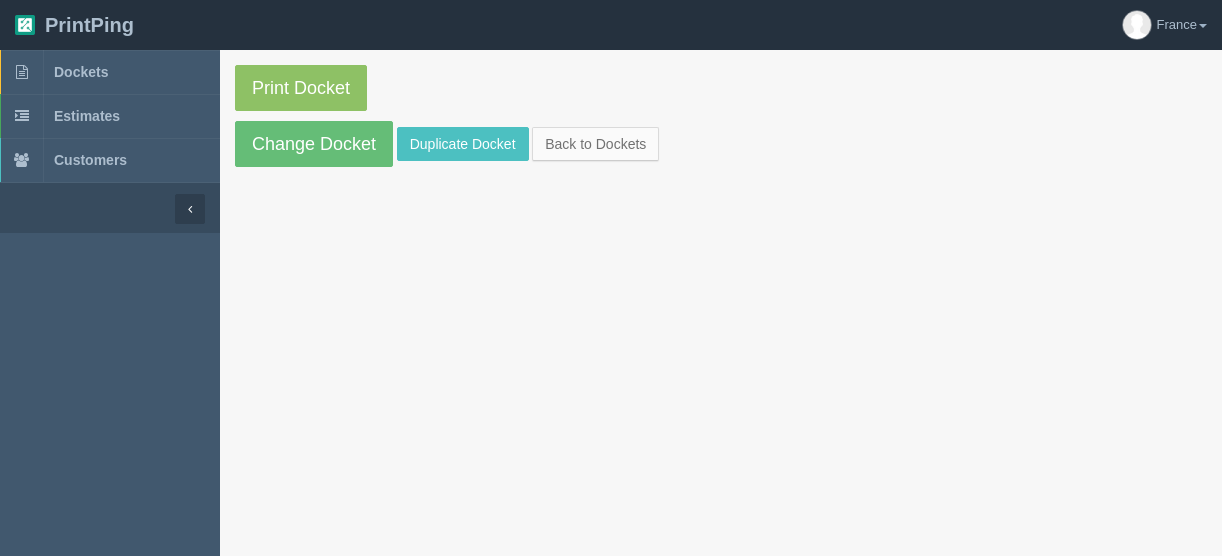 scroll, scrollTop: 0, scrollLeft: 0, axis: both 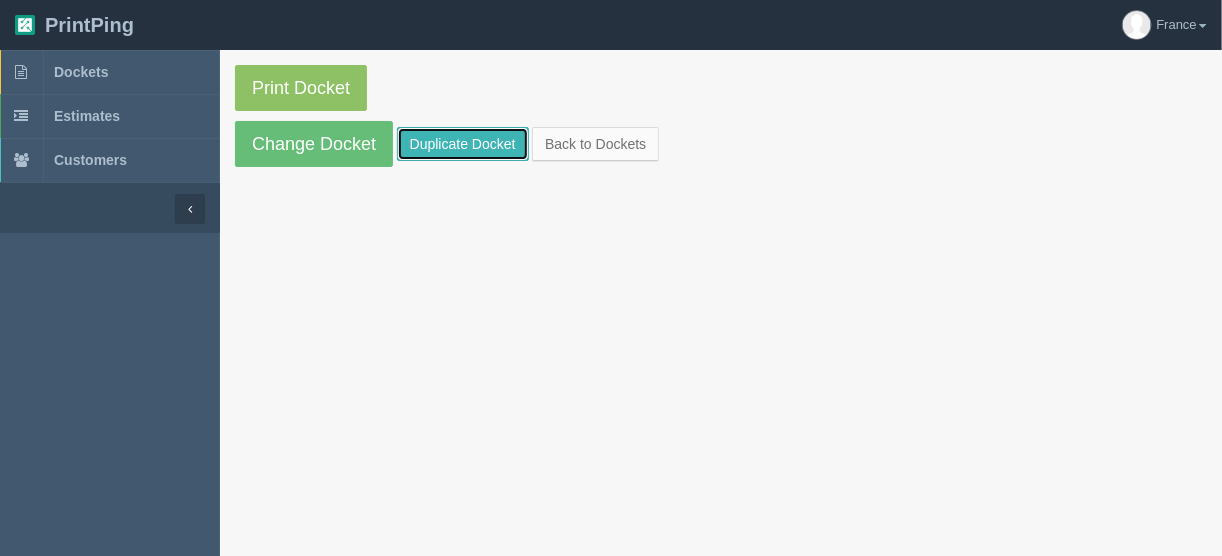click on "Duplicate Docket" at bounding box center (463, 144) 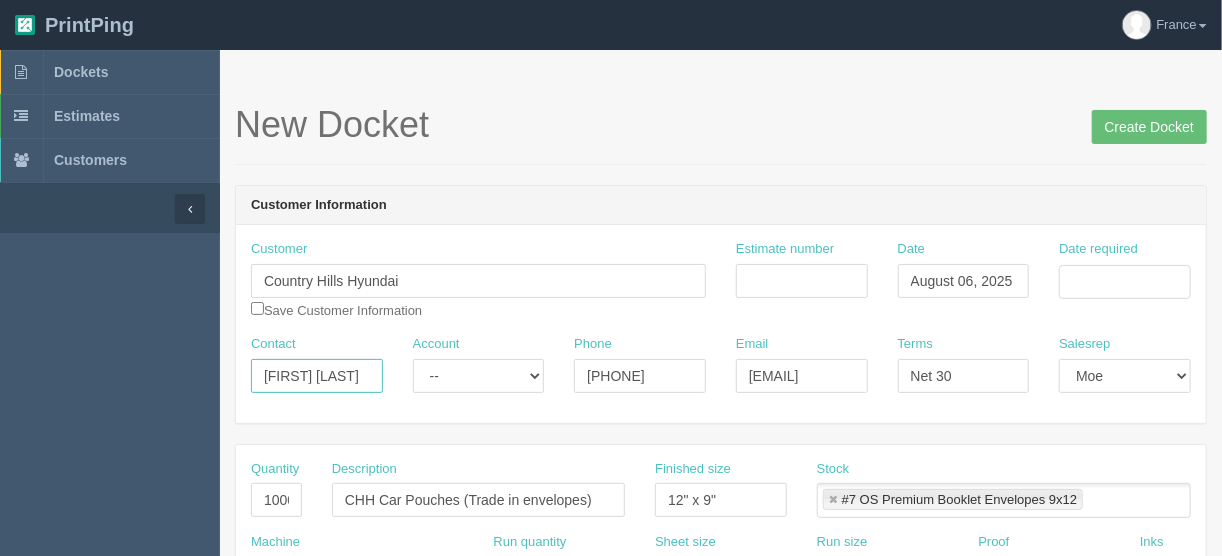 drag, startPoint x: 364, startPoint y: 371, endPoint x: 160, endPoint y: 399, distance: 205.9126 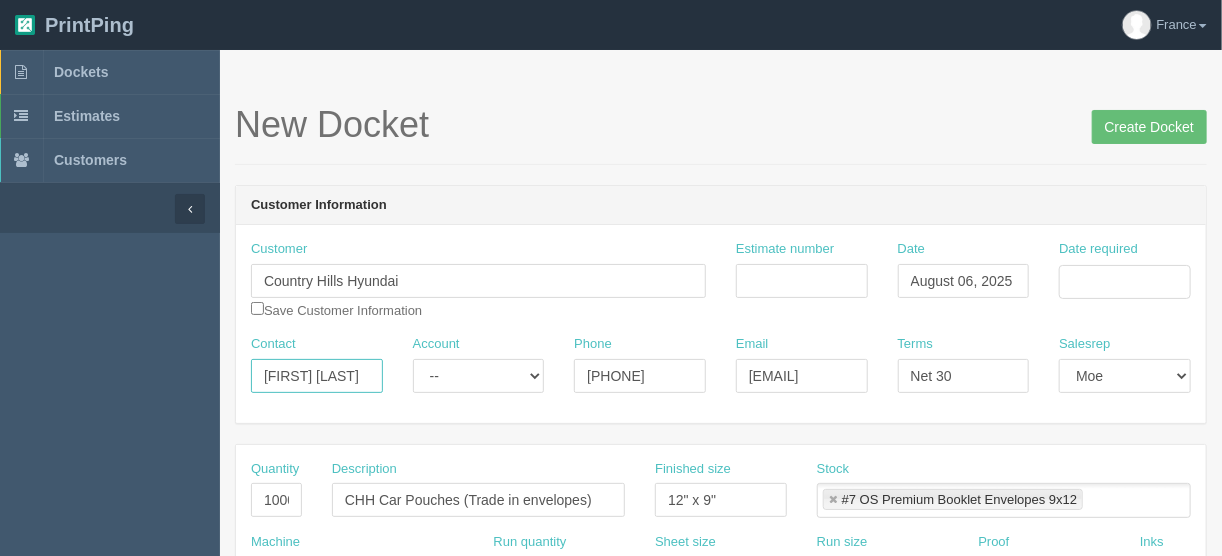 type on "[FIRST] [LAST]" 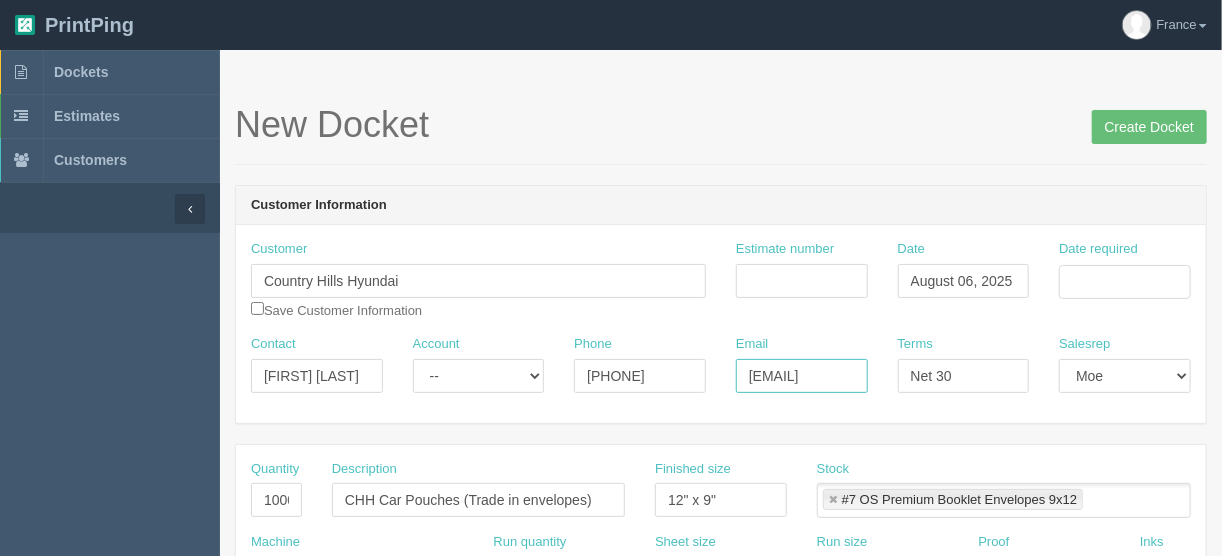 scroll, scrollTop: 0, scrollLeft: 65, axis: horizontal 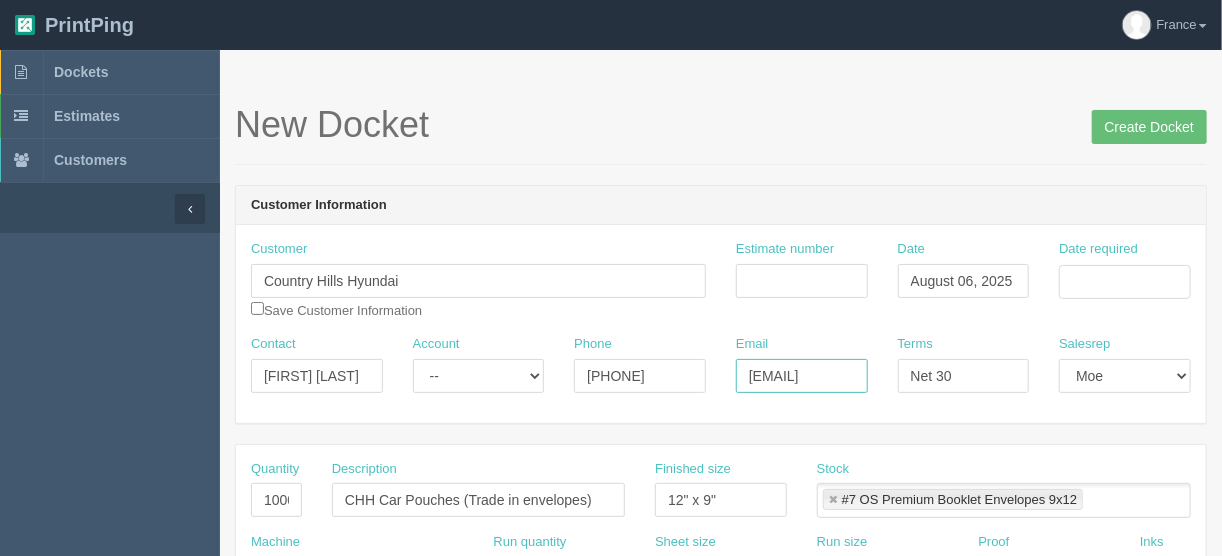 type on "mbartlett@kaizenauto.com" 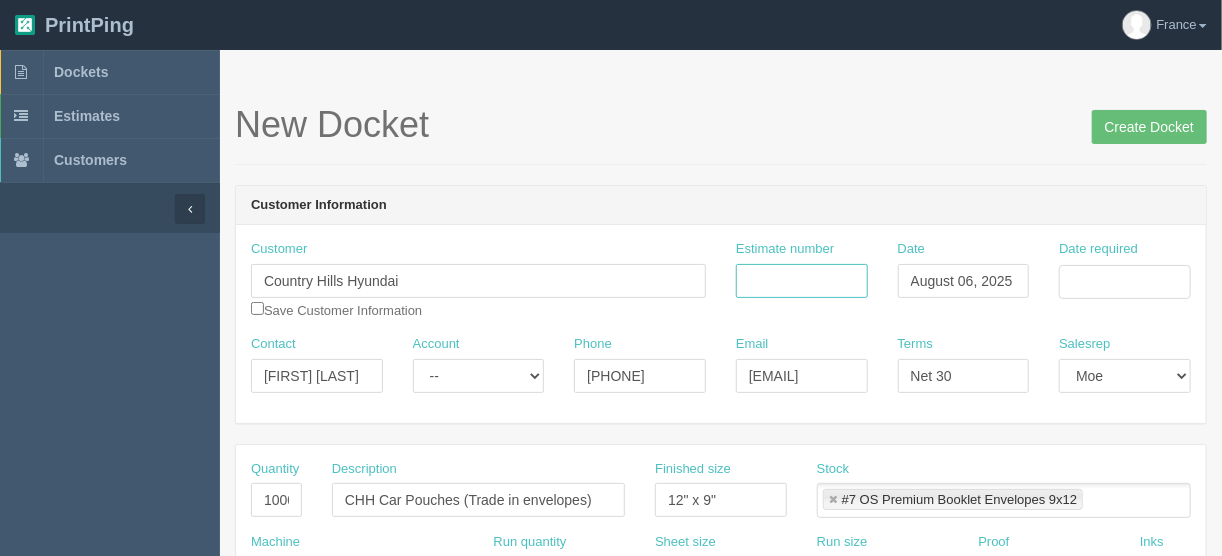 scroll, scrollTop: 0, scrollLeft: 0, axis: both 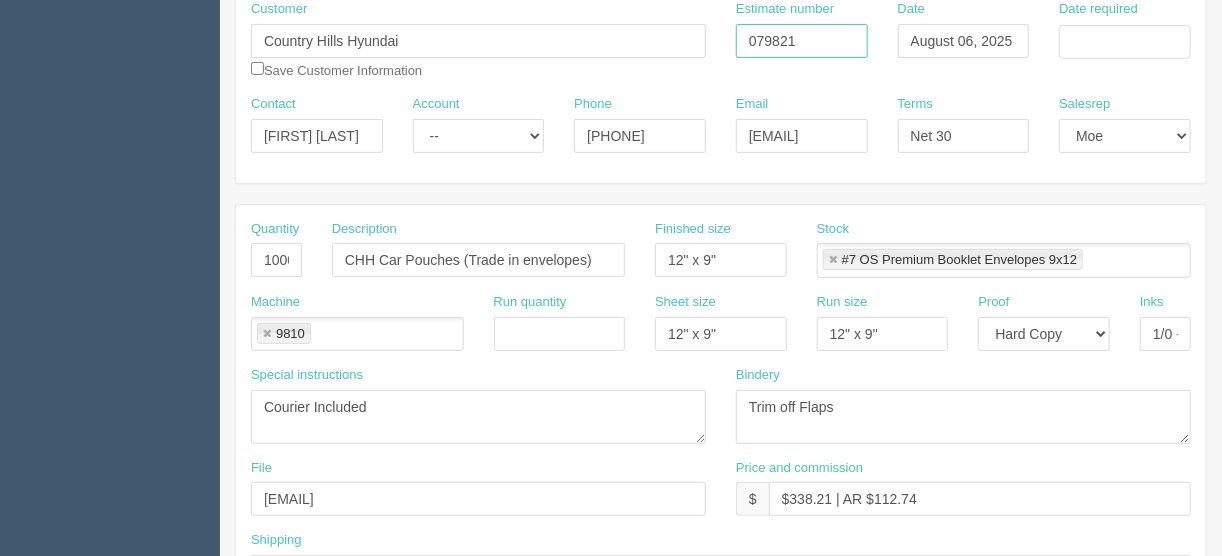 type on "079821" 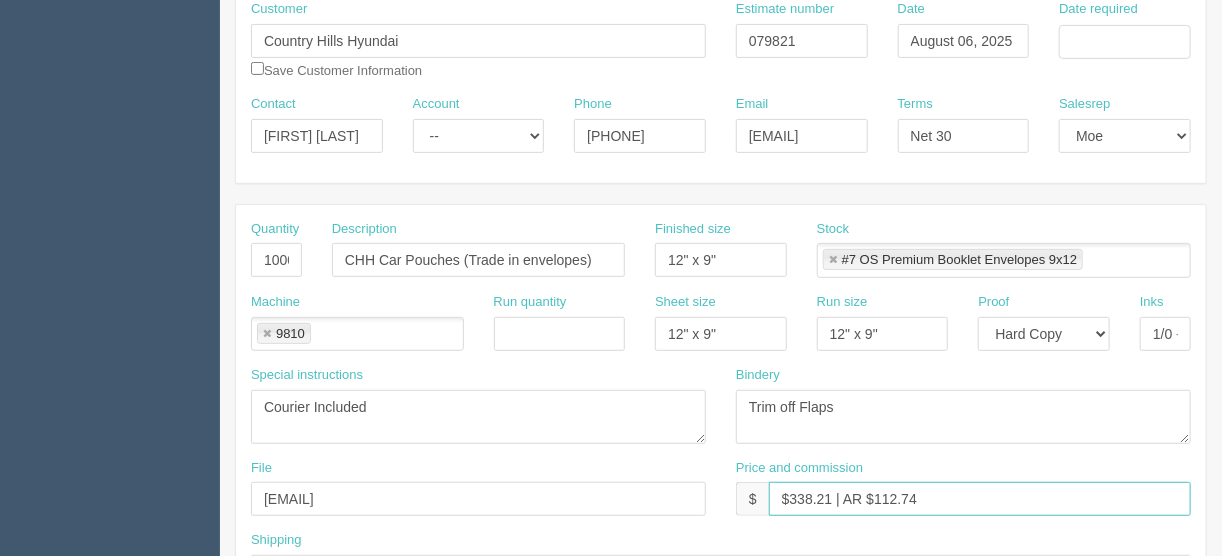 drag, startPoint x: 829, startPoint y: 496, endPoint x: 789, endPoint y: 495, distance: 40.012497 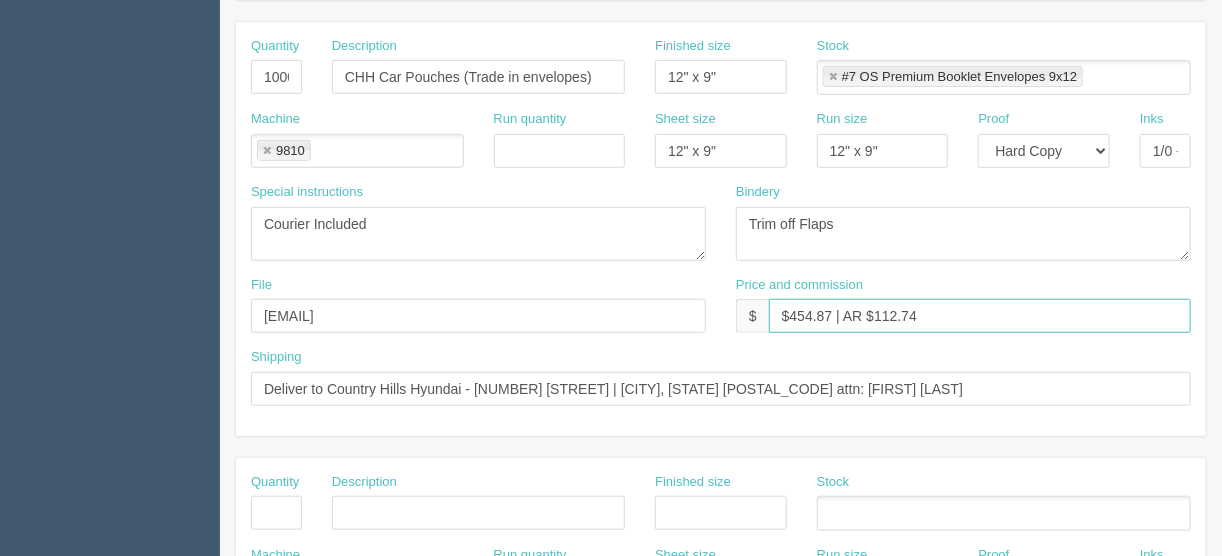 scroll, scrollTop: 560, scrollLeft: 0, axis: vertical 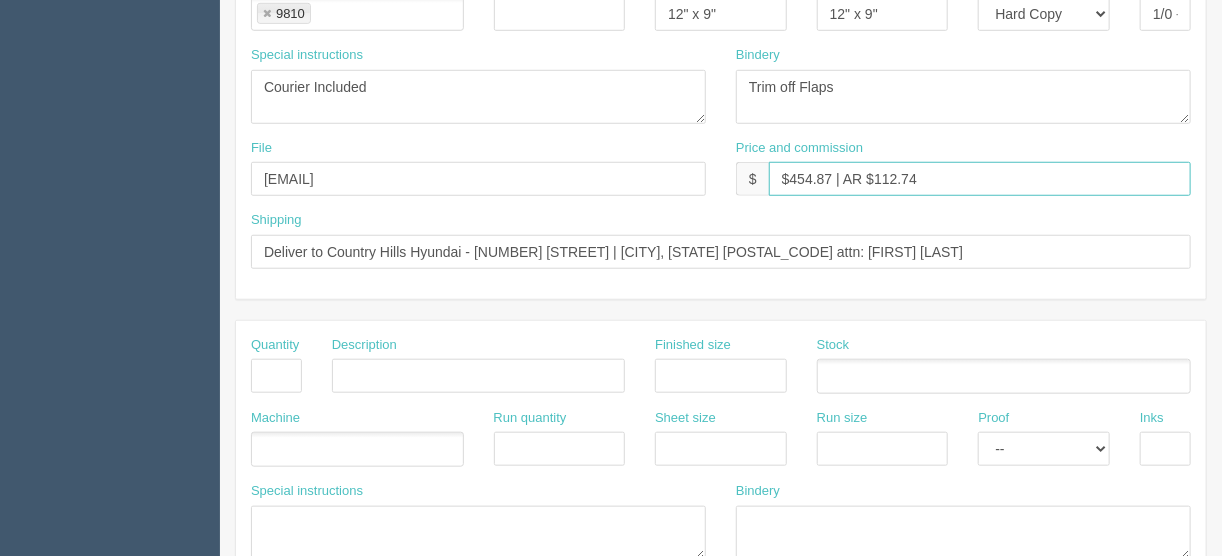type on "$454.87 | AR $112.74" 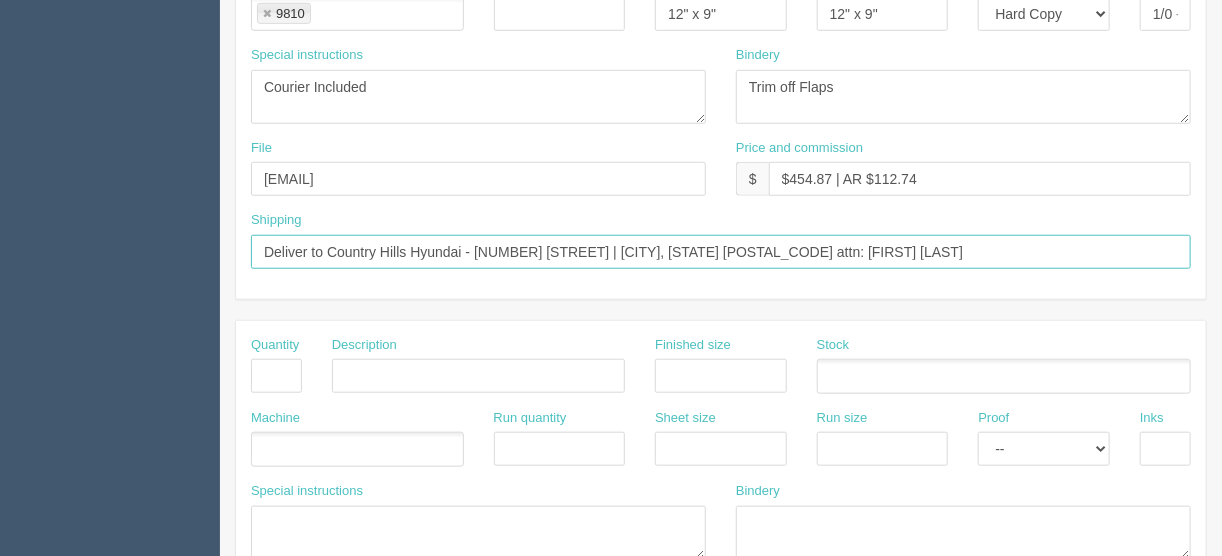 drag, startPoint x: 937, startPoint y: 248, endPoint x: 856, endPoint y: 245, distance: 81.055534 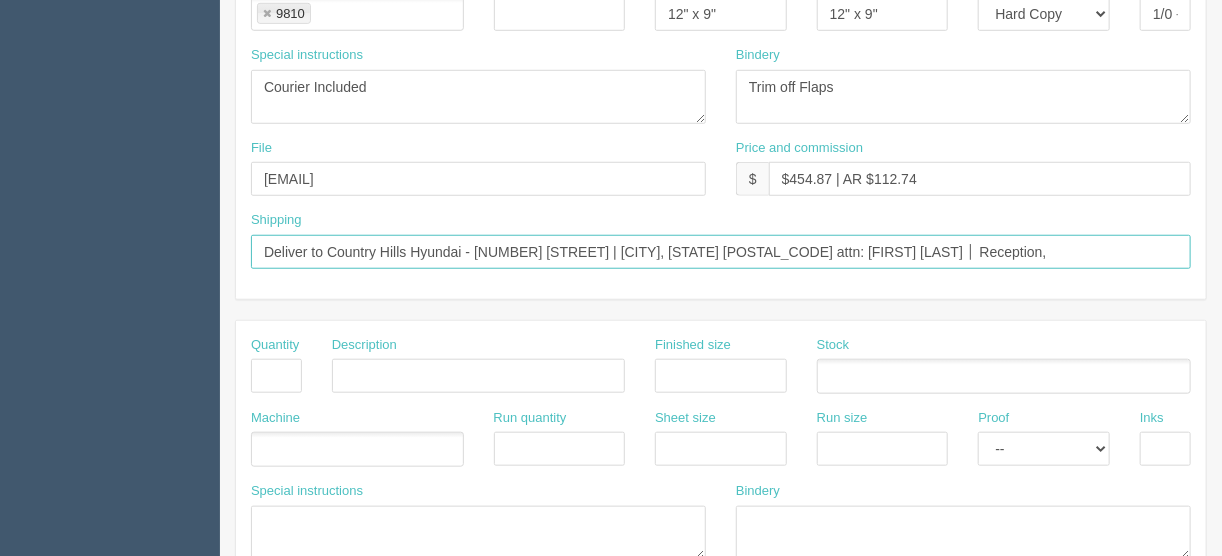 click on "Deliver to Country Hills Hyundai -  2307 Country Hills BLVD NE | Calgary, Alberta T3J 0R4 attn: Janice Chau │ Reception," at bounding box center [721, 252] 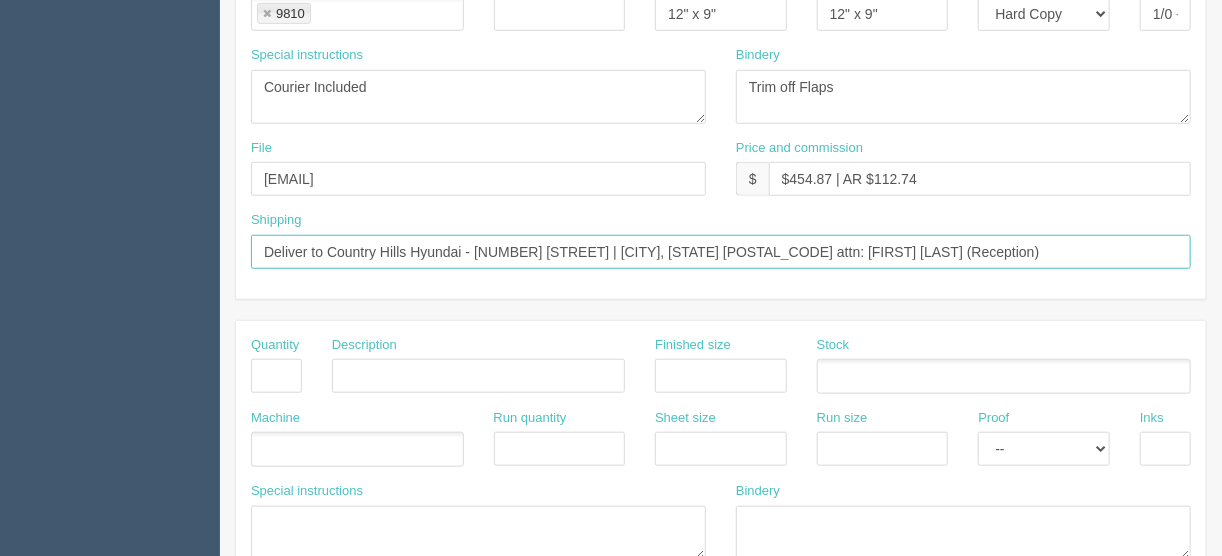 drag, startPoint x: 629, startPoint y: 244, endPoint x: 625, endPoint y: 272, distance: 28.284271 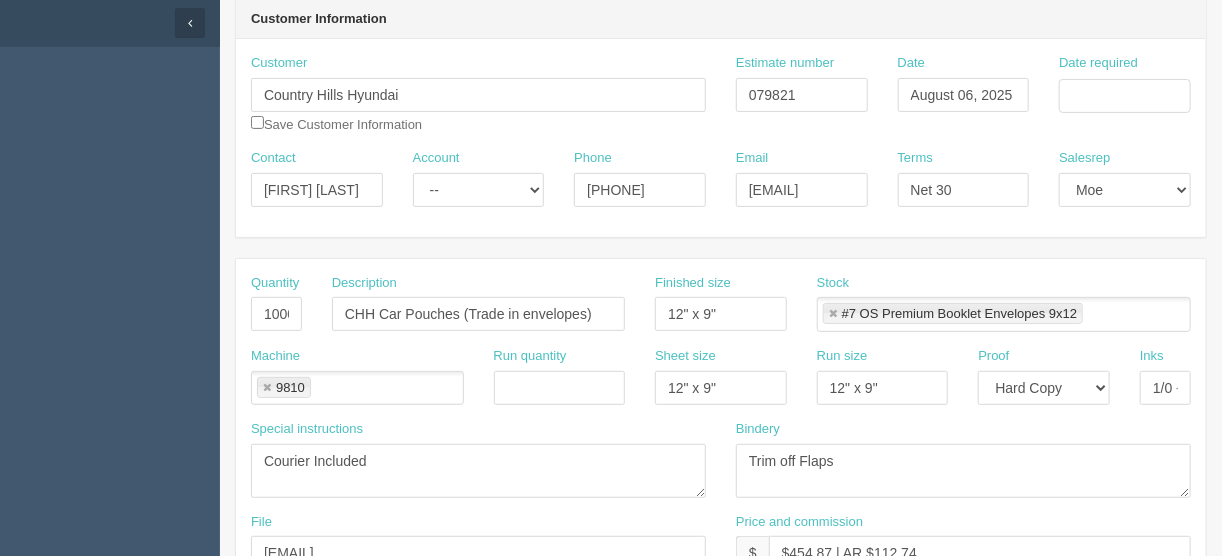 scroll, scrollTop: 160, scrollLeft: 0, axis: vertical 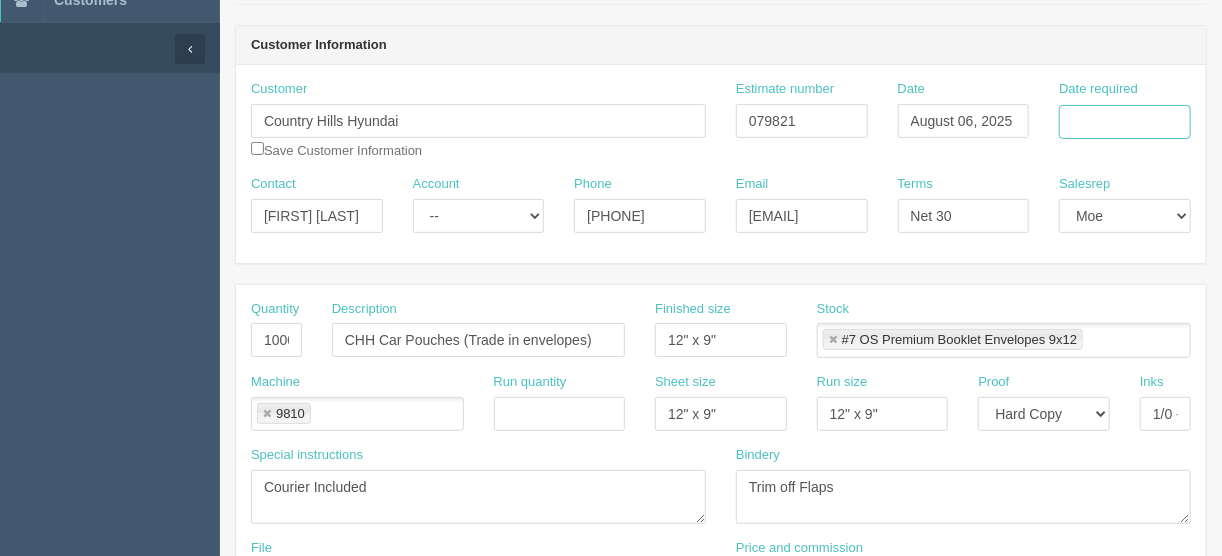 click on "Date required" at bounding box center (1125, 122) 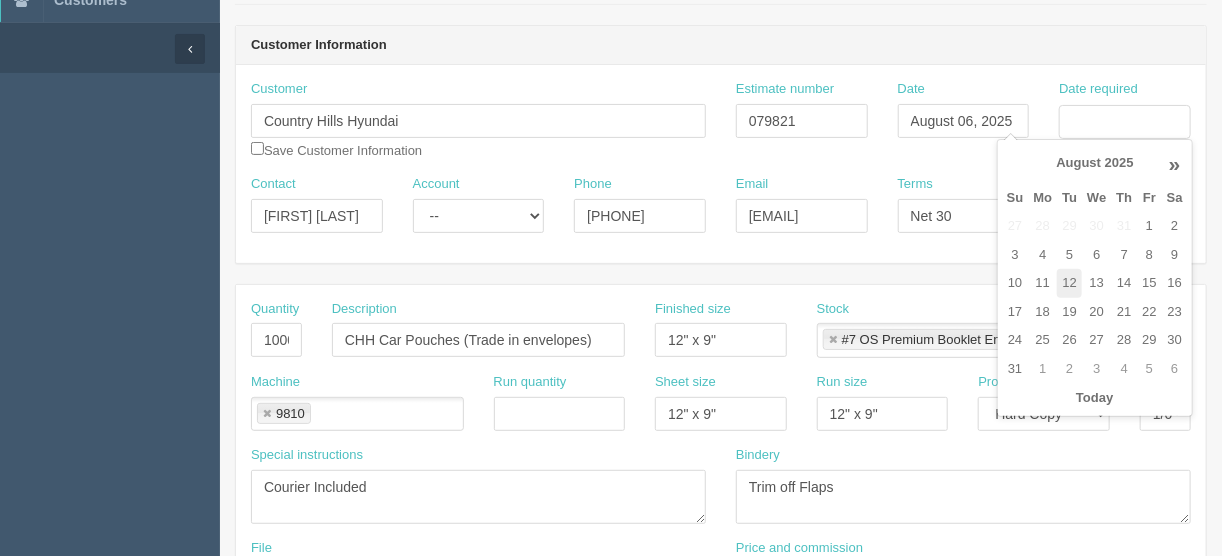 click on "12" at bounding box center [1069, 283] 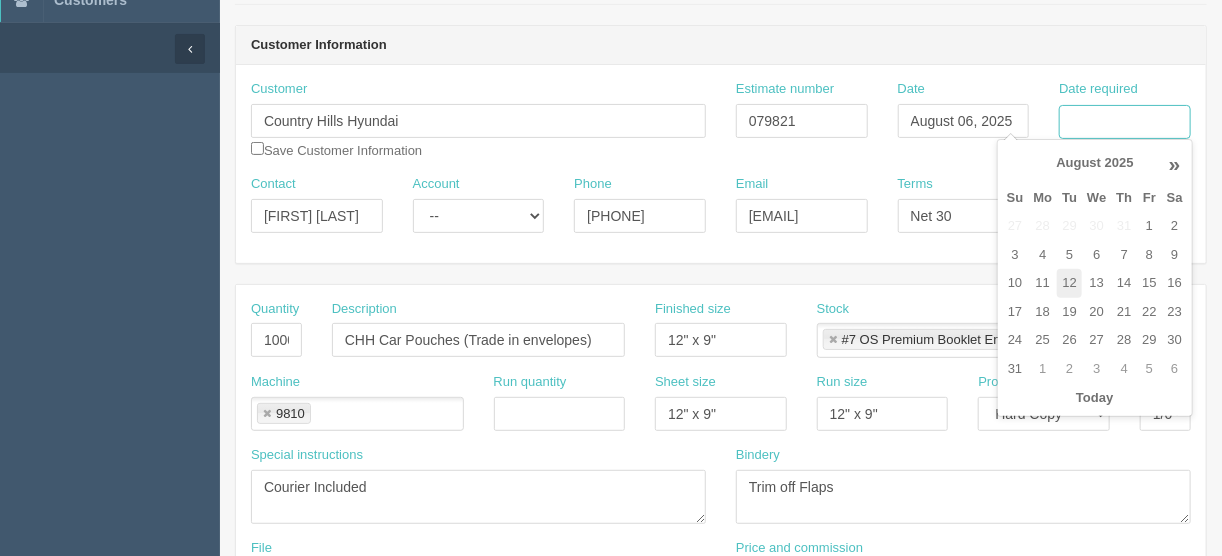 type on "August 12, 2025" 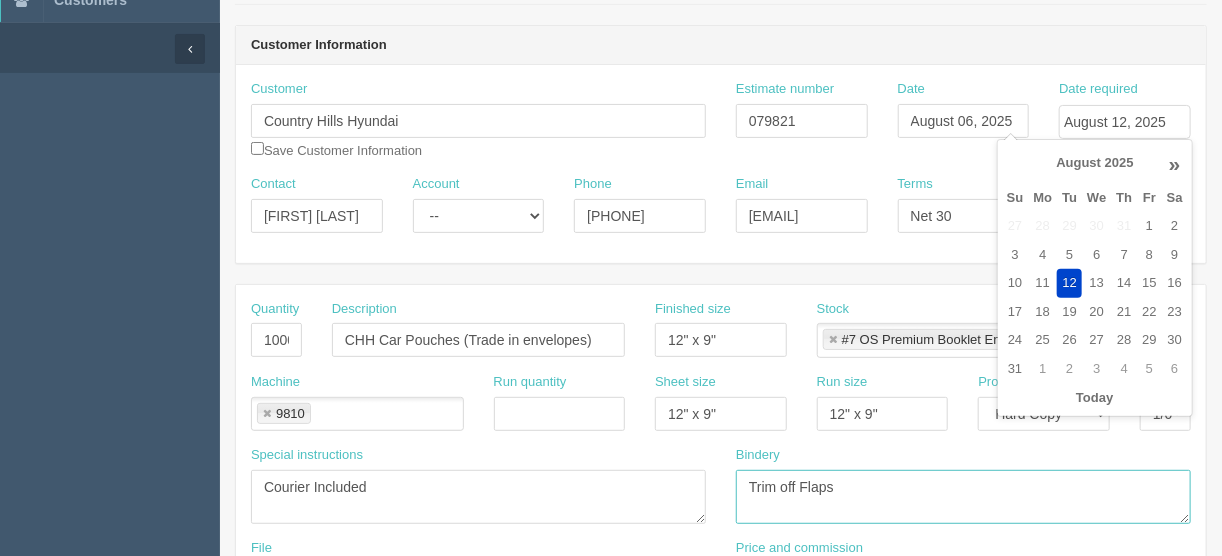 click on "Trim off Flaps" at bounding box center [963, 497] 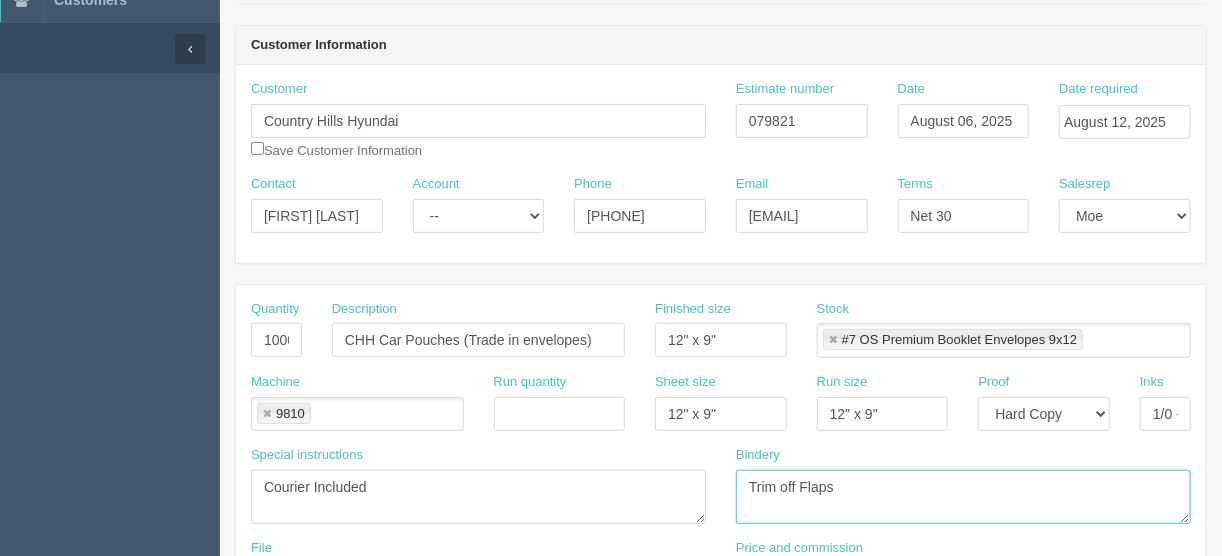 click on "Trim off Flaps" at bounding box center (963, 497) 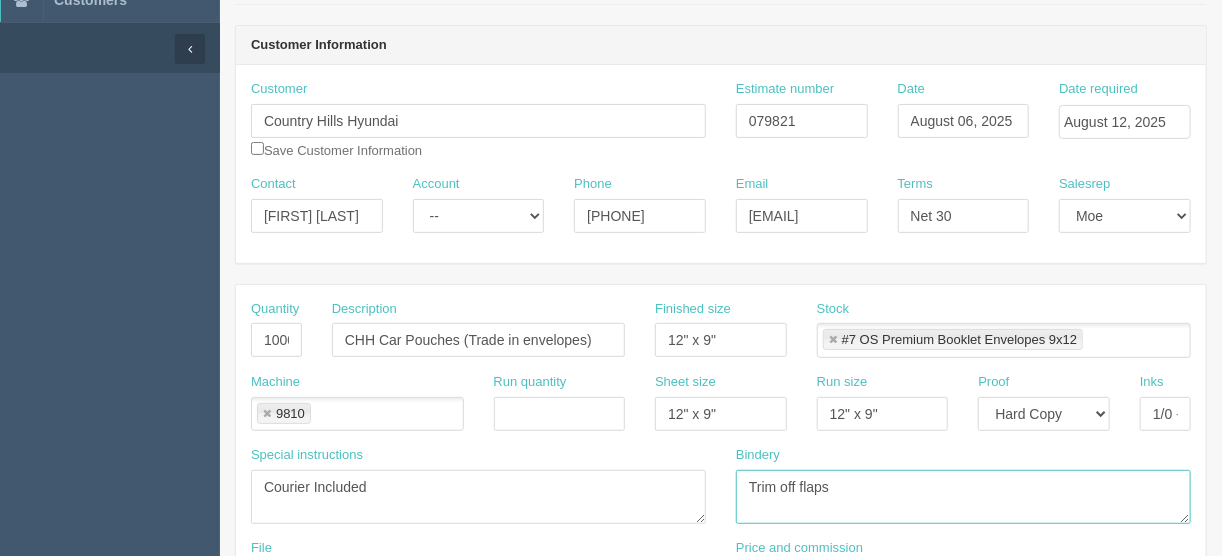 type on "Trim off flaps" 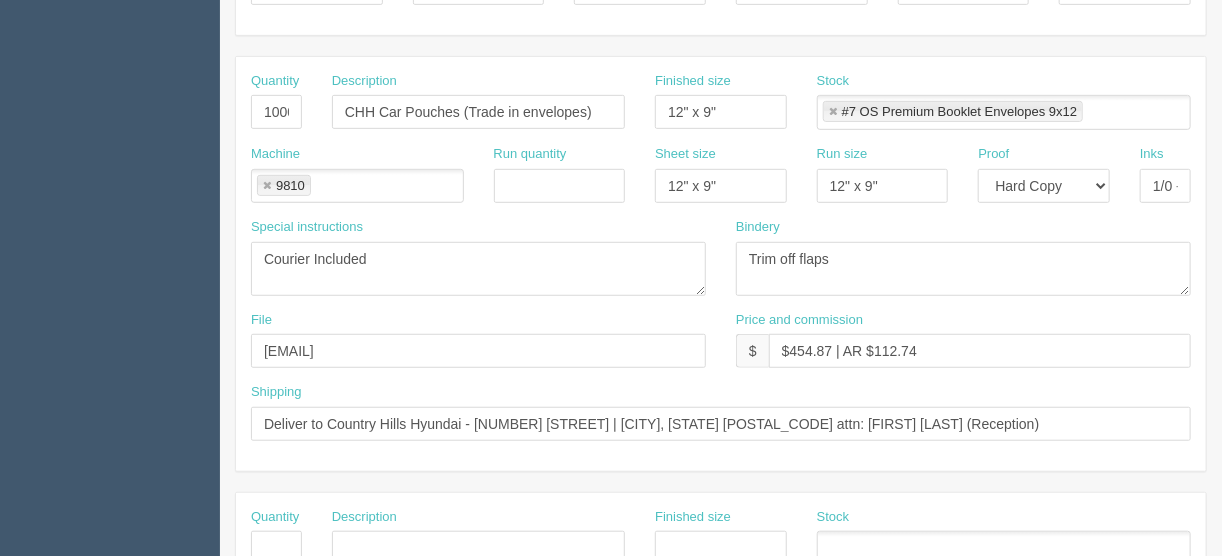 scroll, scrollTop: 320, scrollLeft: 0, axis: vertical 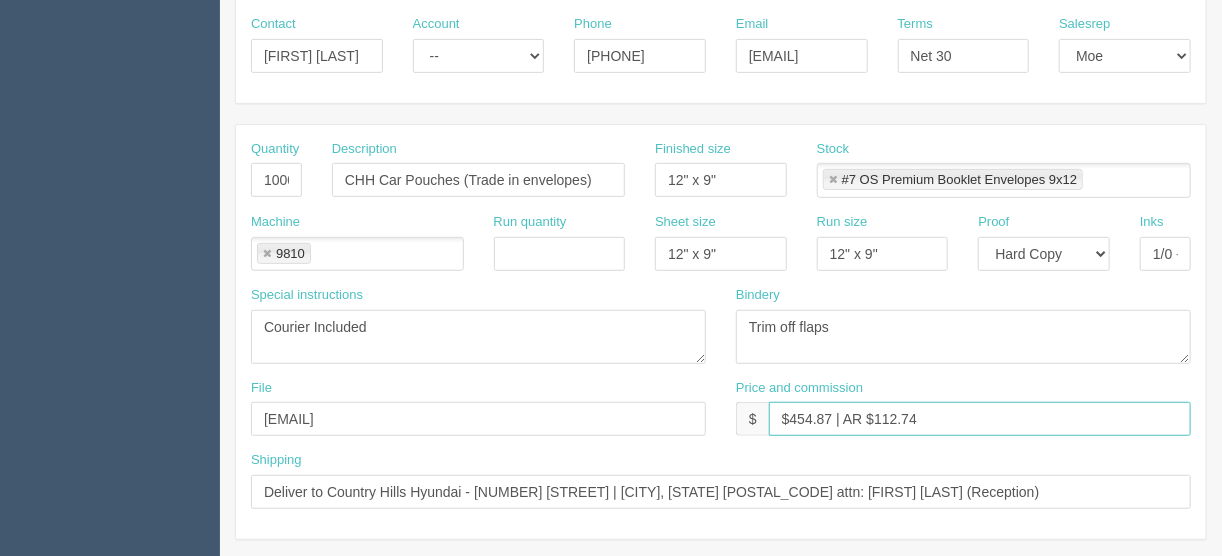 drag, startPoint x: 917, startPoint y: 410, endPoint x: 876, endPoint y: 416, distance: 41.4367 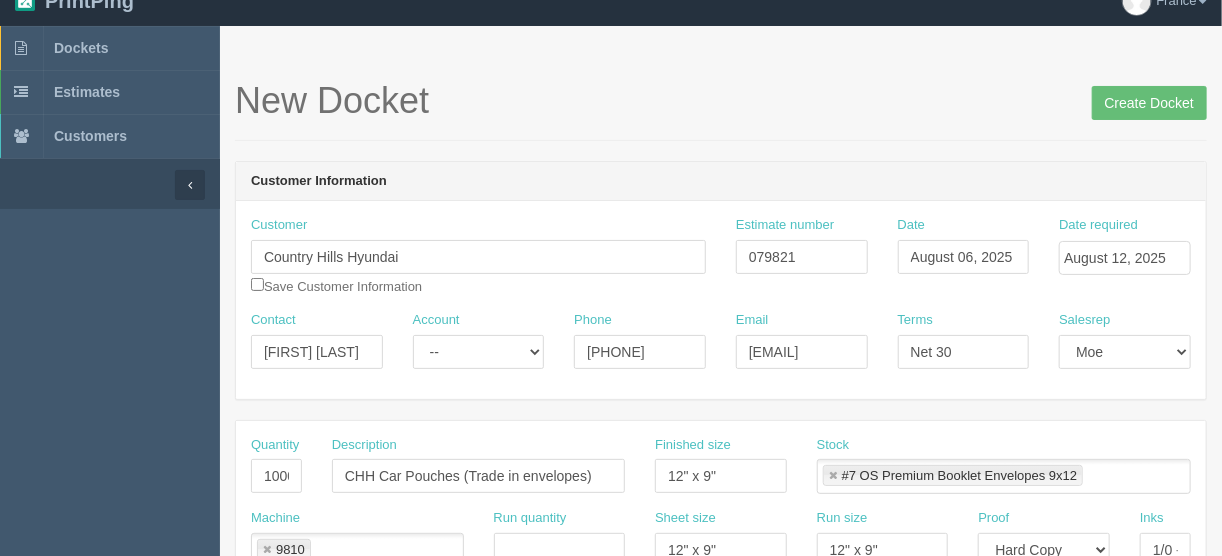 scroll, scrollTop: 0, scrollLeft: 0, axis: both 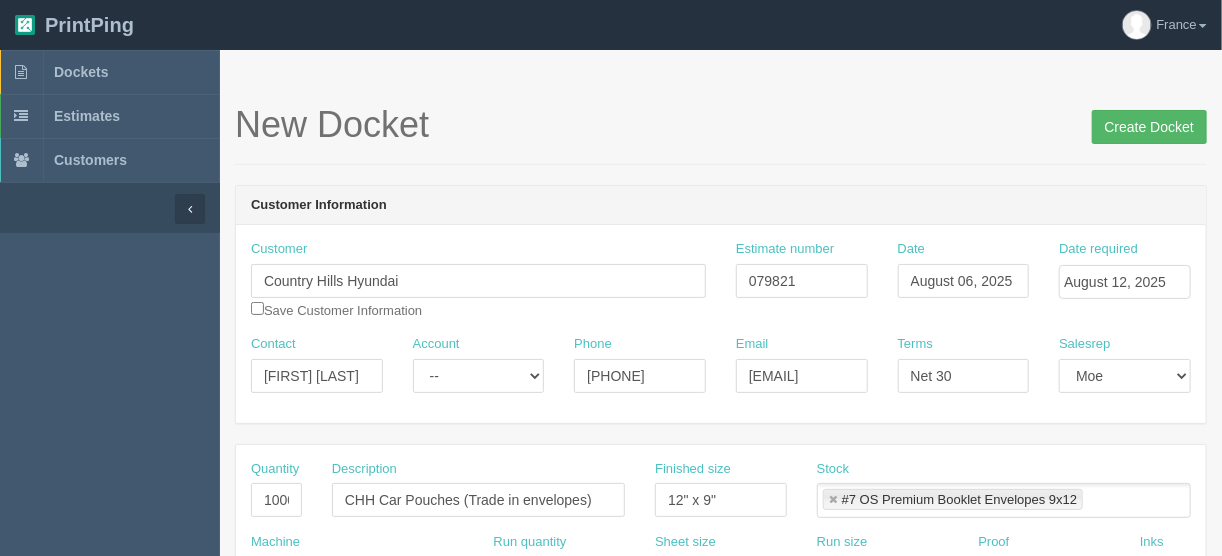 type on "$454.87 | AR $" 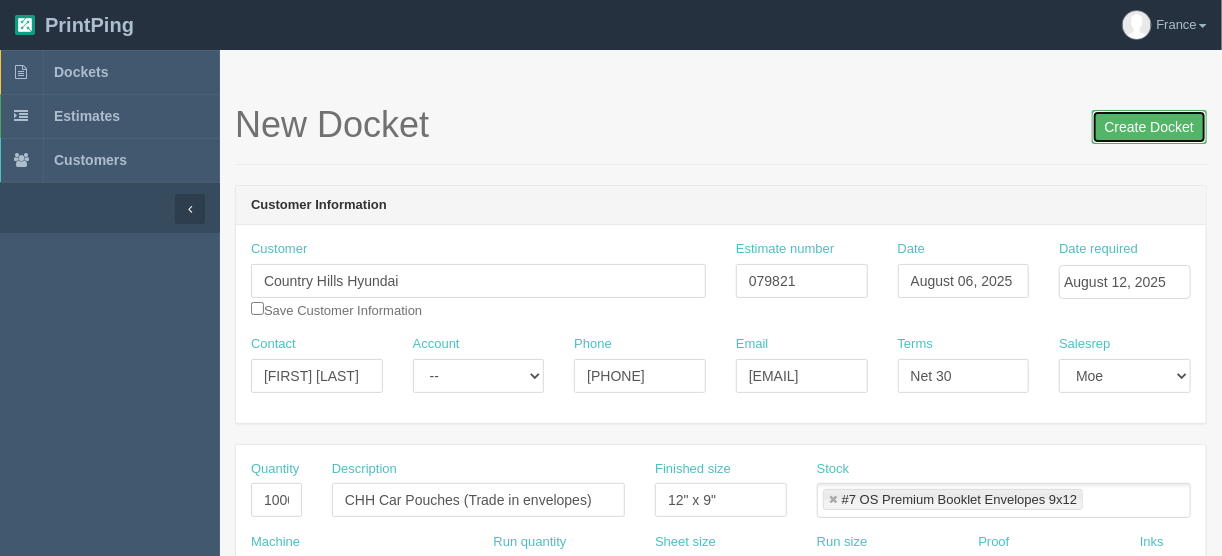 click on "Create Docket" at bounding box center [1149, 127] 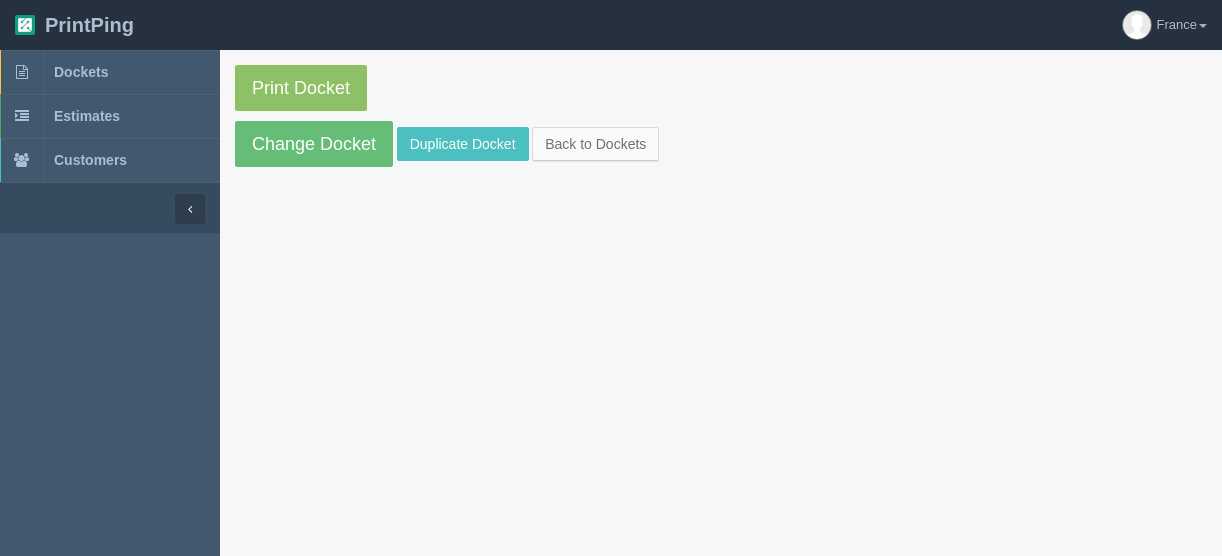 scroll, scrollTop: 0, scrollLeft: 0, axis: both 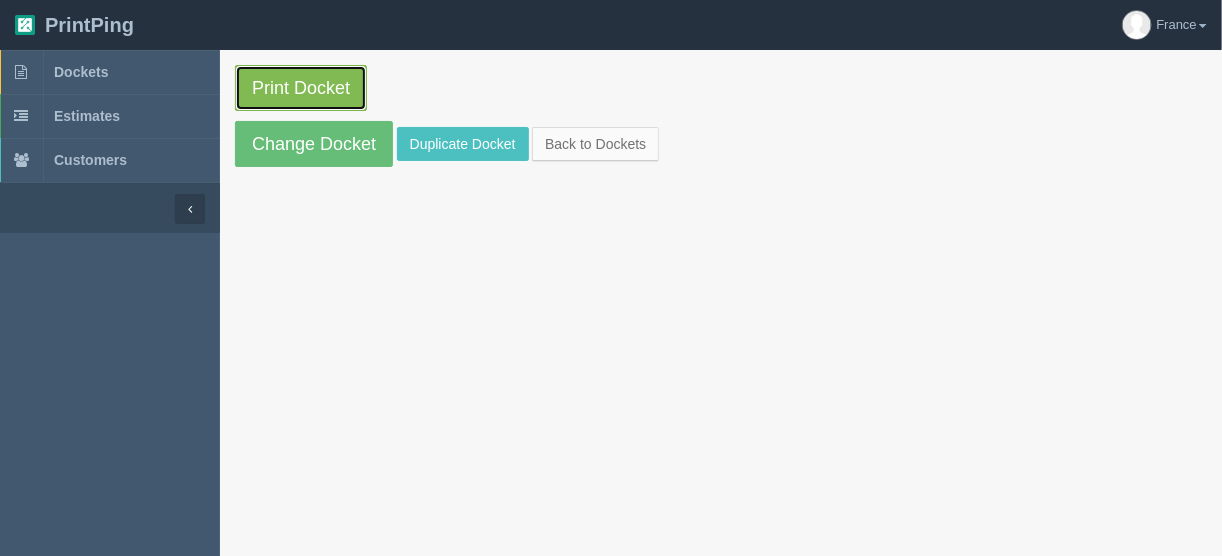 click on "Print Docket" at bounding box center (301, 88) 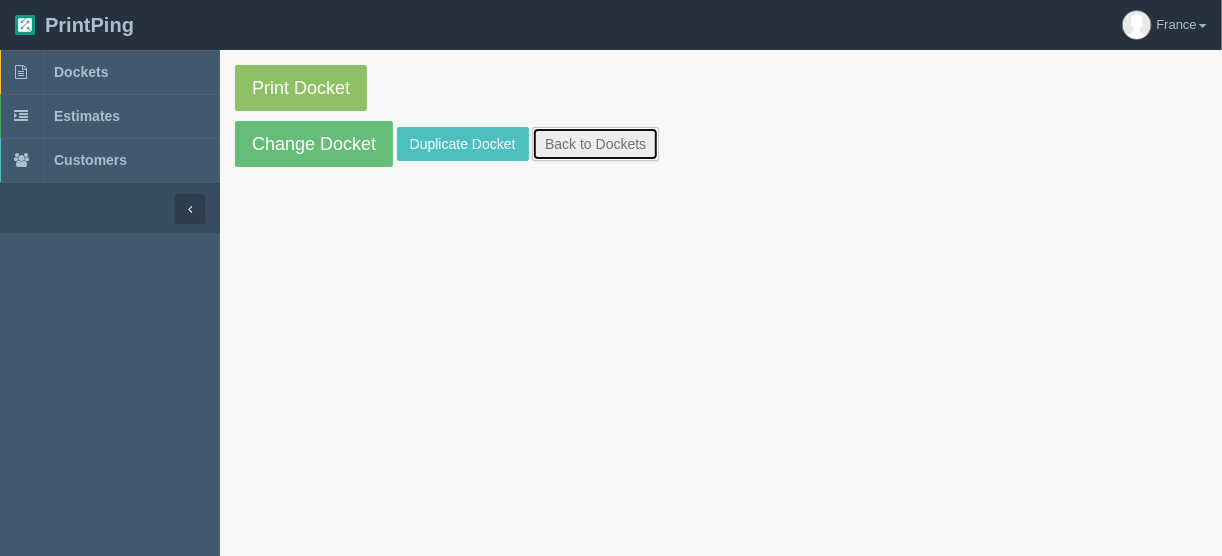 click on "Back to Dockets" at bounding box center (595, 144) 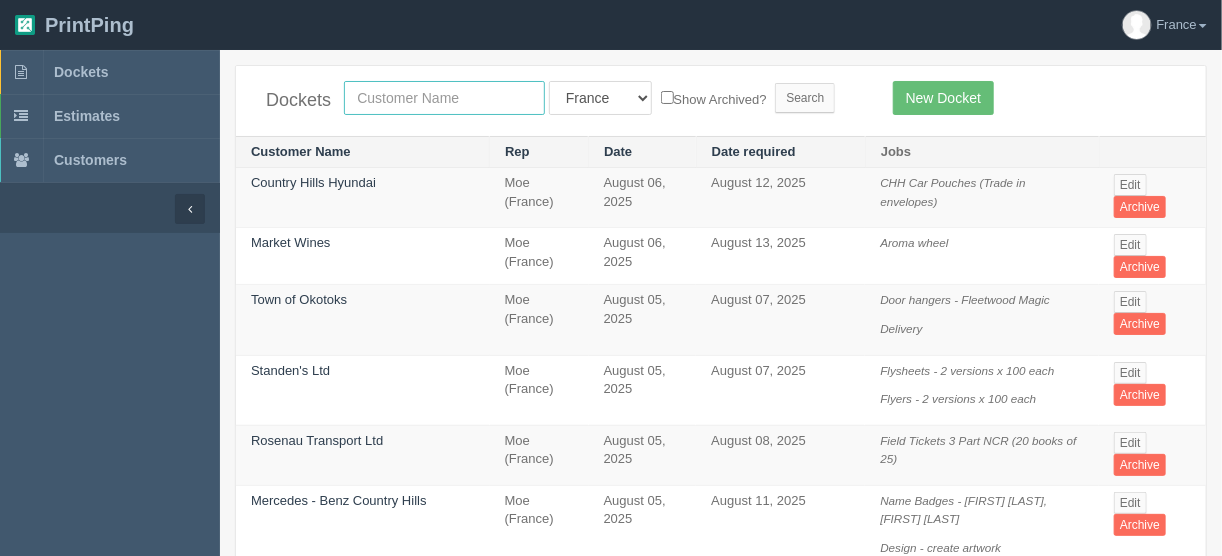 click at bounding box center (444, 98) 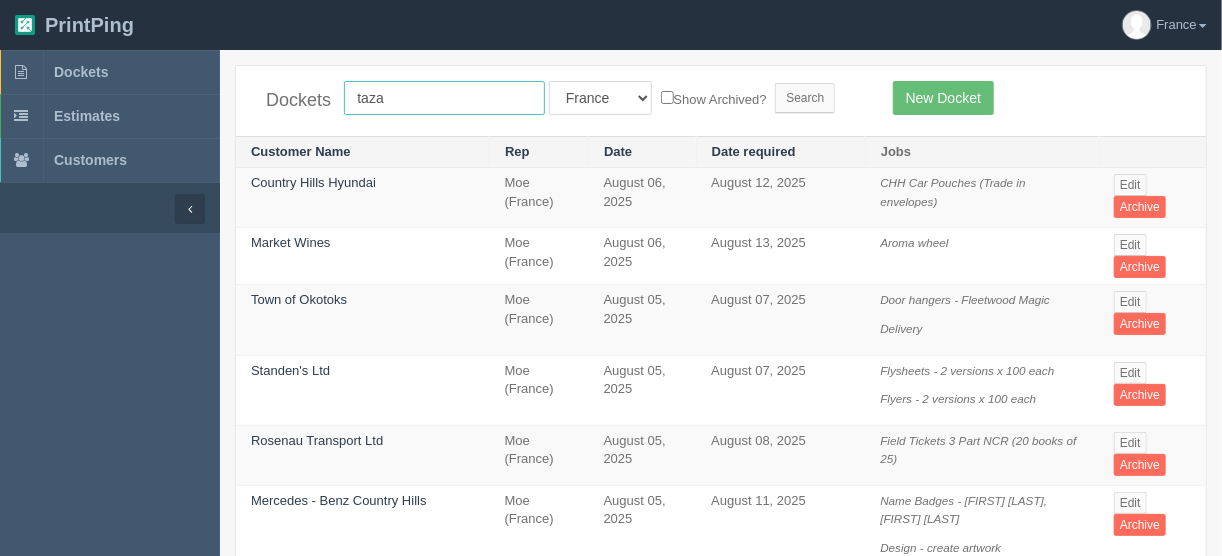 type on "taza" 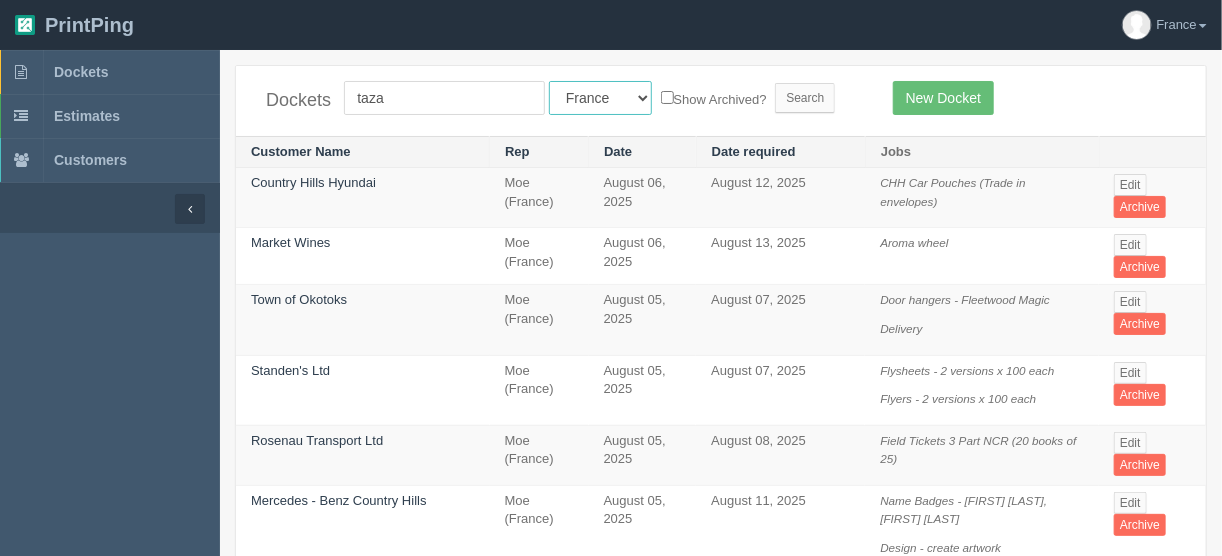 click on "All Users
Ali
Ali Test 1
Aly
Amy
Ankit
Arif
Brandon
Dan
France
Greg
Jim
Mark
Matthew
Mehmud
Mikayla
Moe
Phil
Rebecca
Sam
Stacy
Steve
Viki
Zach
Zack
Zunaid" at bounding box center (600, 98) 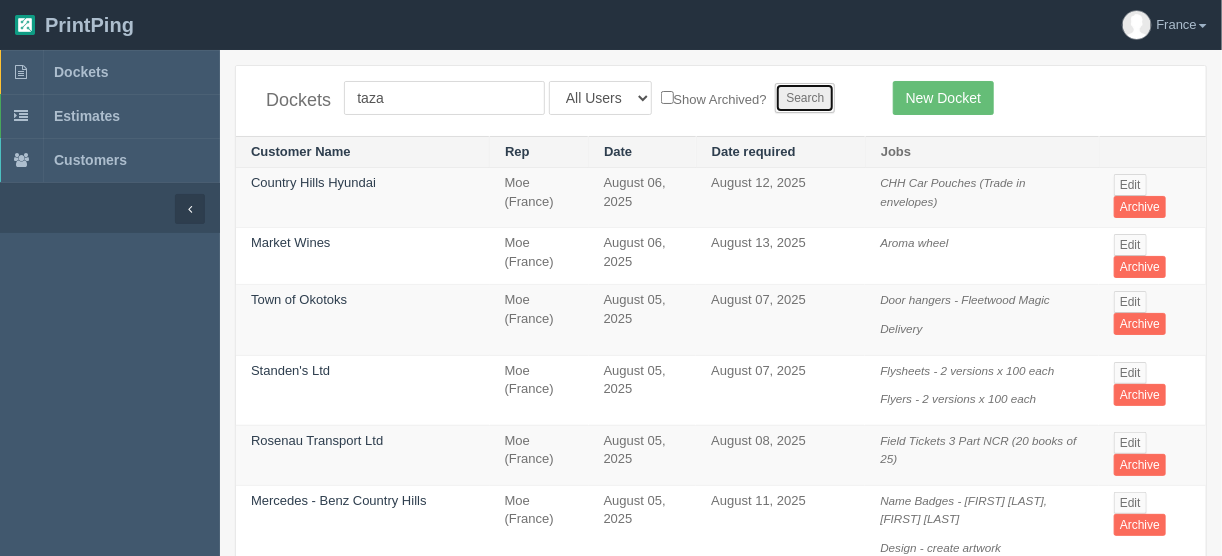 click on "Search" at bounding box center (805, 98) 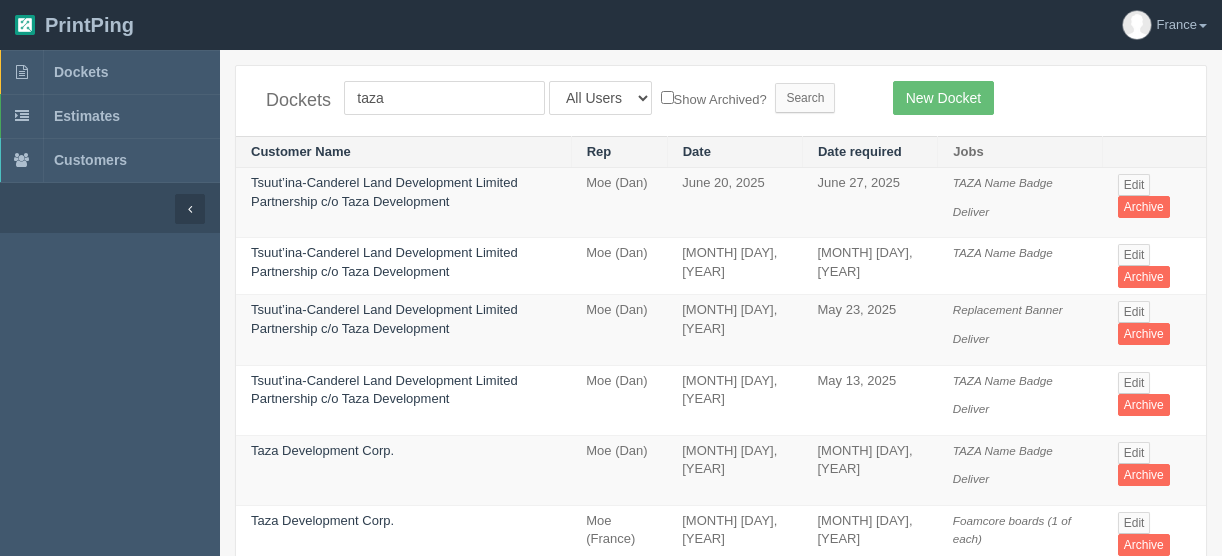 scroll, scrollTop: 0, scrollLeft: 0, axis: both 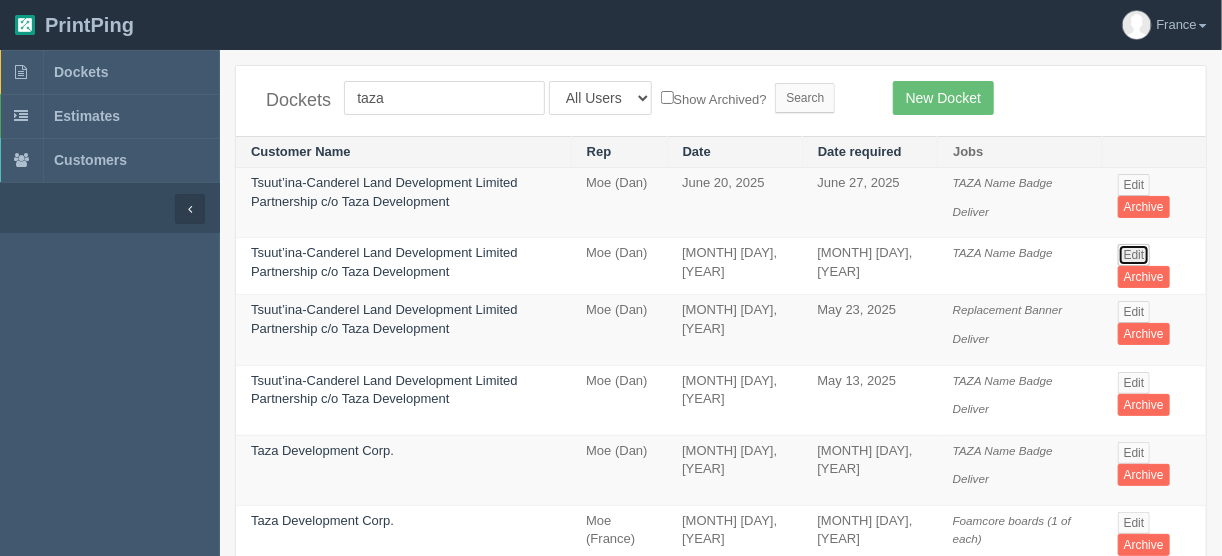 click on "Edit" at bounding box center [1134, 255] 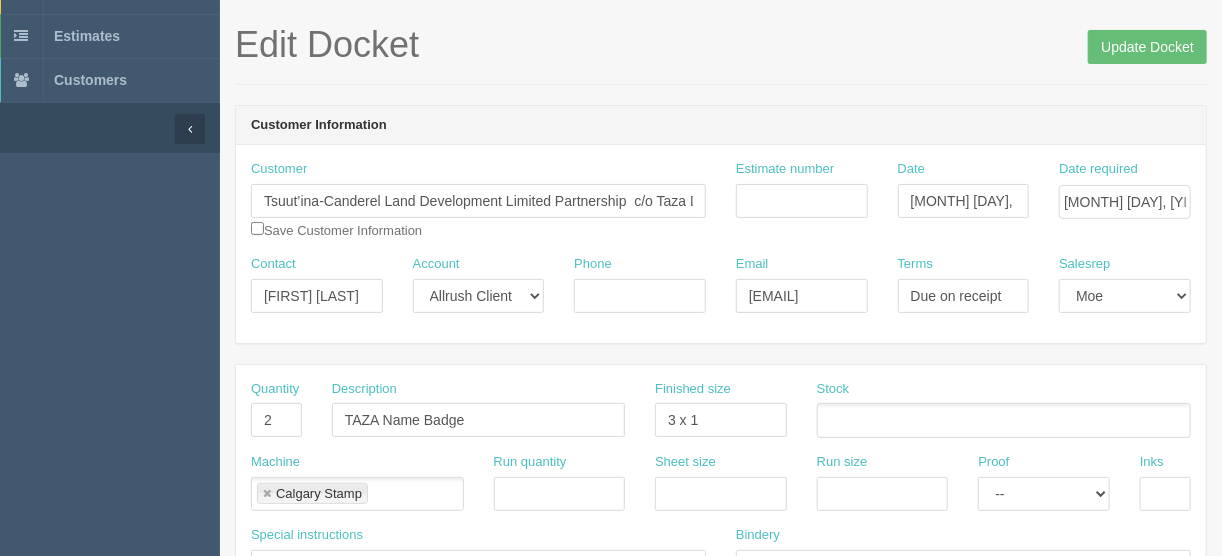 scroll, scrollTop: 0, scrollLeft: 0, axis: both 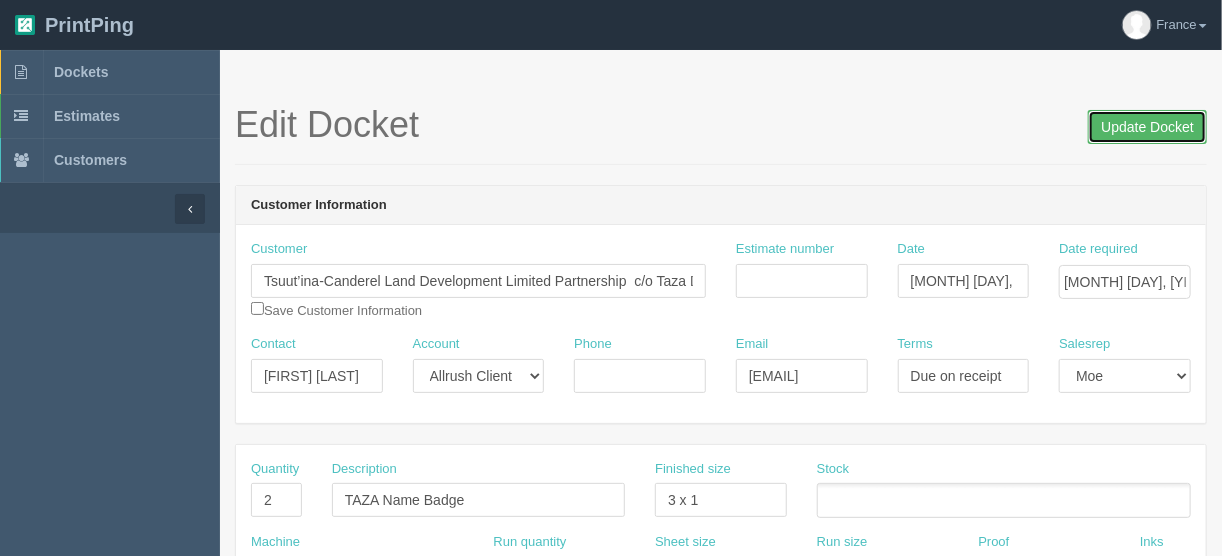 click on "Update Docket" at bounding box center (1147, 127) 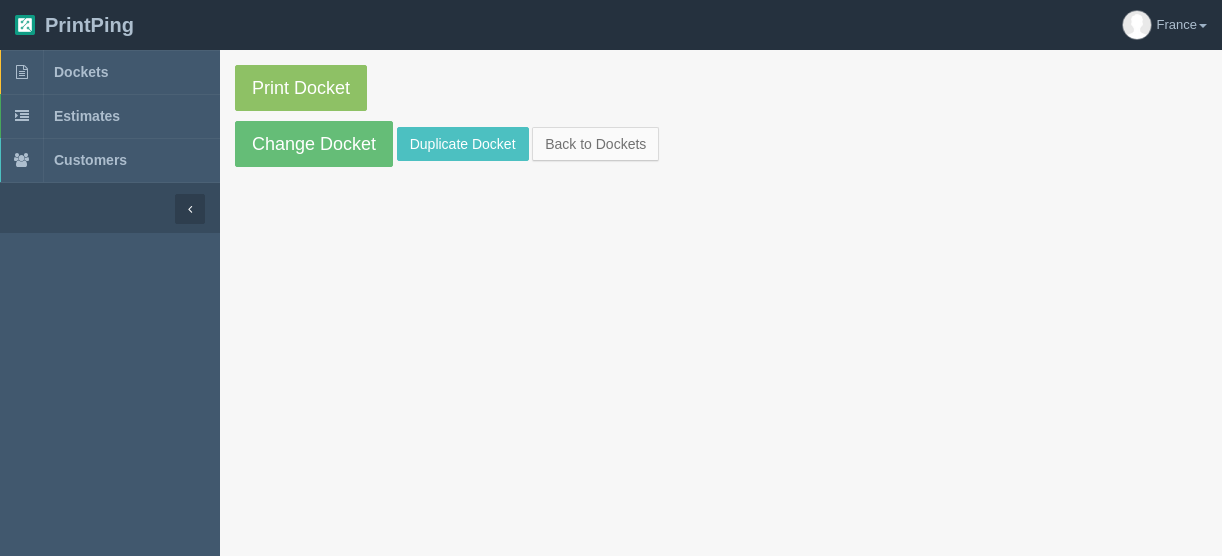 scroll, scrollTop: 0, scrollLeft: 0, axis: both 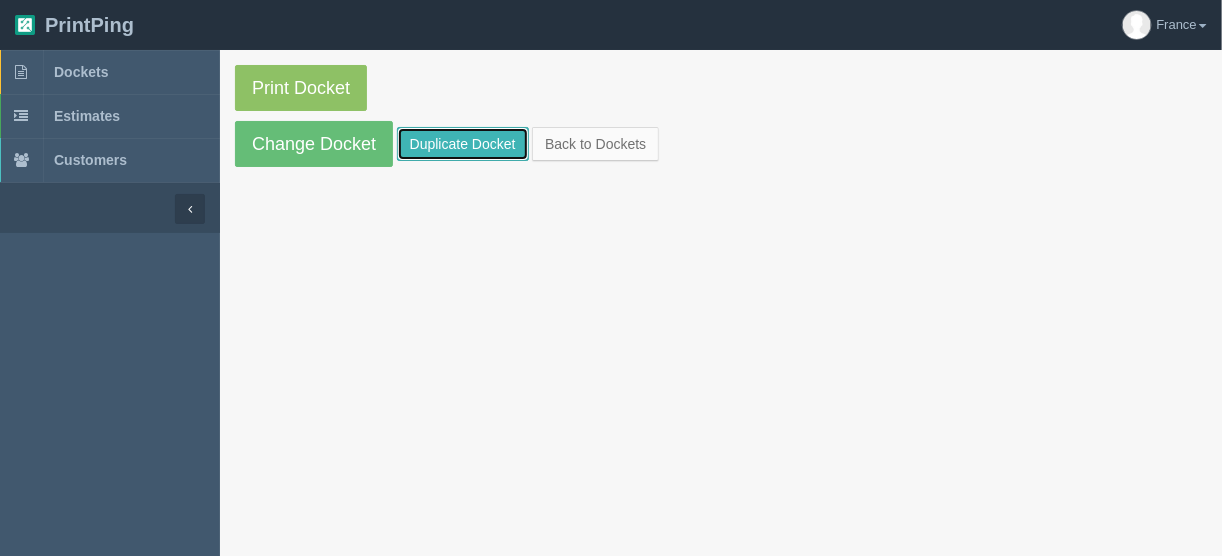 click on "Duplicate Docket" at bounding box center (463, 144) 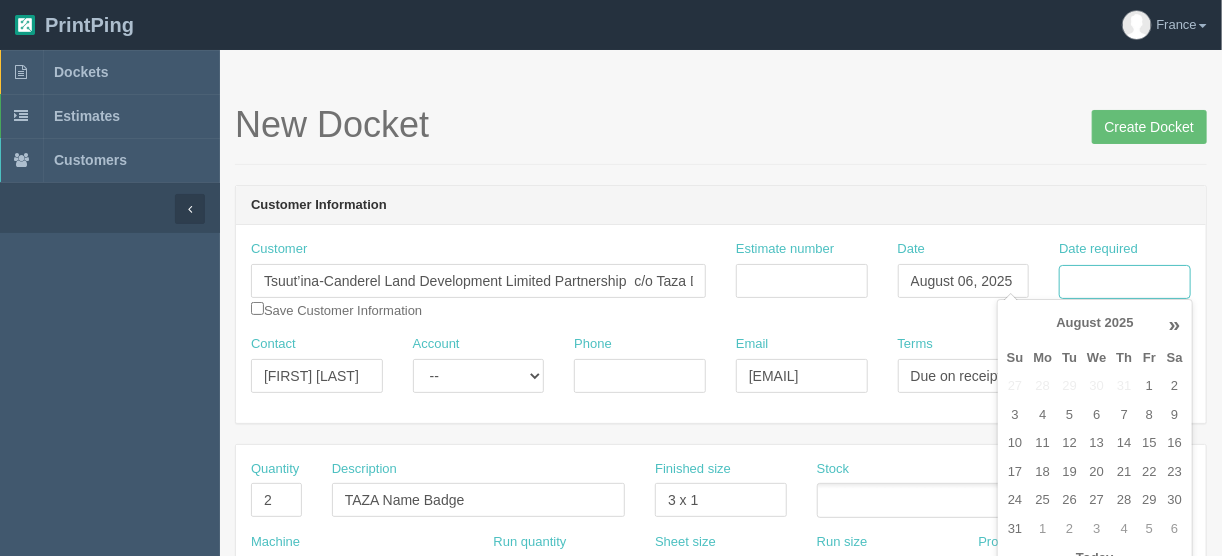 click on "Date required" at bounding box center (1125, 282) 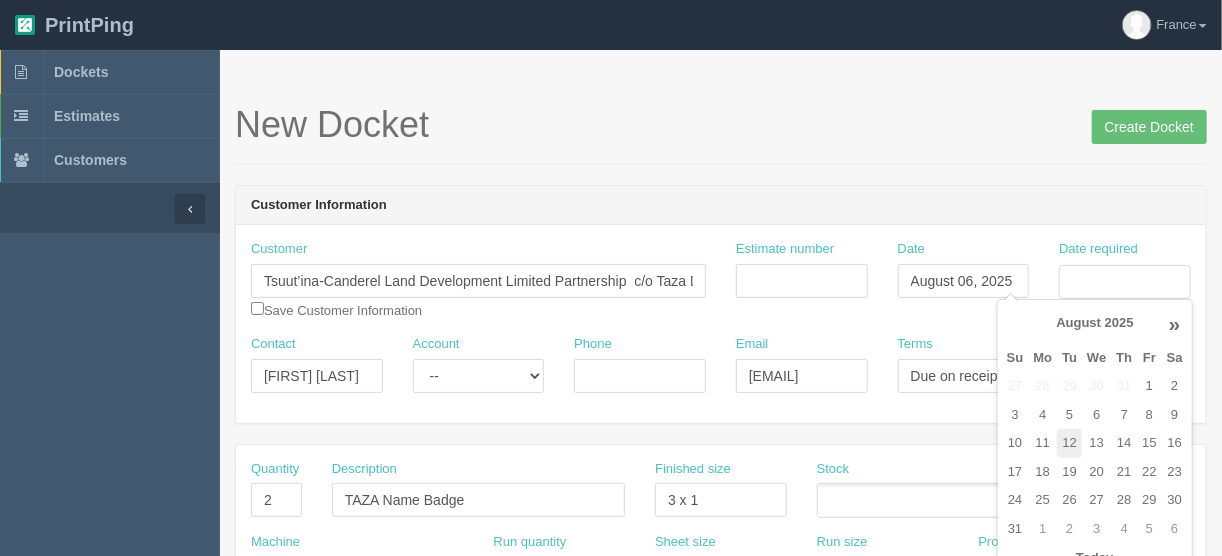 click on "12" at bounding box center (1069, 443) 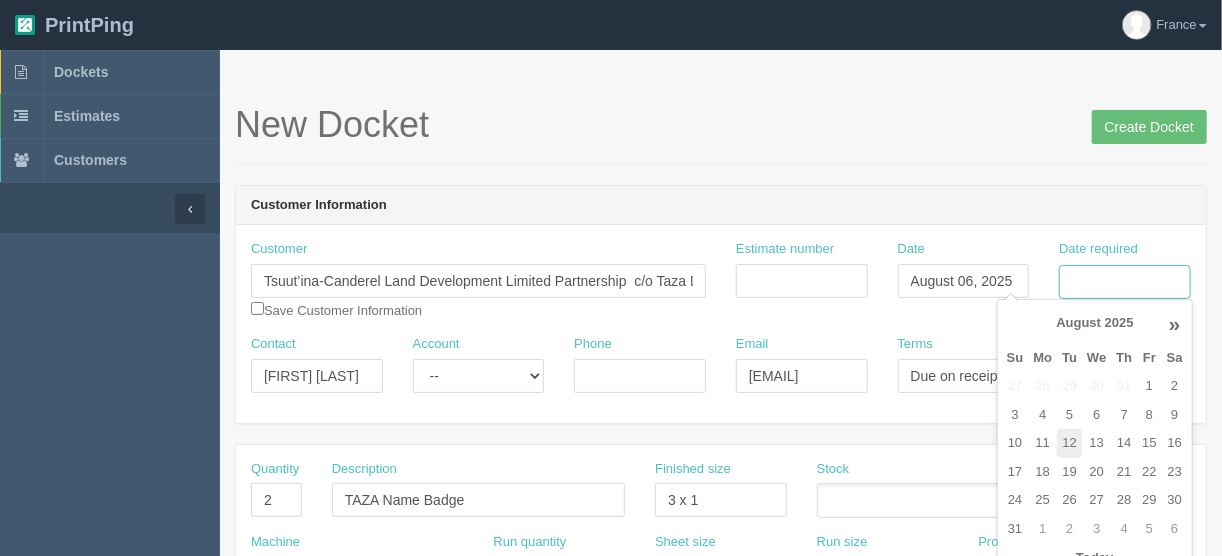 type on "August 12, 2025" 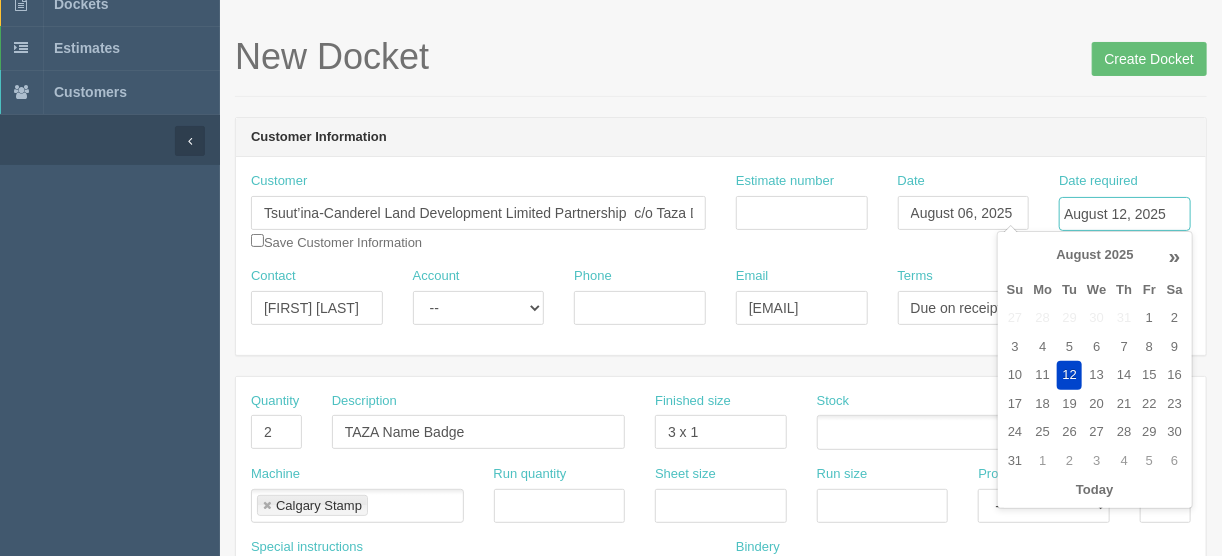 scroll, scrollTop: 160, scrollLeft: 0, axis: vertical 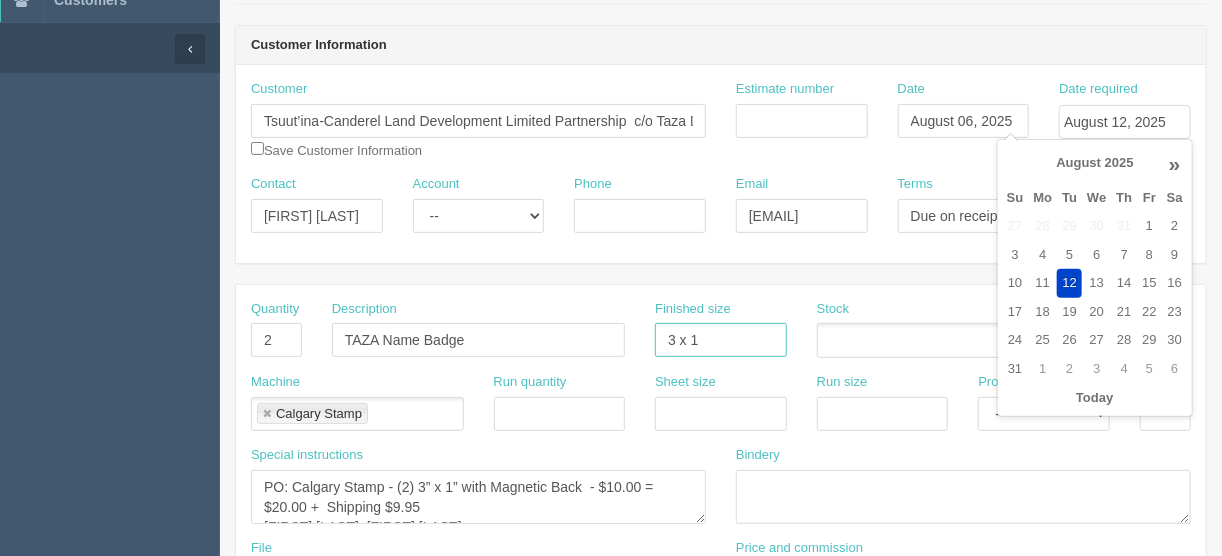 click on "3 x 1" at bounding box center (721, 340) 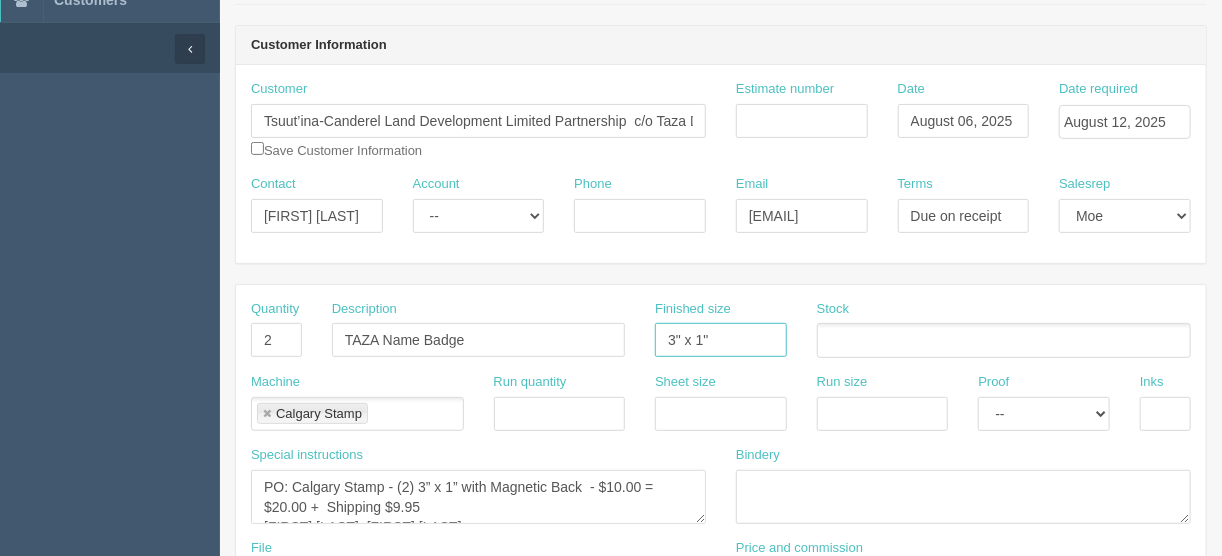type on "3" x 1"" 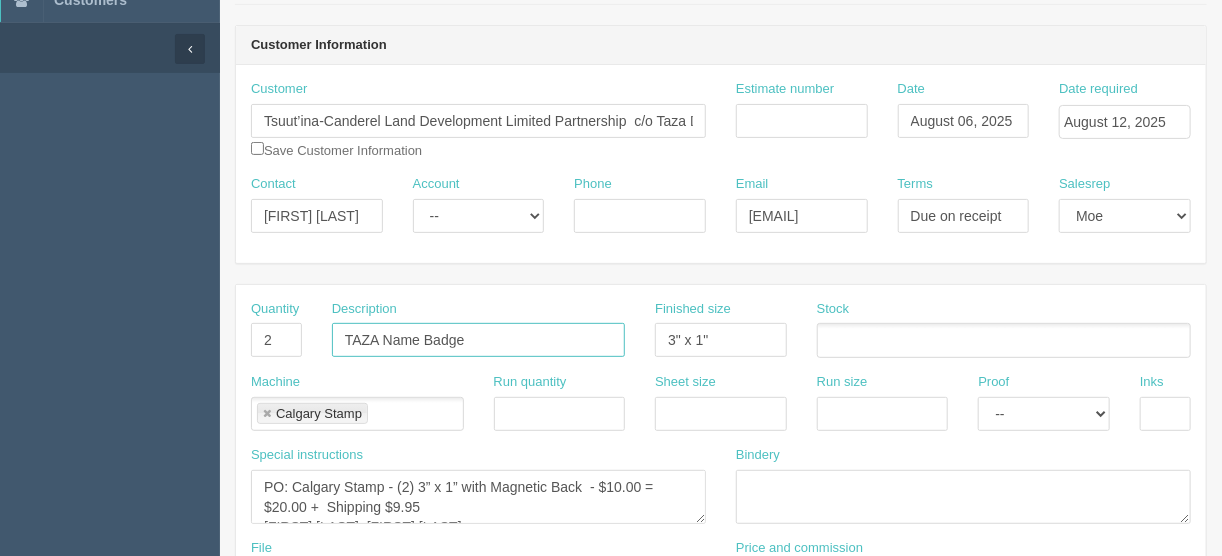 click on "TAZA Name Badge" at bounding box center [478, 340] 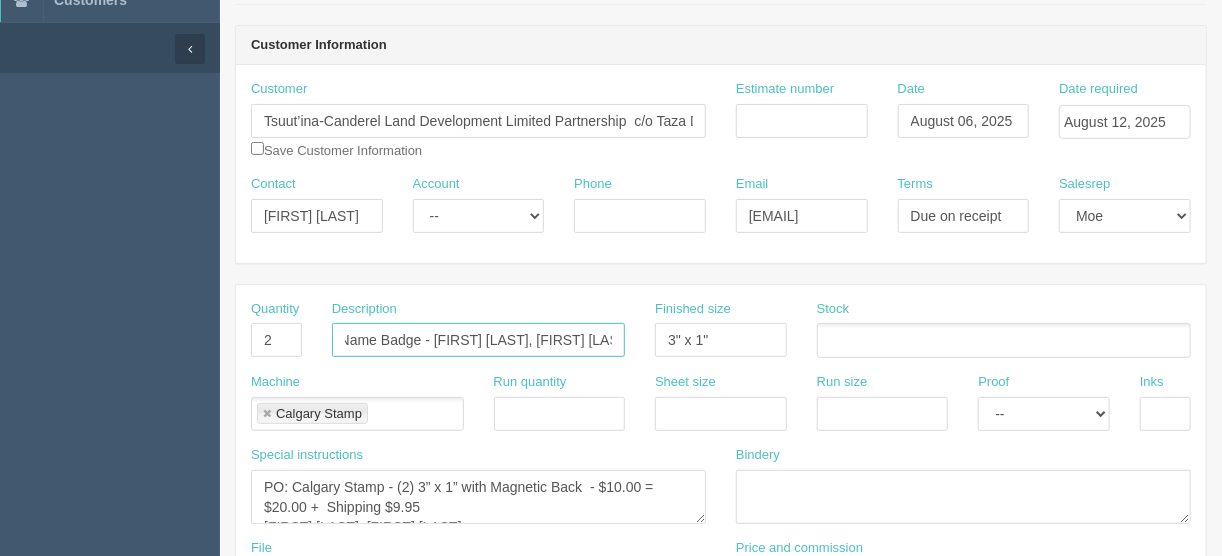 scroll, scrollTop: 0, scrollLeft: 55, axis: horizontal 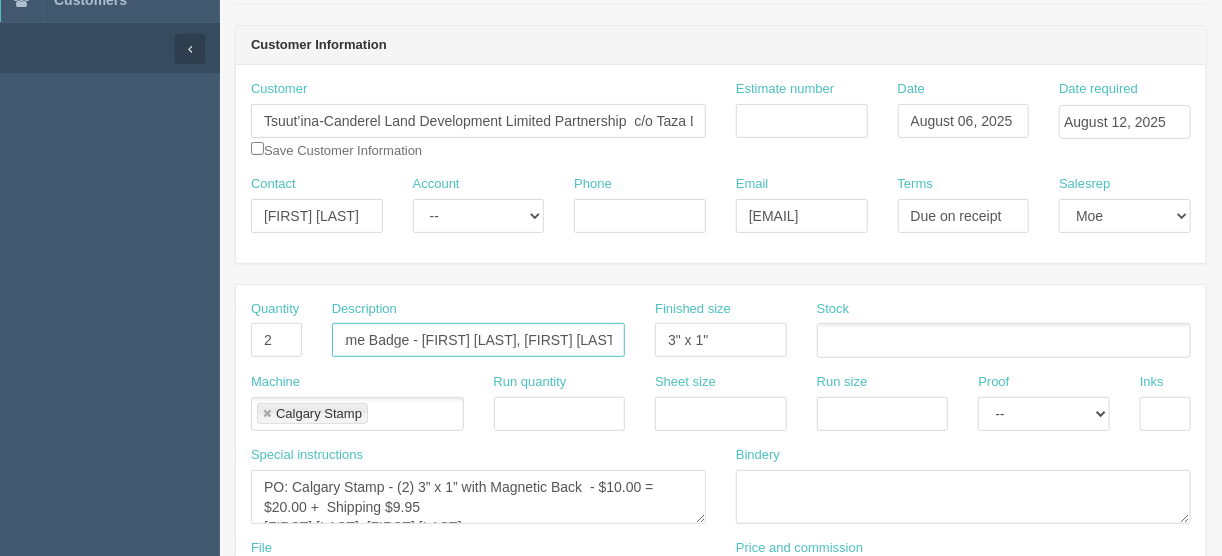 drag, startPoint x: 421, startPoint y: 331, endPoint x: 627, endPoint y: 345, distance: 206.47517 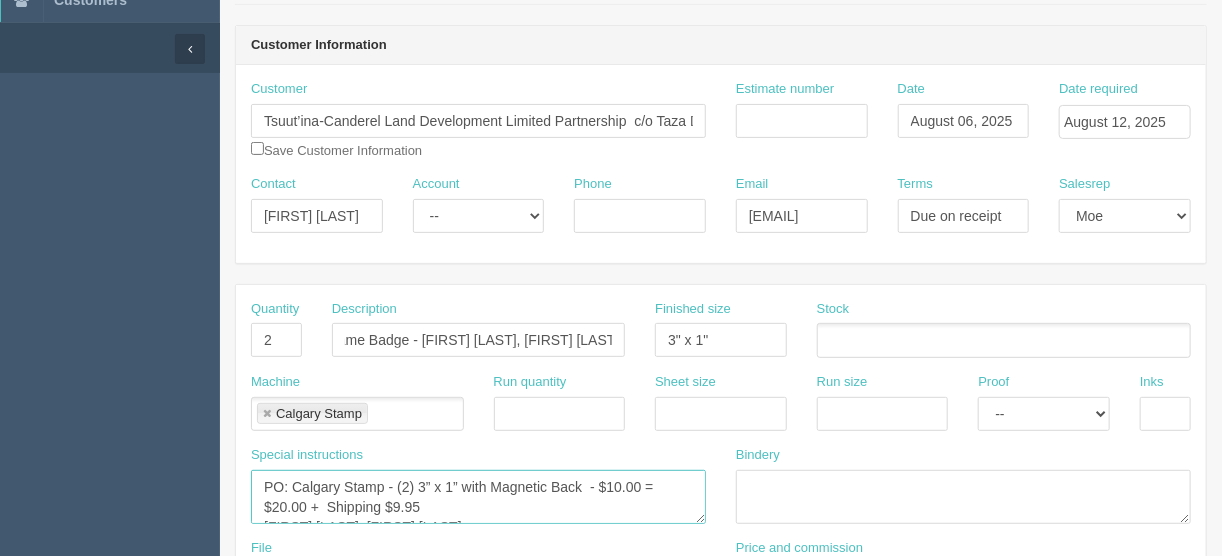 click on "PO: Calgary Stamp - (2) 3” x 1” with Magnetic Back  - $10.00 = $20.00 +  Shipping $9.95
[FIRST] [LAST], [FIRST] [LAST]" at bounding box center (478, 497) 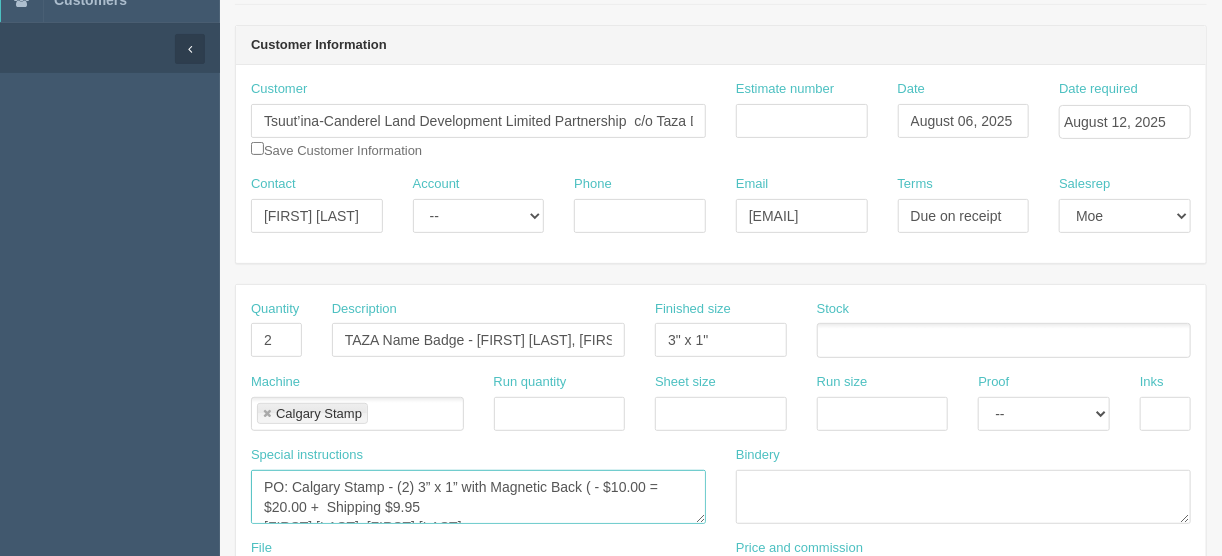 paste on "[FIRST] [LAST], [FIRST] [LAST]" 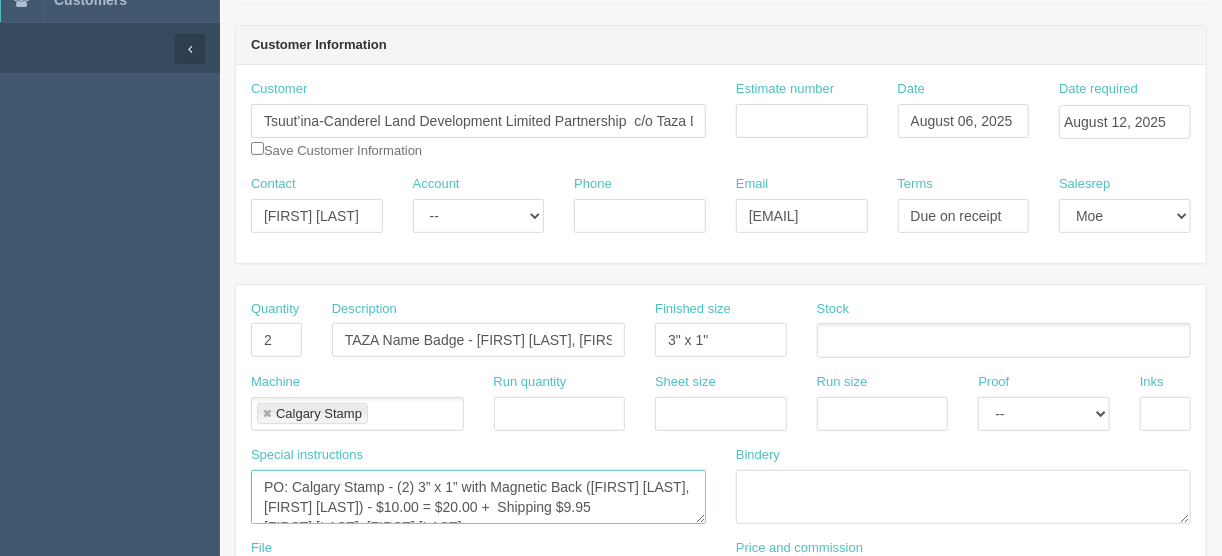 drag, startPoint x: 366, startPoint y: 502, endPoint x: 374, endPoint y: 540, distance: 38.832977 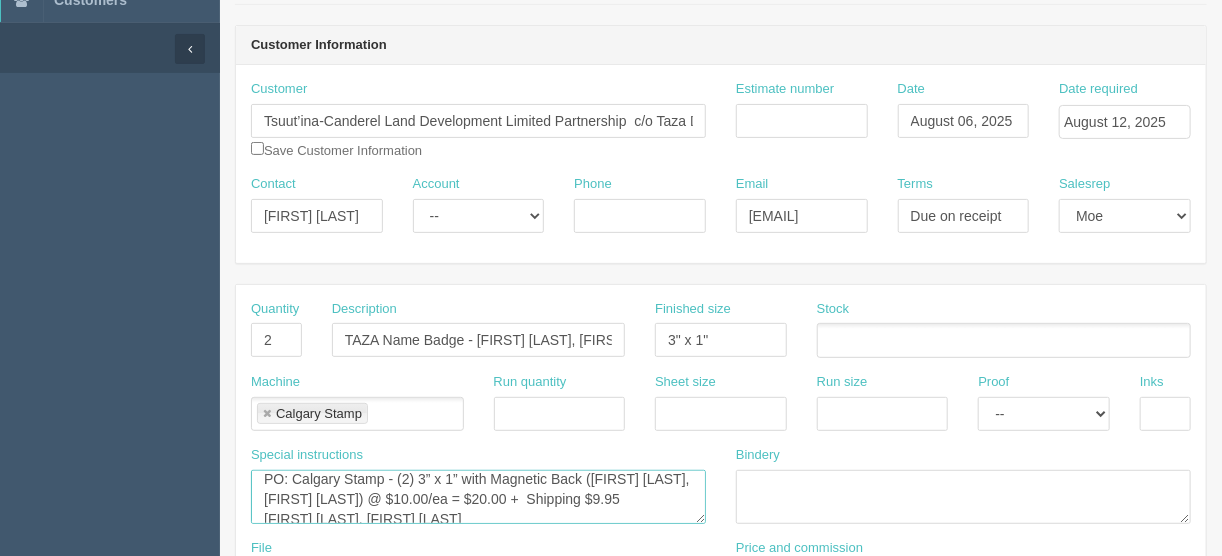 scroll, scrollTop: 19, scrollLeft: 0, axis: vertical 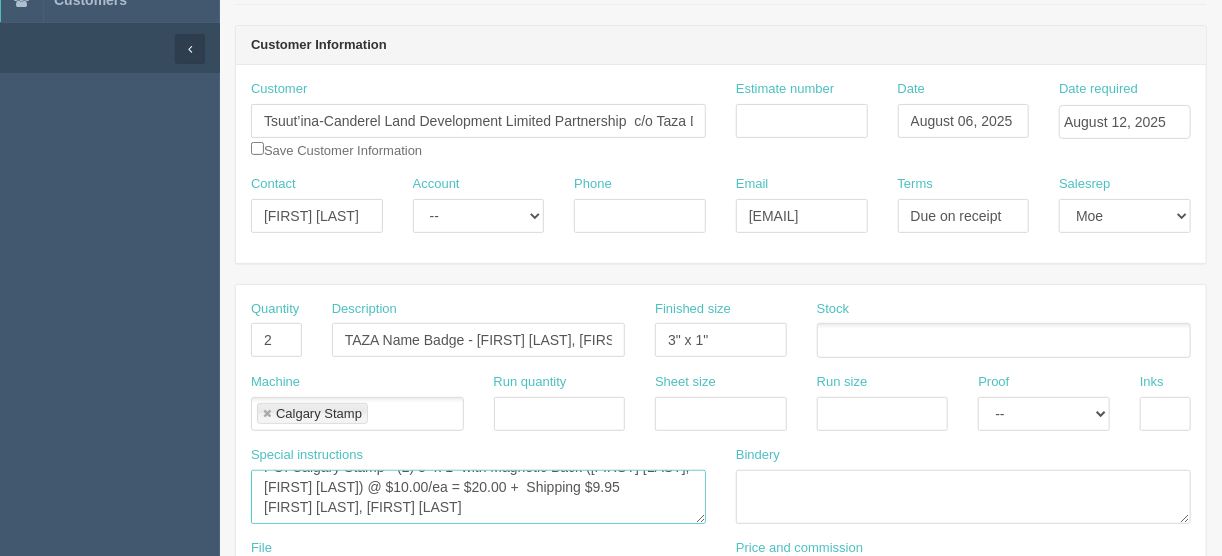 drag, startPoint x: 472, startPoint y: 506, endPoint x: 266, endPoint y: 498, distance: 206.15529 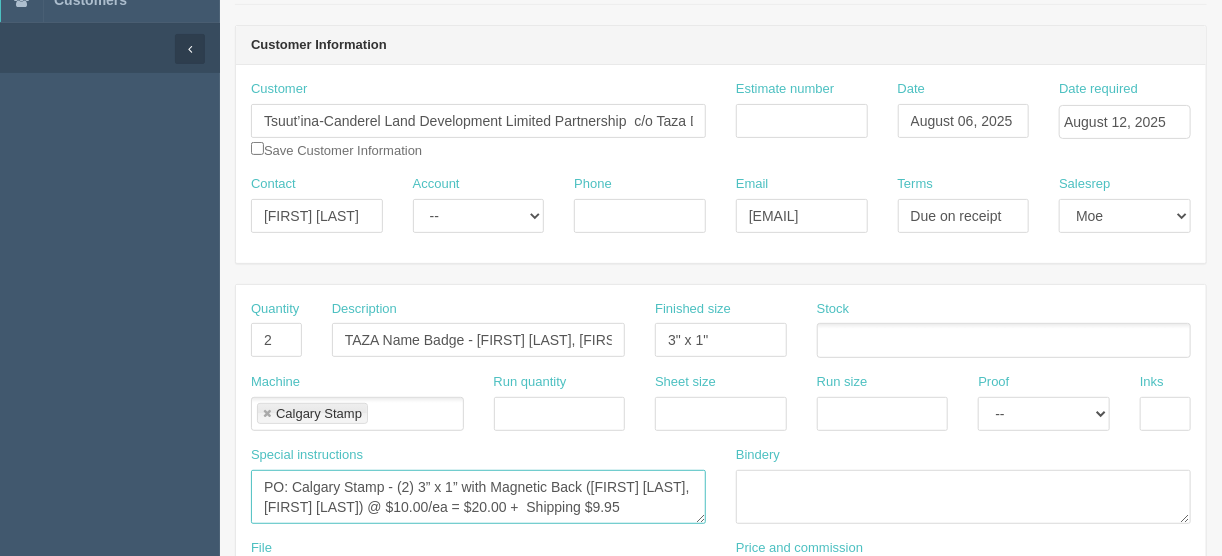 scroll, scrollTop: 0, scrollLeft: 0, axis: both 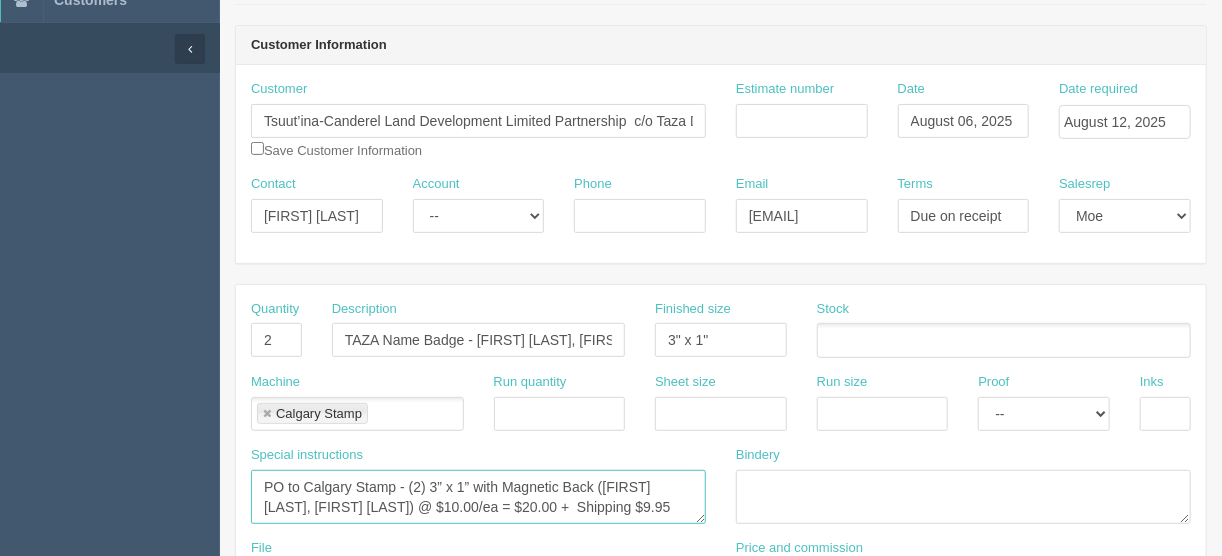 click on "PO: Calgary Stamp - (2) 3” x 1” with Magnetic Back  - $10.00 = $20.00 +  Shipping $9.95
Kyra Lambert, Susan Zebedee" at bounding box center (478, 497) 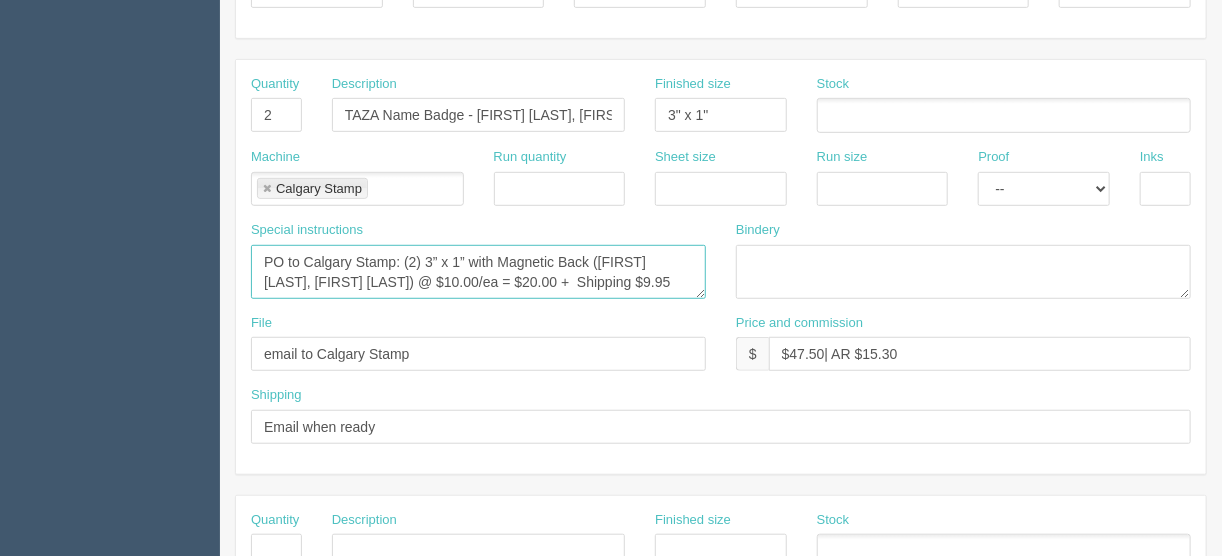 scroll, scrollTop: 400, scrollLeft: 0, axis: vertical 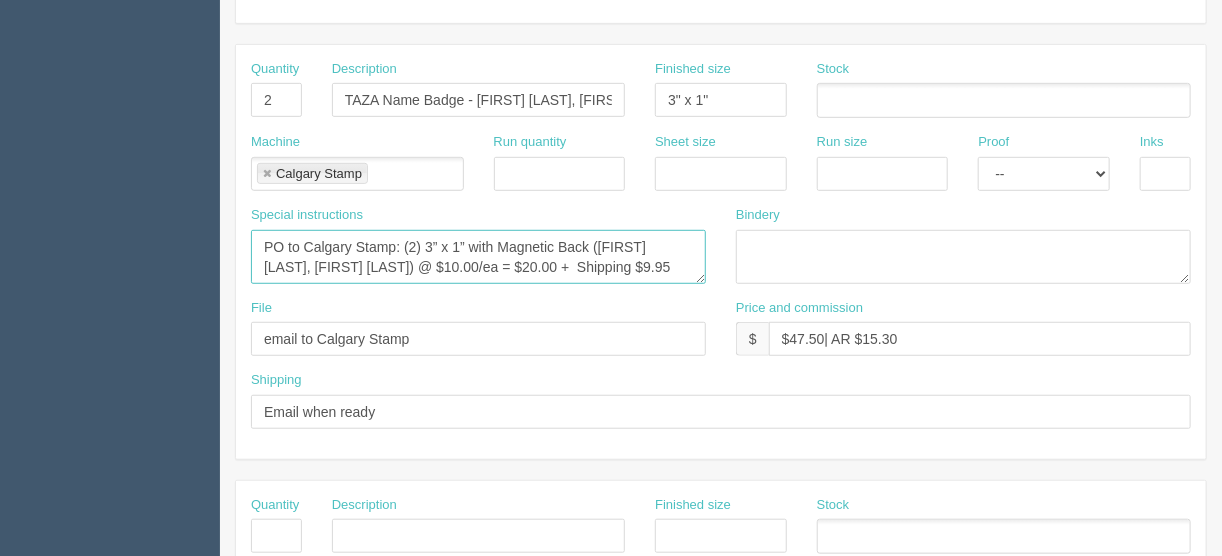 type on "PO to Calgary Stamp: (2) 3” x 1” with Magnetic Back (Djudy Morvany, Bryce Starlight) @ $10.00/ea = $20.00 +  Shipping $9.95" 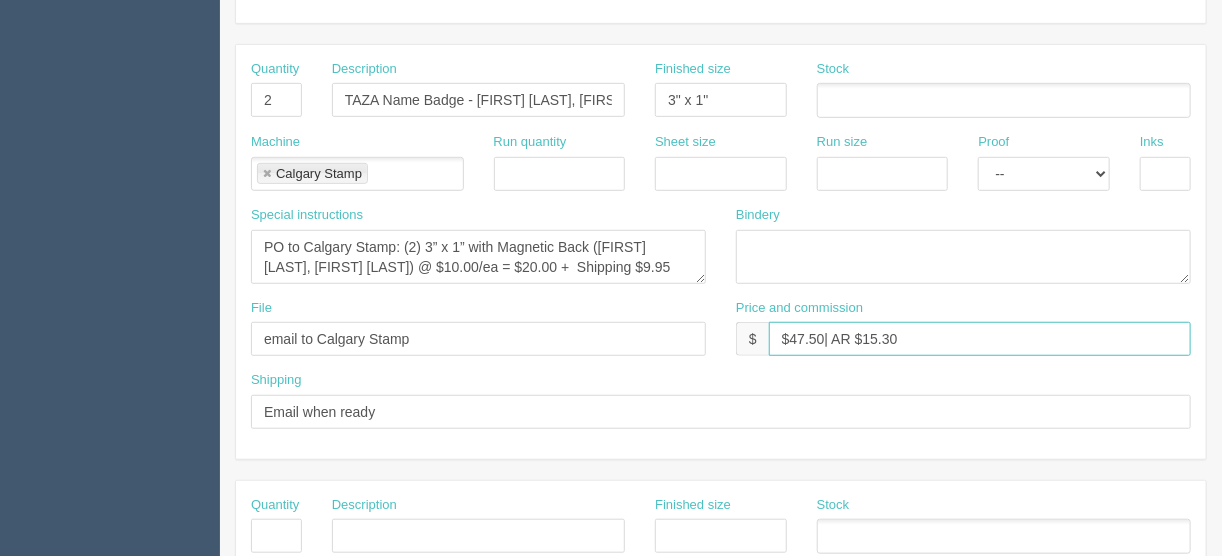 click on "$47.50| AR $15.30" at bounding box center (980, 339) 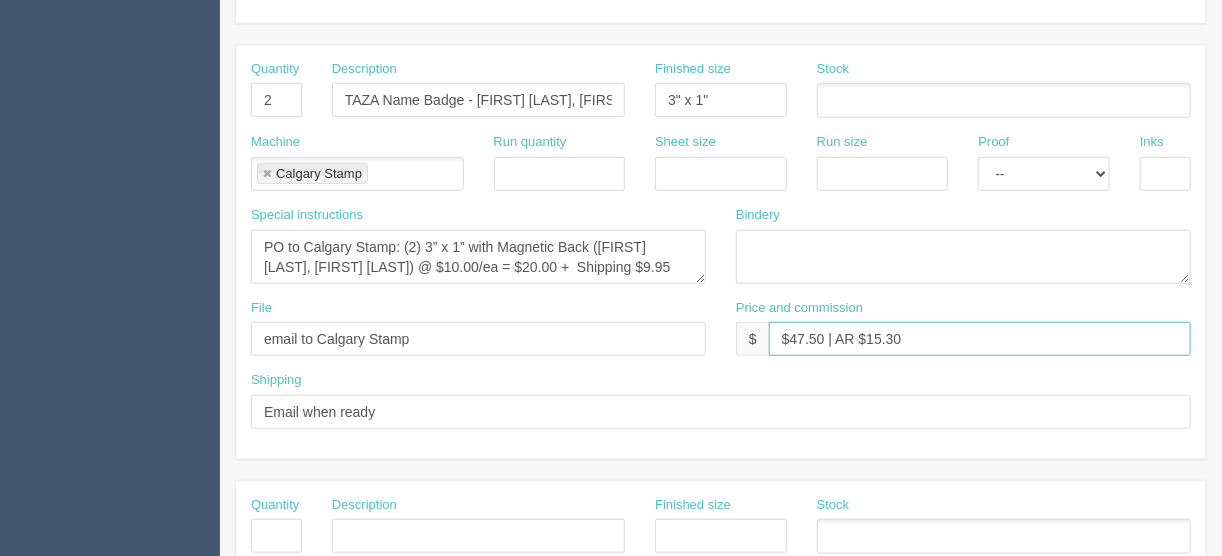 type on "$47.50 | AR $15.30" 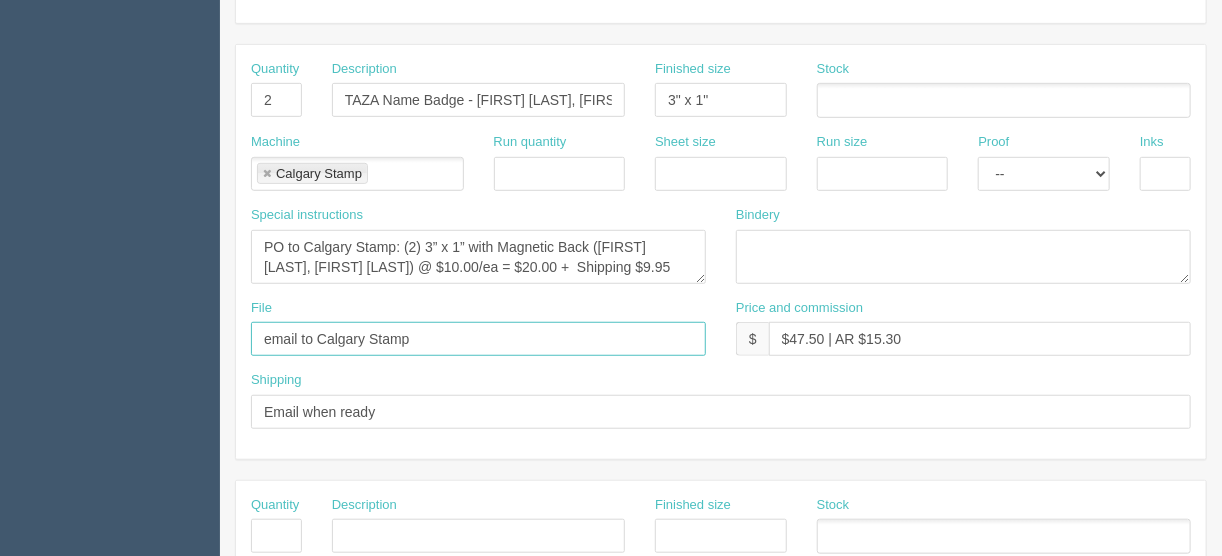 drag, startPoint x: 430, startPoint y: 329, endPoint x: 128, endPoint y: 327, distance: 302.00662 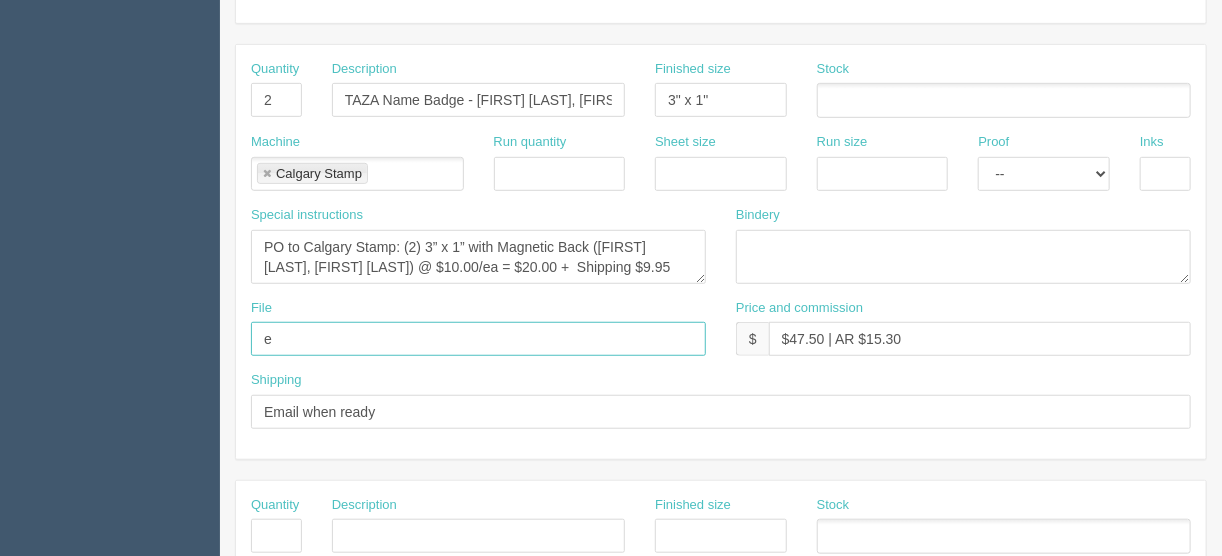 type on "Emailed to vendor" 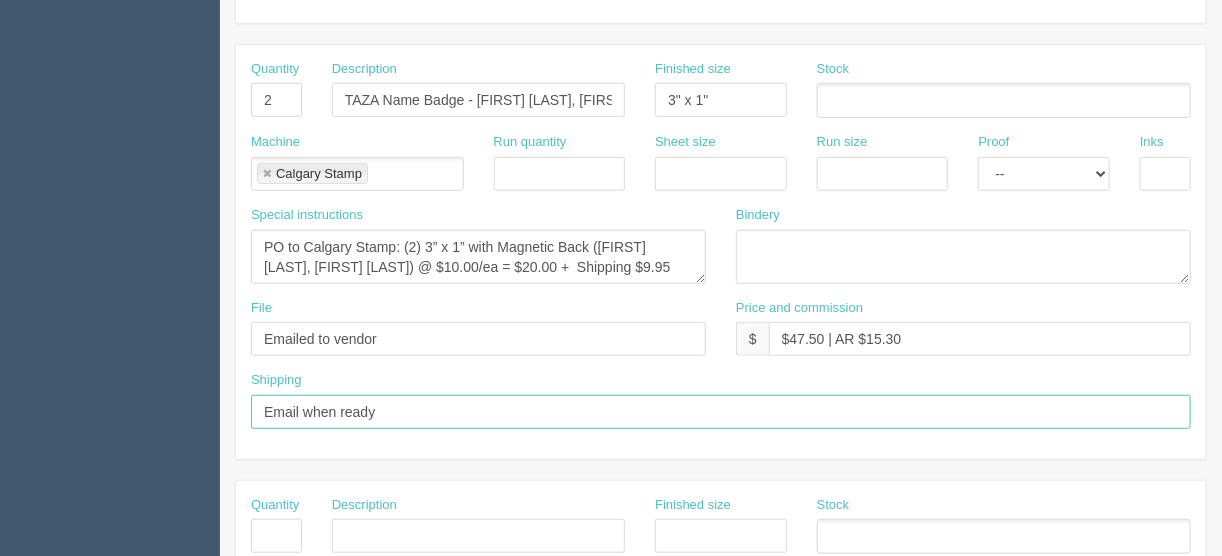 drag, startPoint x: 419, startPoint y: 413, endPoint x: 163, endPoint y: 417, distance: 256.03125 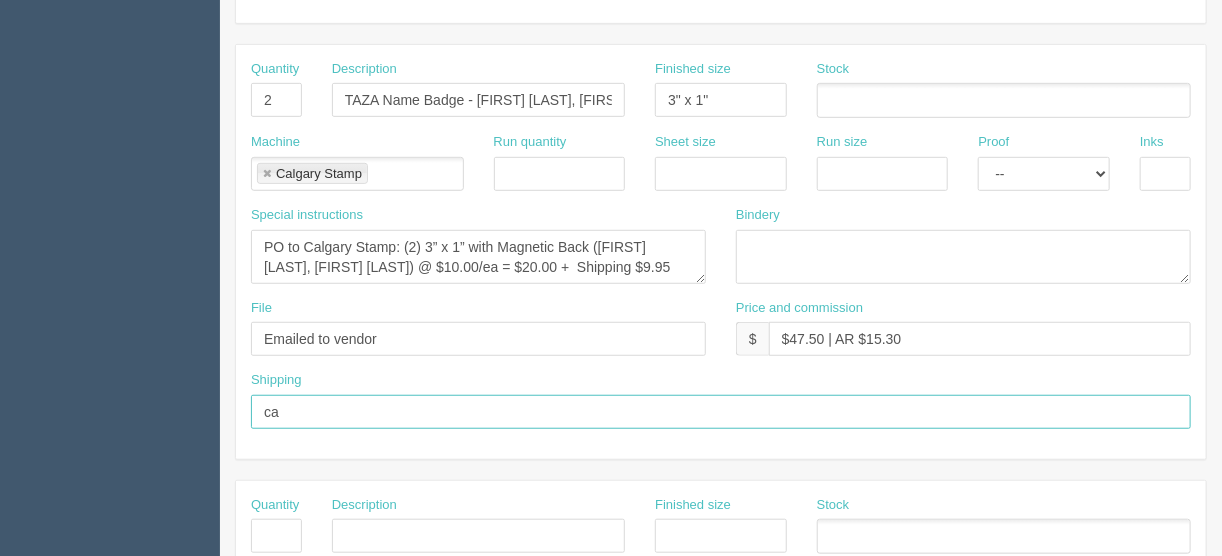 type on "Call/email when ready" 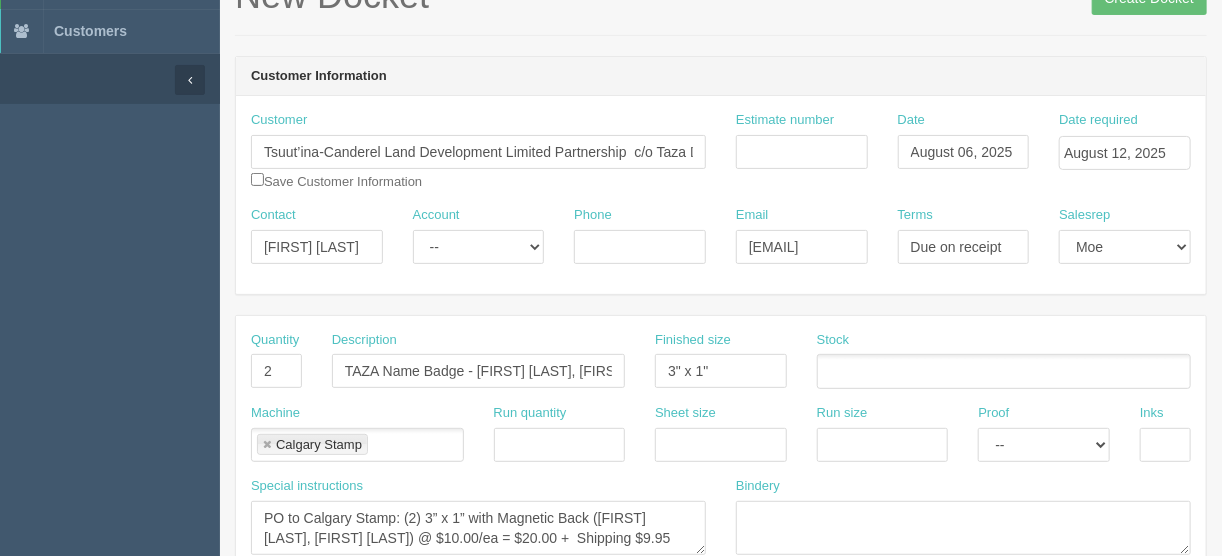 scroll, scrollTop: 0, scrollLeft: 0, axis: both 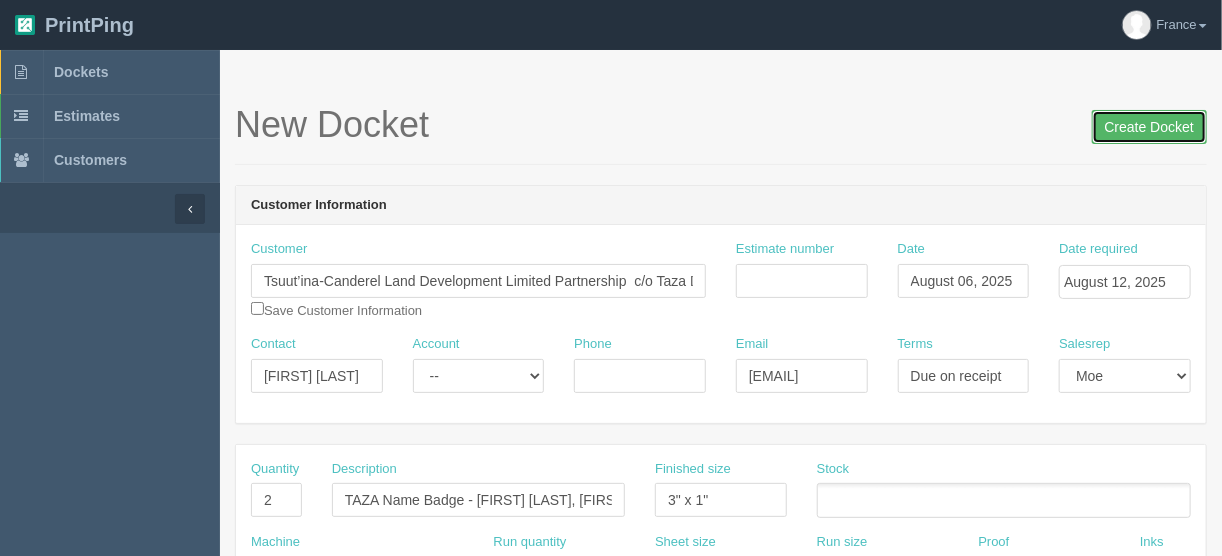 click on "Create Docket" at bounding box center [1149, 127] 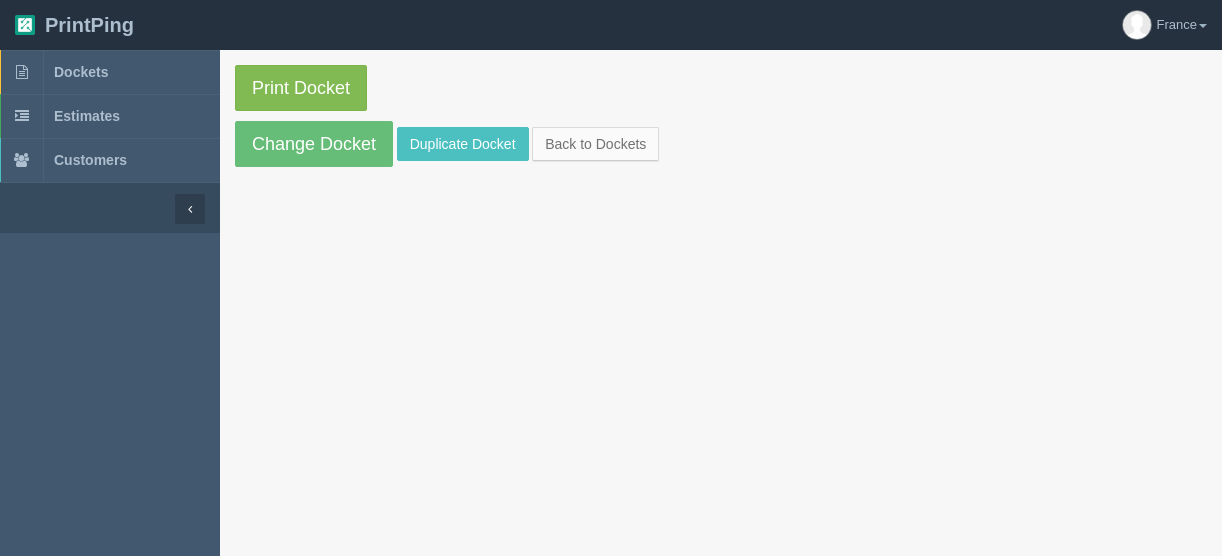 scroll, scrollTop: 0, scrollLeft: 0, axis: both 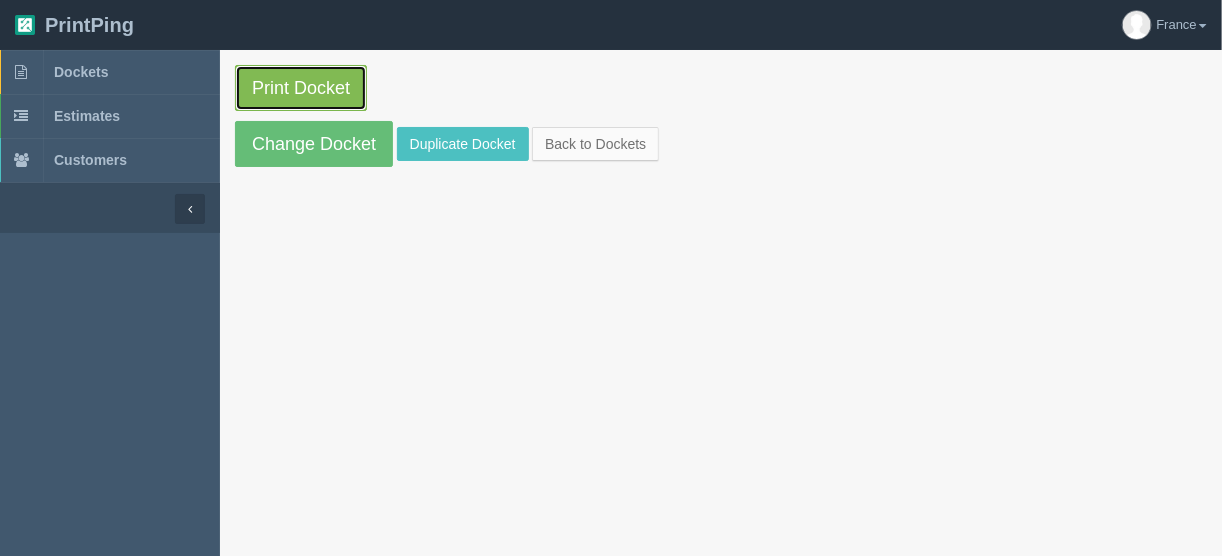 click on "Print Docket" at bounding box center [301, 88] 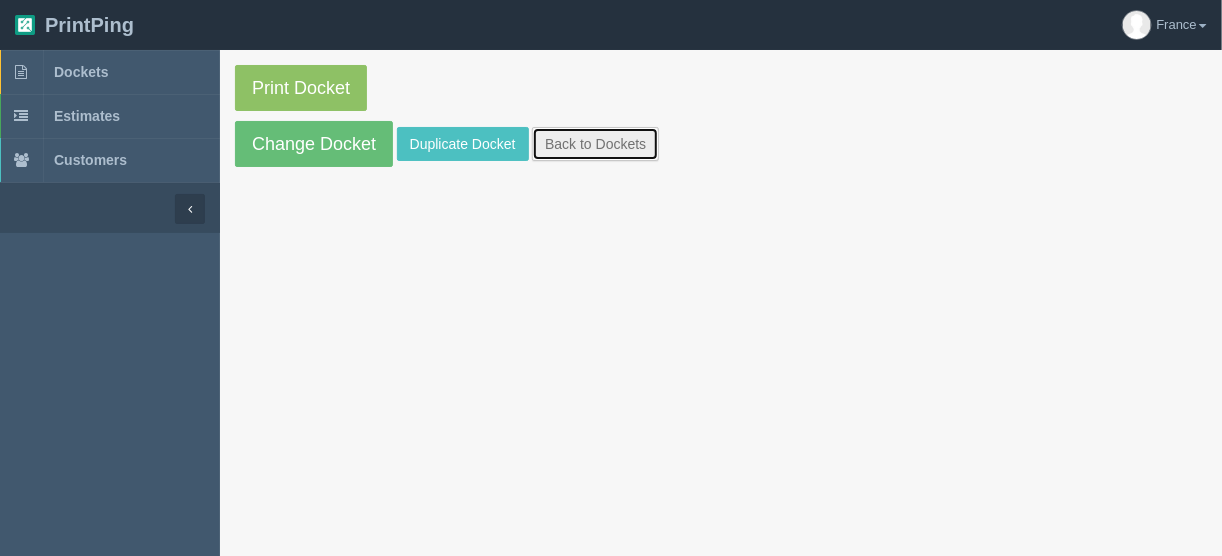 click on "Back to Dockets" at bounding box center [595, 144] 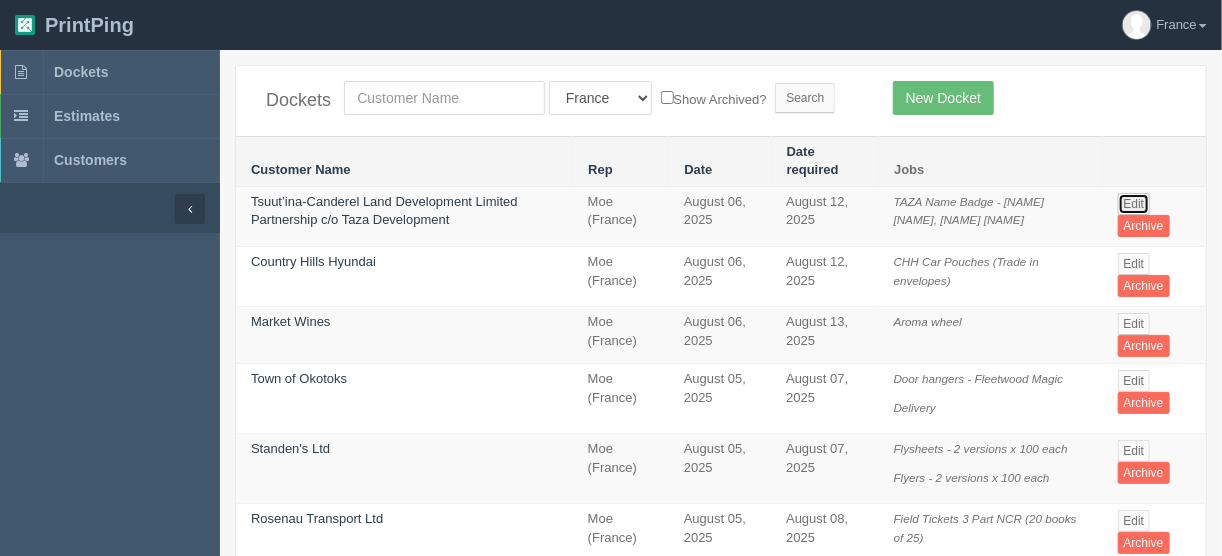 click on "Edit" at bounding box center [1134, 204] 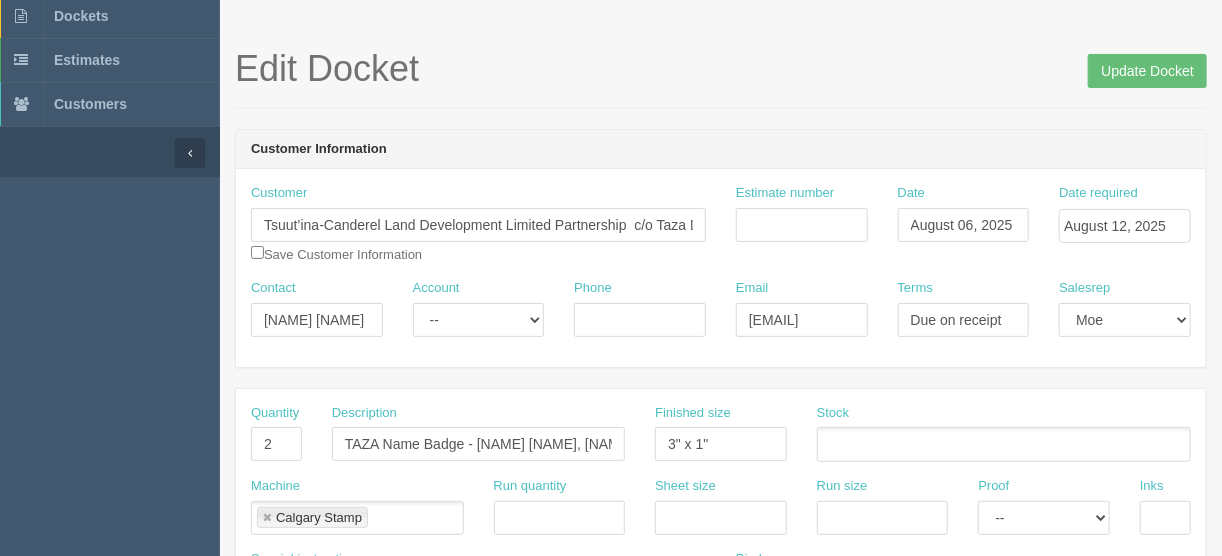 scroll, scrollTop: 320, scrollLeft: 0, axis: vertical 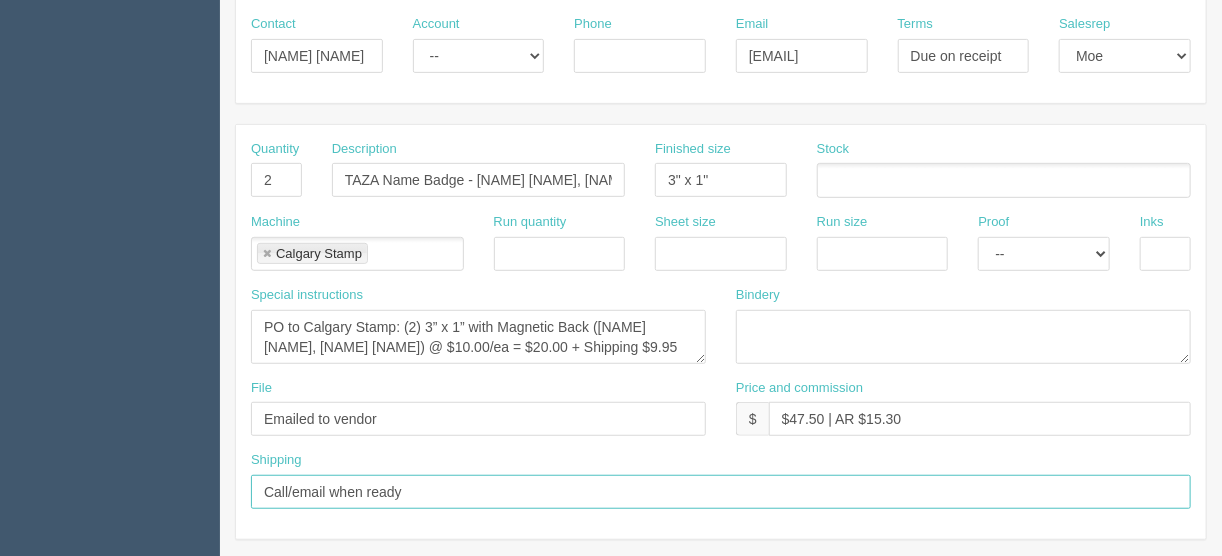 drag, startPoint x: 296, startPoint y: 483, endPoint x: 305, endPoint y: 404, distance: 79.51101 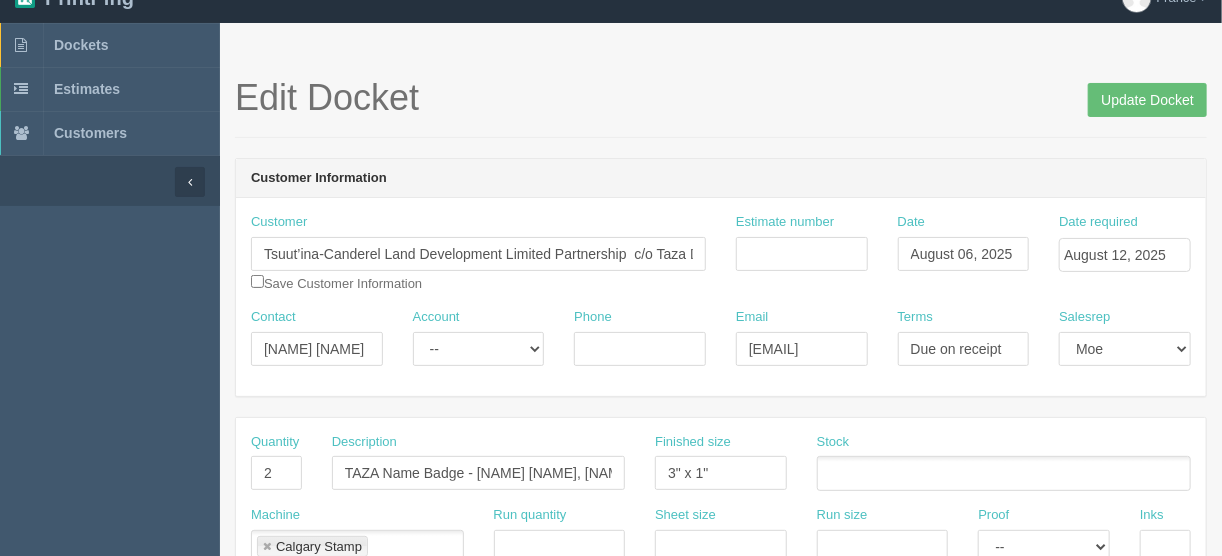 scroll, scrollTop: 0, scrollLeft: 0, axis: both 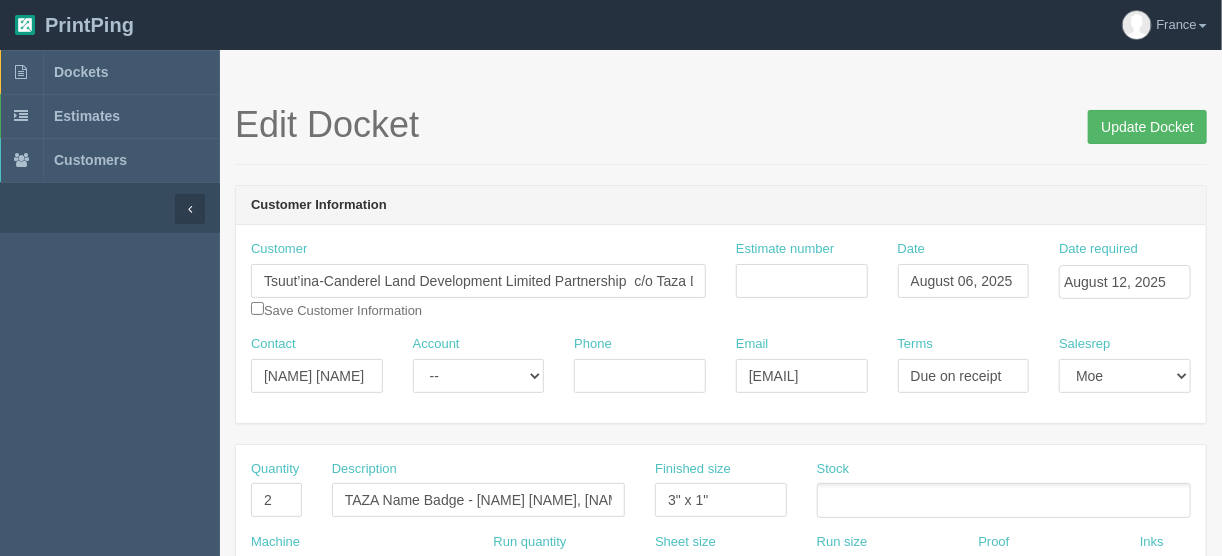 type on "Email when ready" 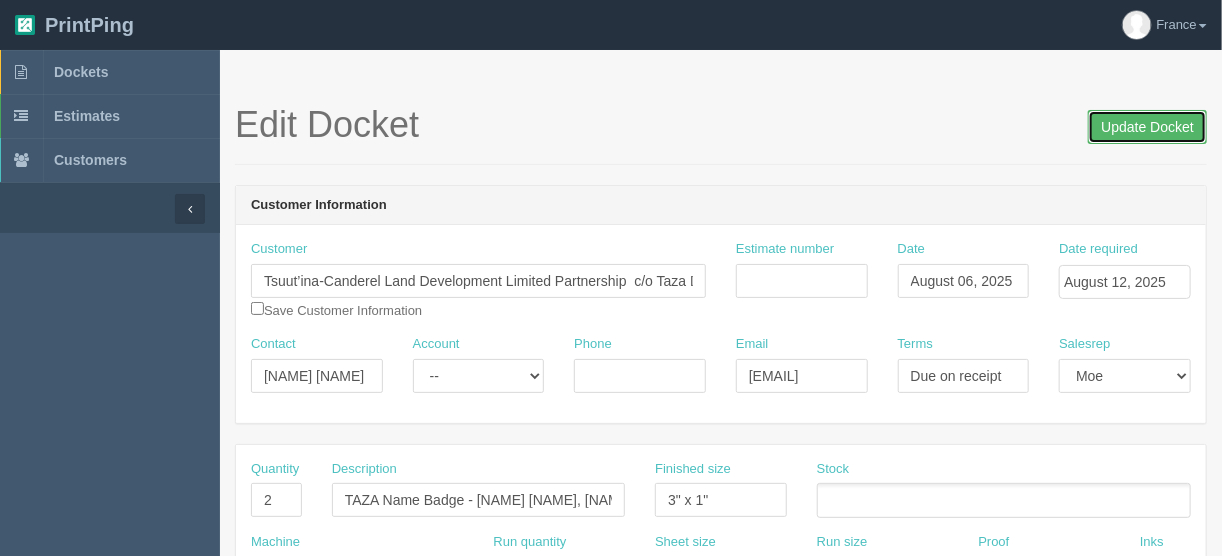click on "Update Docket" at bounding box center [1147, 127] 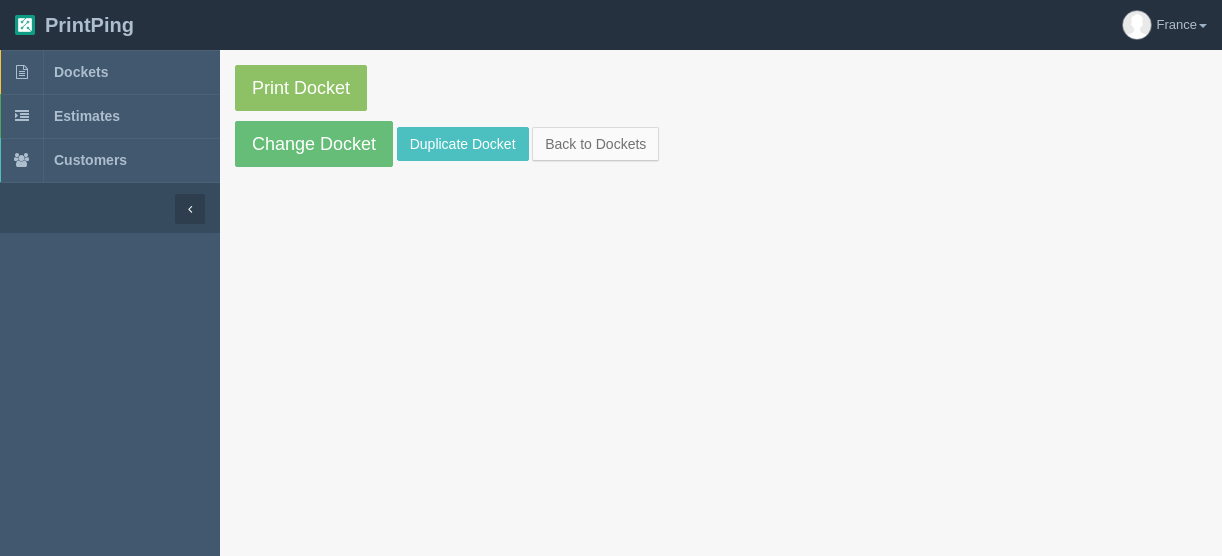 scroll, scrollTop: 0, scrollLeft: 0, axis: both 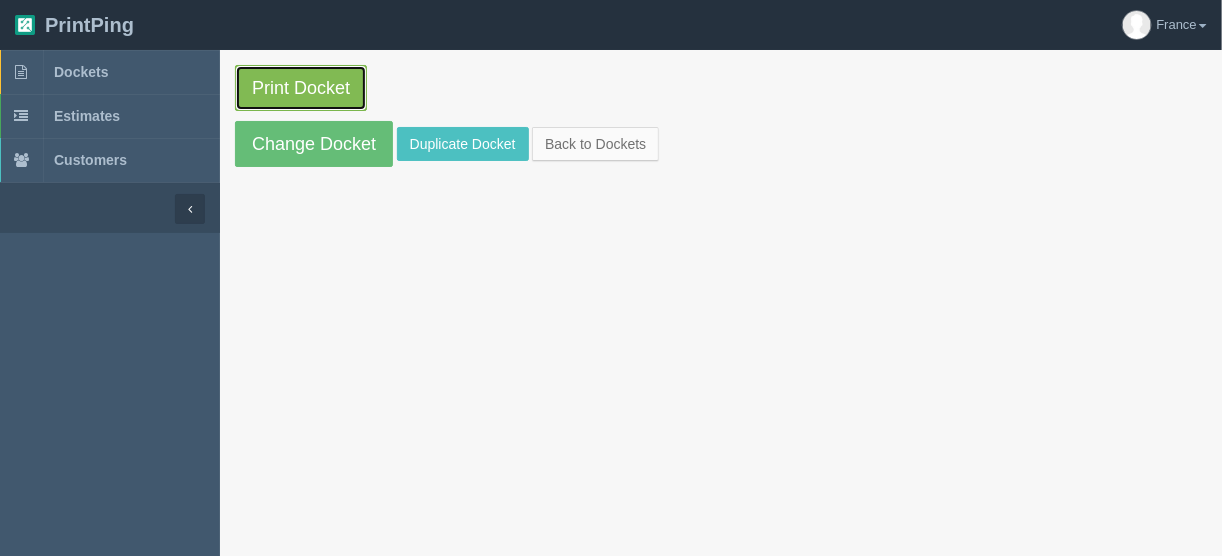 click on "Print Docket" at bounding box center [301, 88] 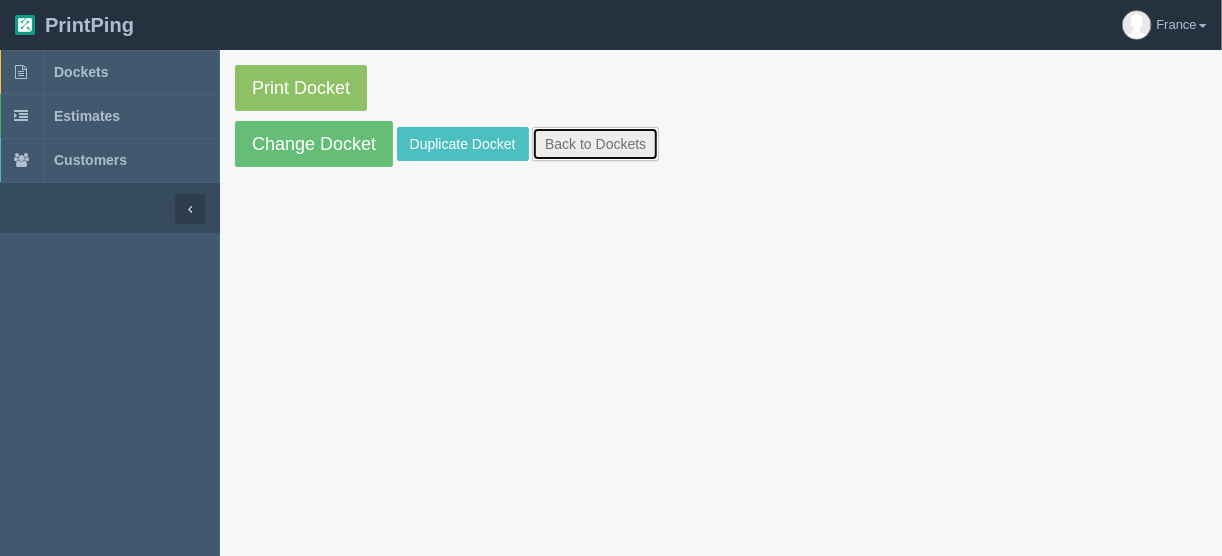 click on "Back to Dockets" at bounding box center (595, 144) 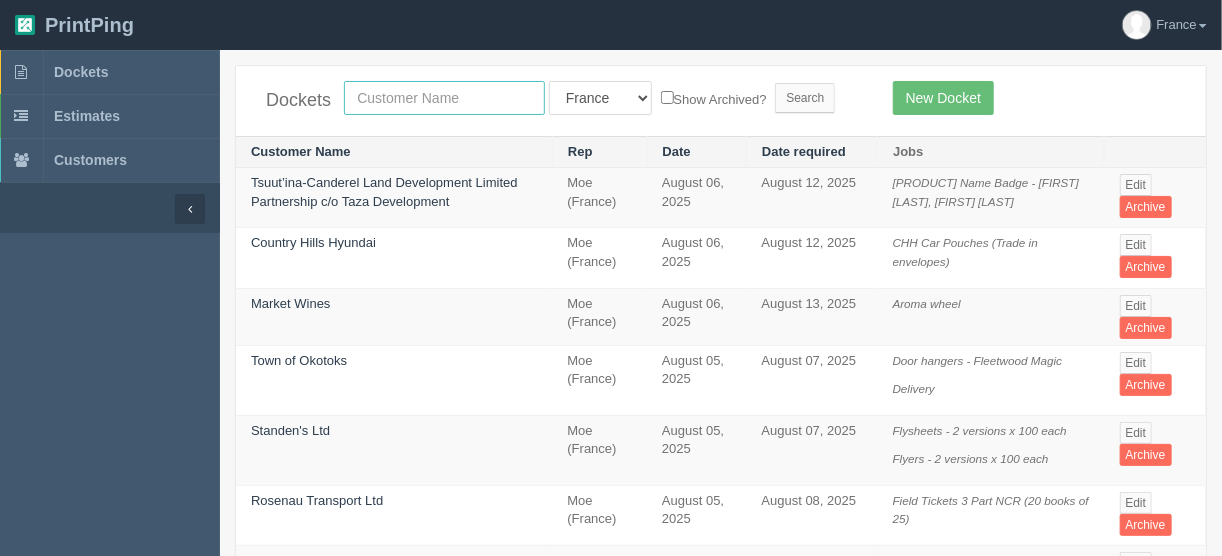 click at bounding box center (444, 98) 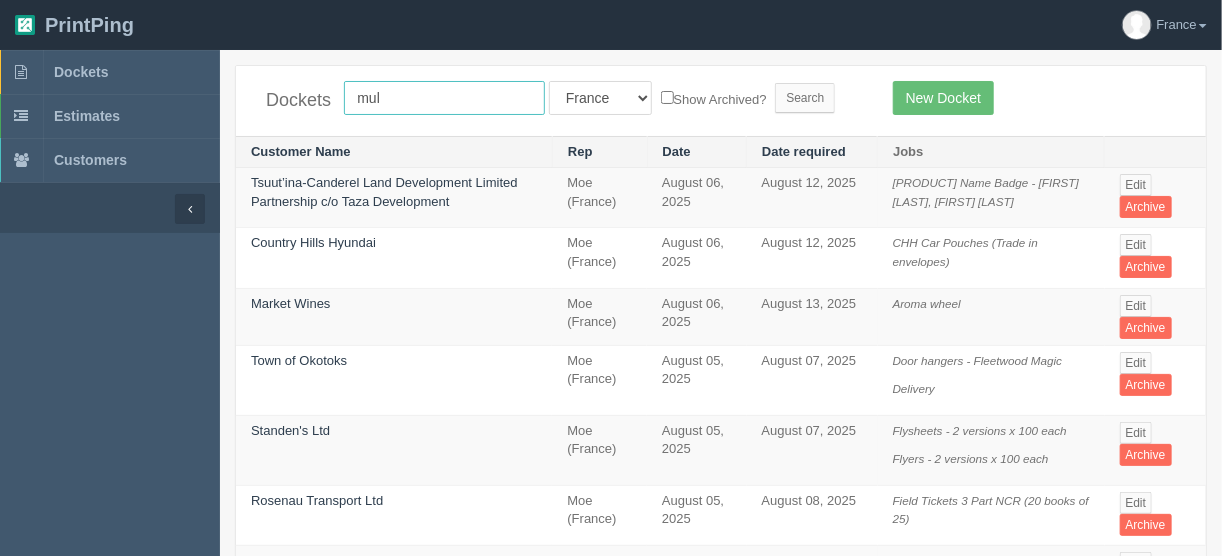 type on "multiwood" 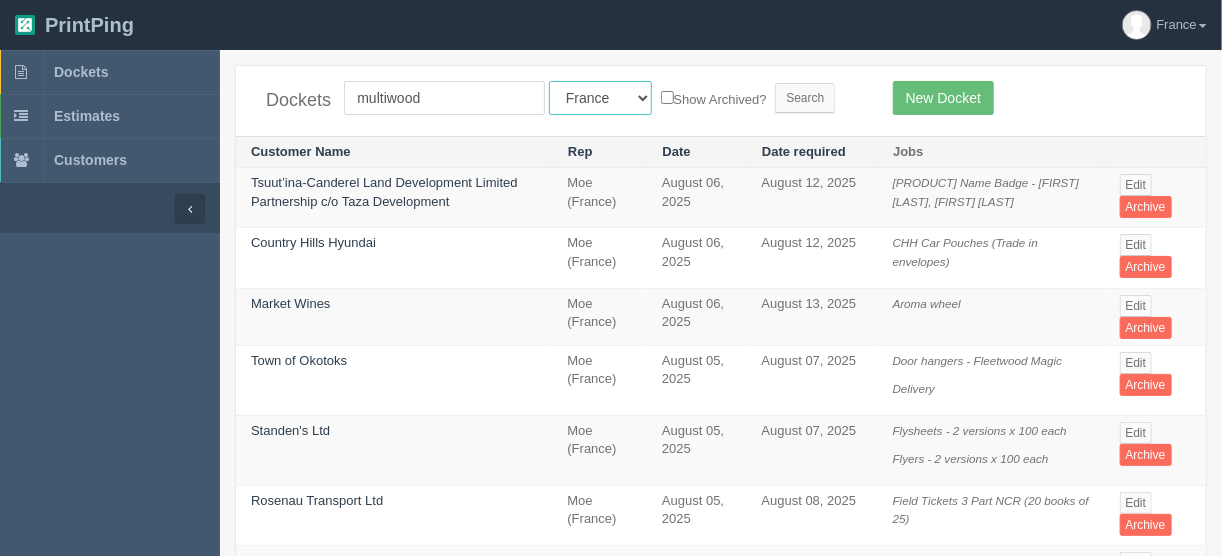 click on "All Users
Ali
Ali Test 1
Aly
Amy
Ankit
Arif
Brandon
Dan
France
Greg
Jim
Mark
Matthew
Mehmud
Mikayla
Moe
Phil
Rebecca
Sam
Stacy
Steve
Viki
Zach
Zack
Zunaid" at bounding box center (600, 98) 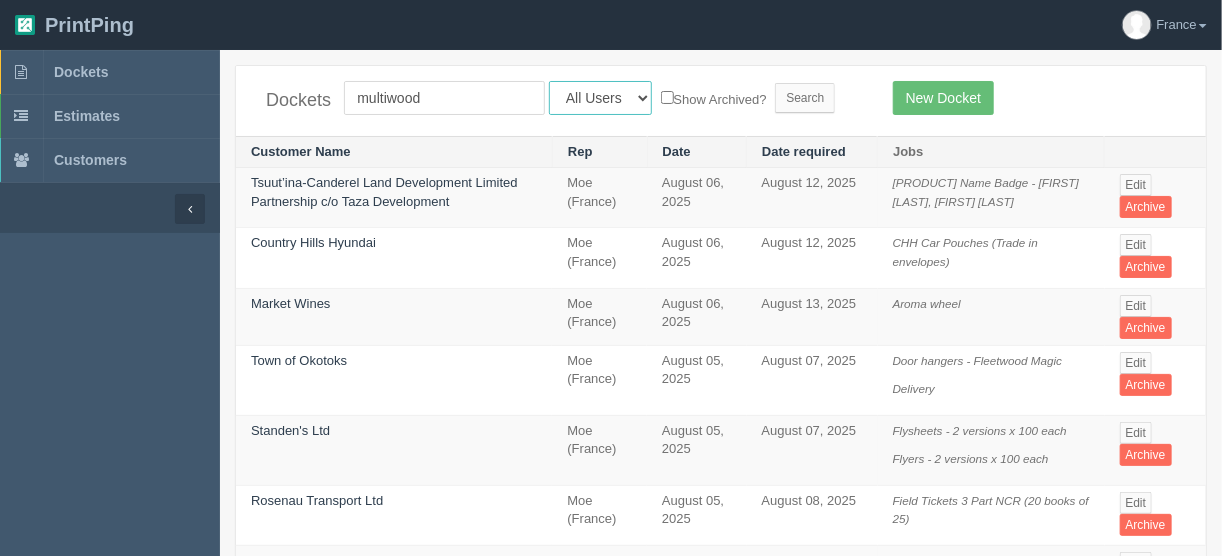 click on "All Users
Ali
Ali Test 1
Aly
Amy
Ankit
Arif
Brandon
Dan
France
Greg
Jim
Mark
Matthew
Mehmud
Mikayla
Moe
Phil
Rebecca
Sam
Stacy
Steve
Viki
Zach
Zack
Zunaid" at bounding box center (600, 98) 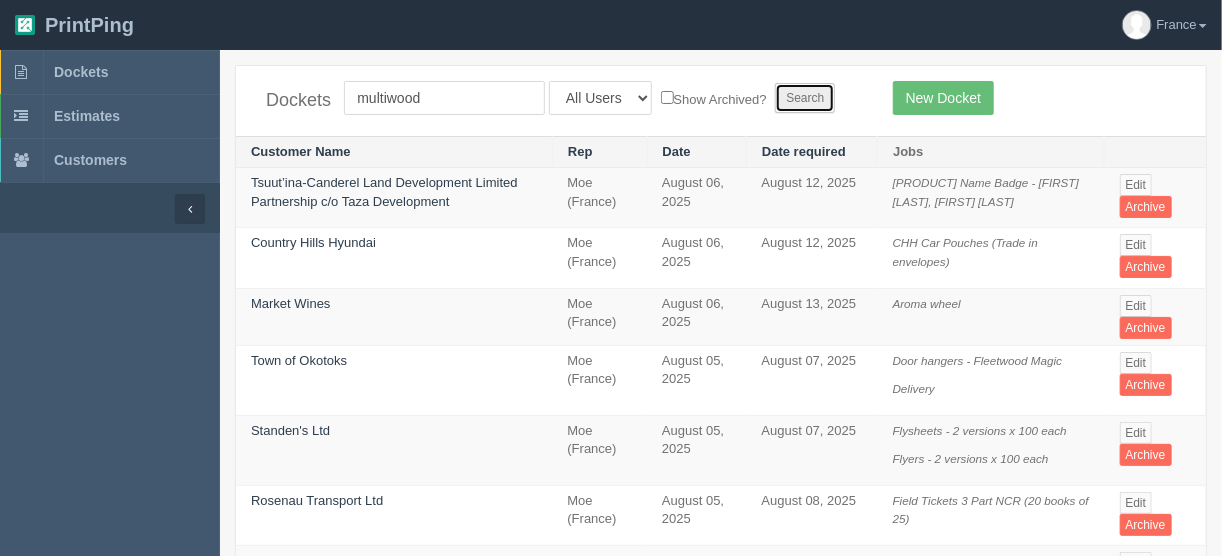 click on "Search" at bounding box center [805, 98] 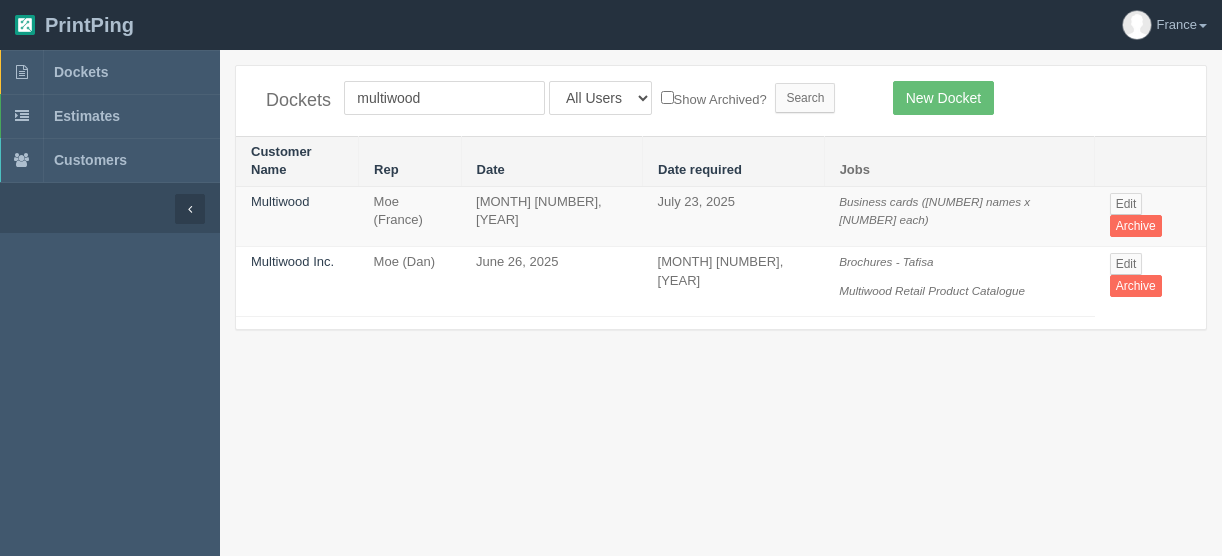 scroll, scrollTop: 0, scrollLeft: 0, axis: both 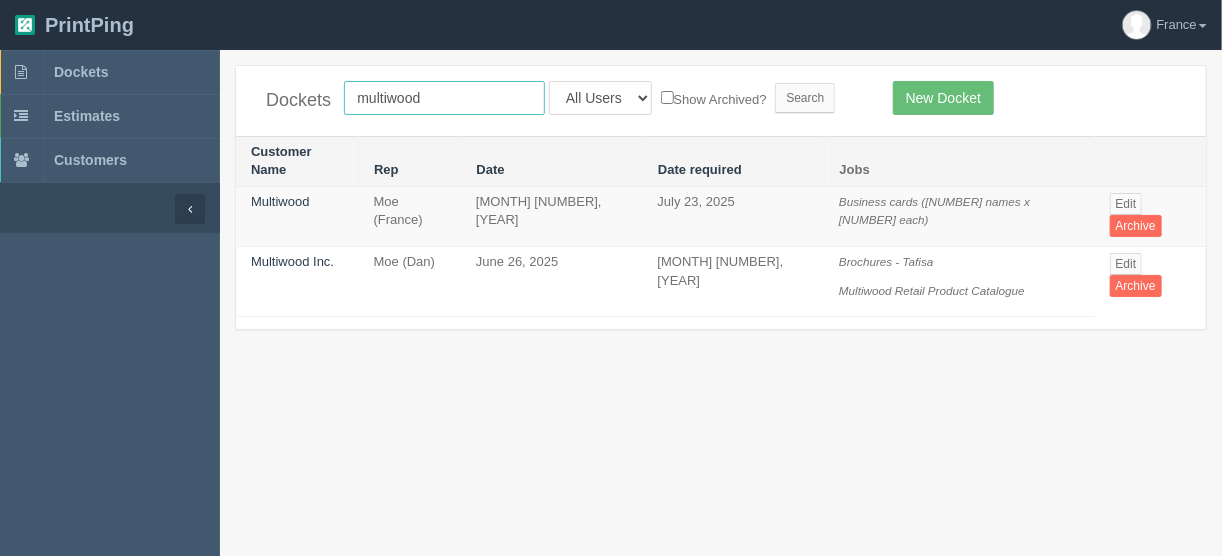drag, startPoint x: 466, startPoint y: 94, endPoint x: 256, endPoint y: 107, distance: 210.402 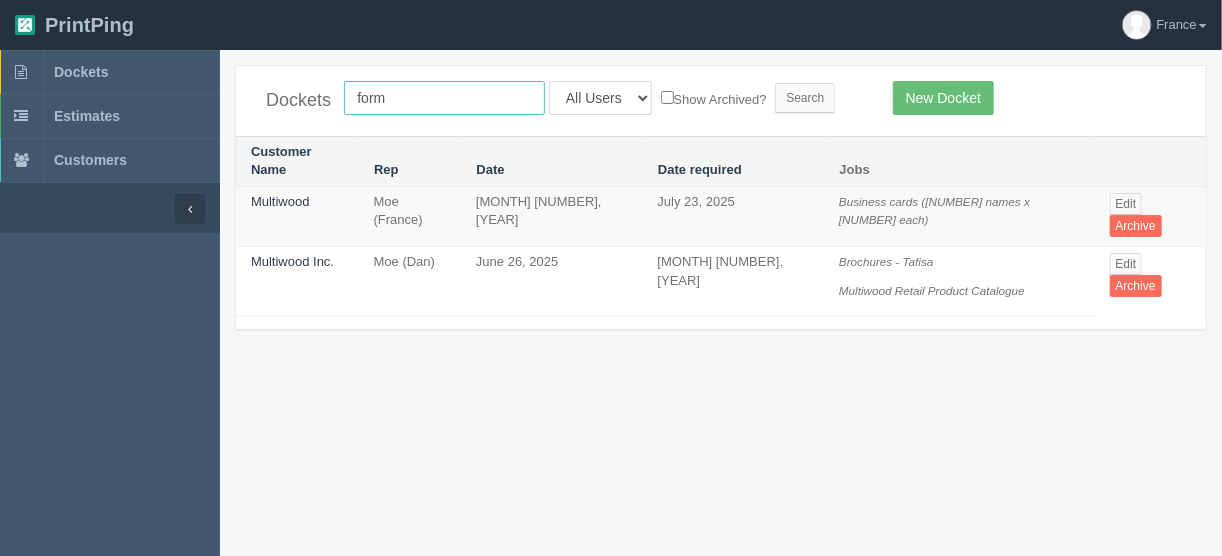 type on "formations" 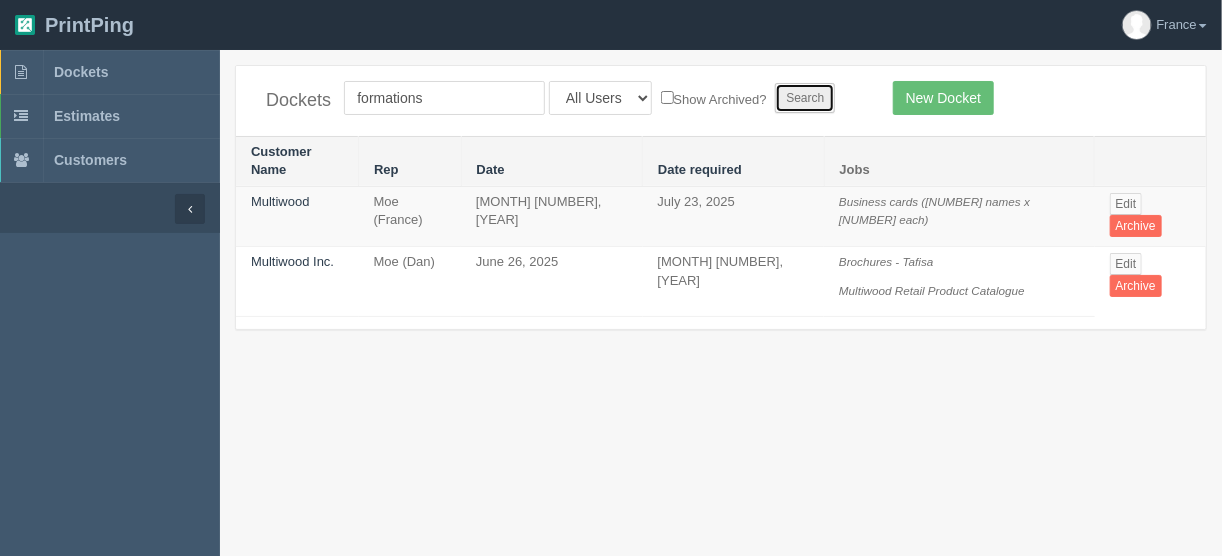 click on "Search" at bounding box center (805, 98) 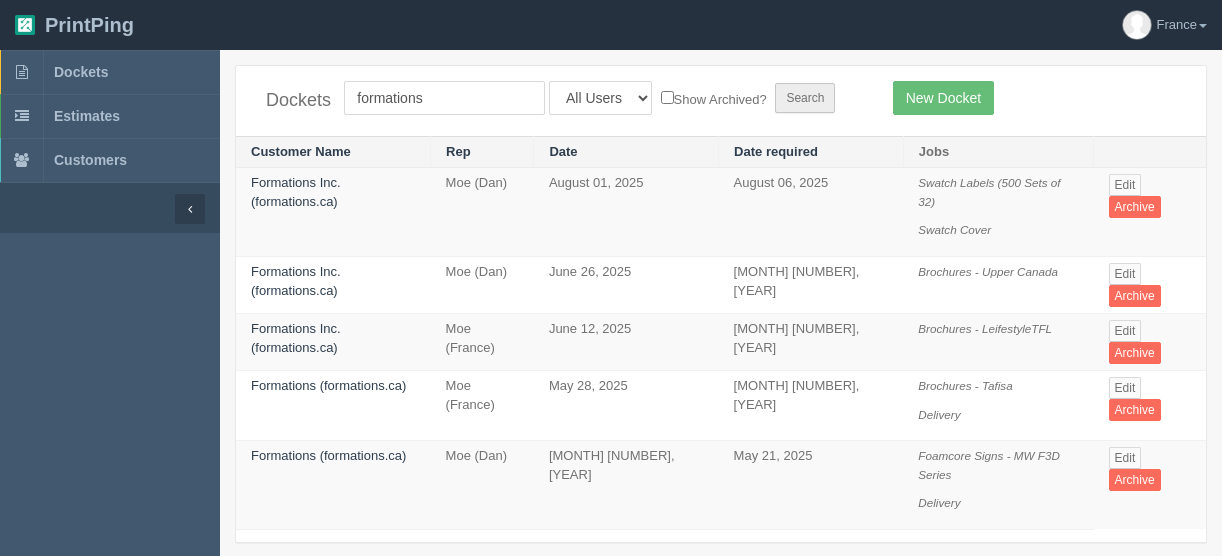scroll, scrollTop: 0, scrollLeft: 0, axis: both 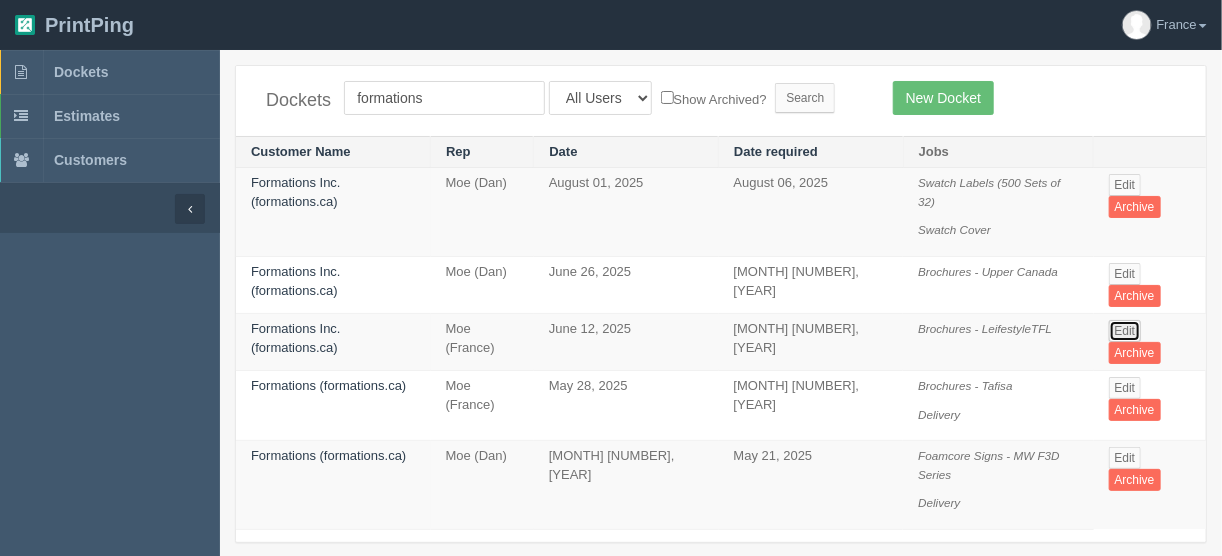 click on "Edit" at bounding box center [1125, 331] 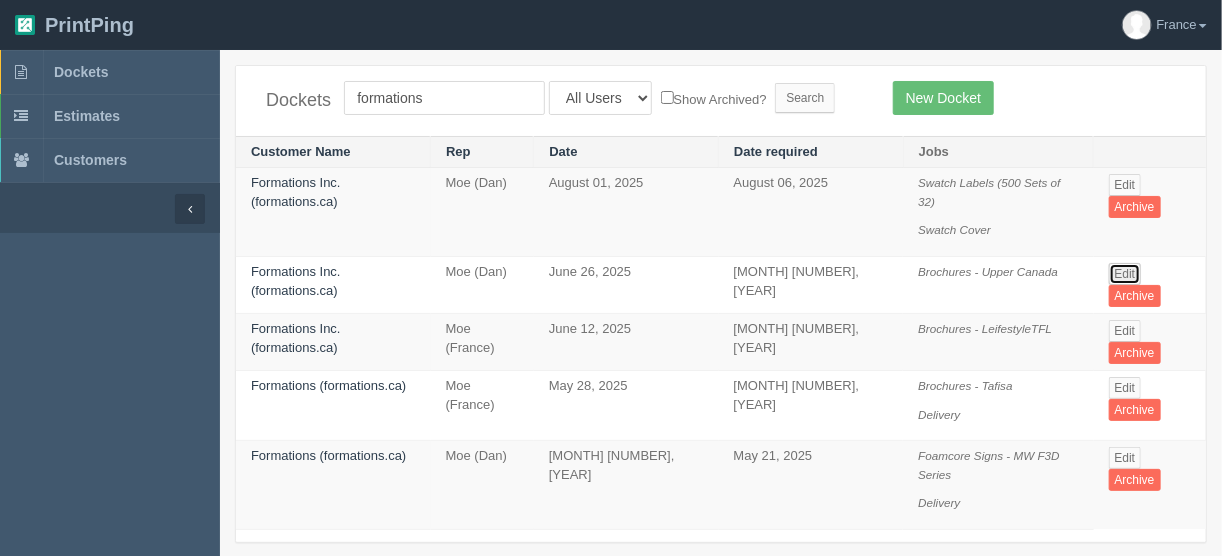 click on "Edit" at bounding box center [1125, 274] 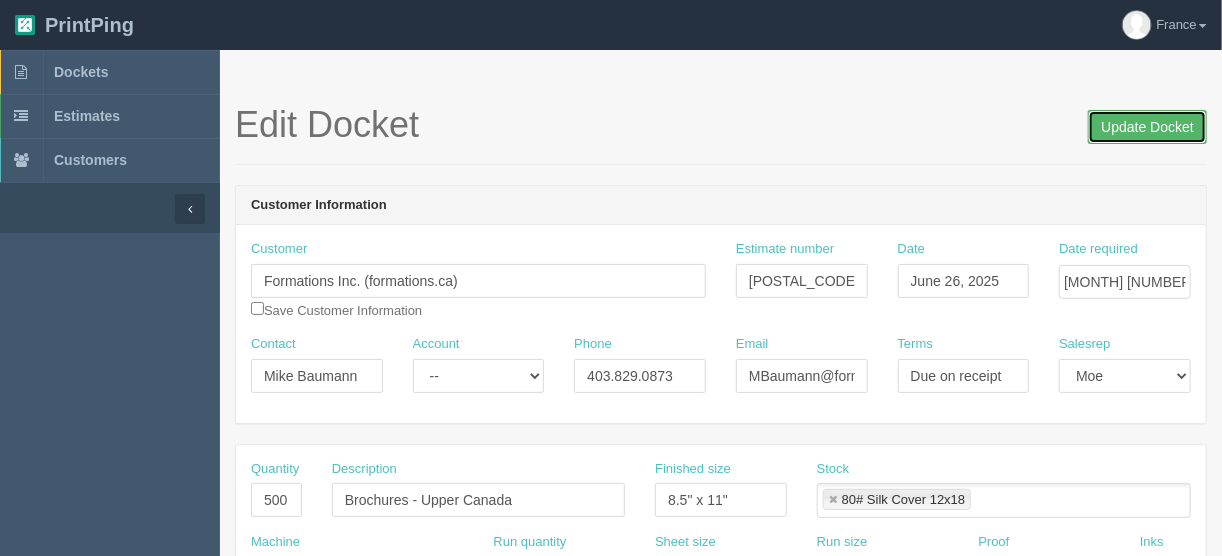 click on "Update Docket" at bounding box center (1147, 127) 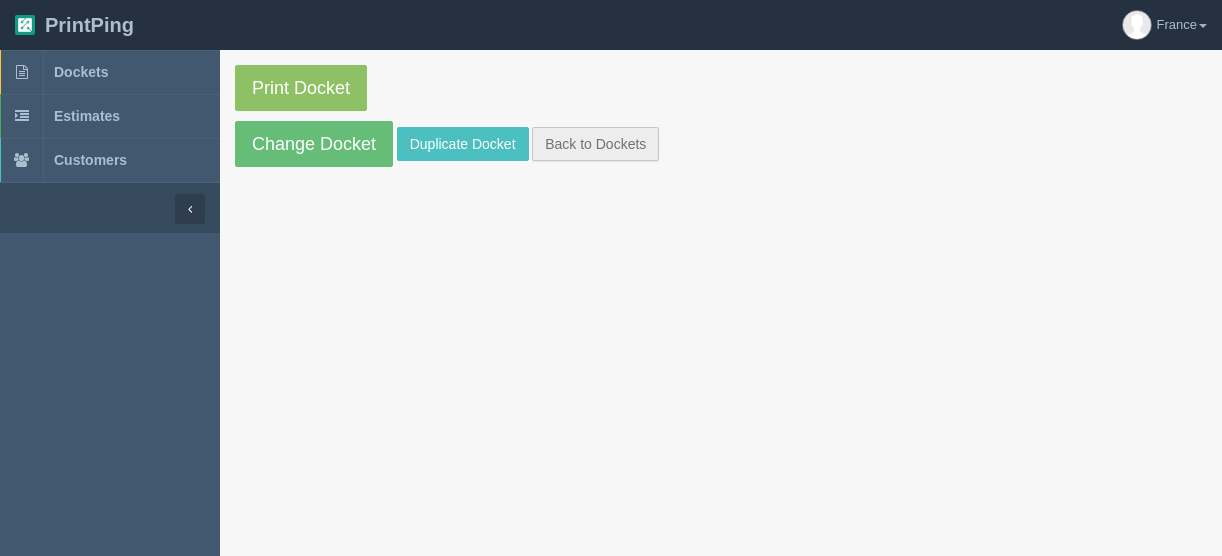 scroll, scrollTop: 0, scrollLeft: 0, axis: both 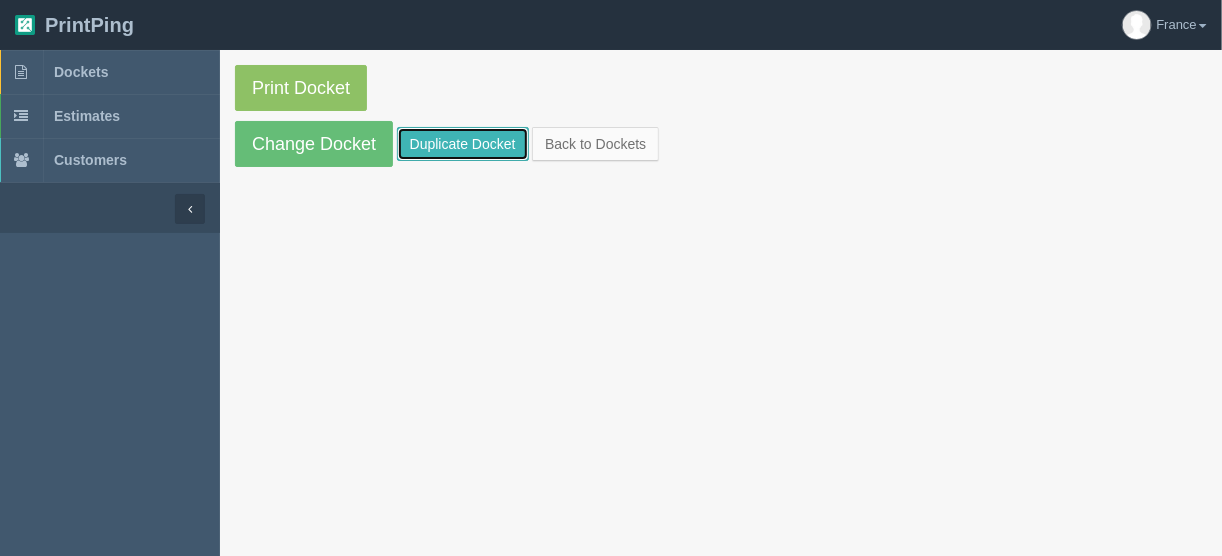 click on "Duplicate Docket" at bounding box center [463, 144] 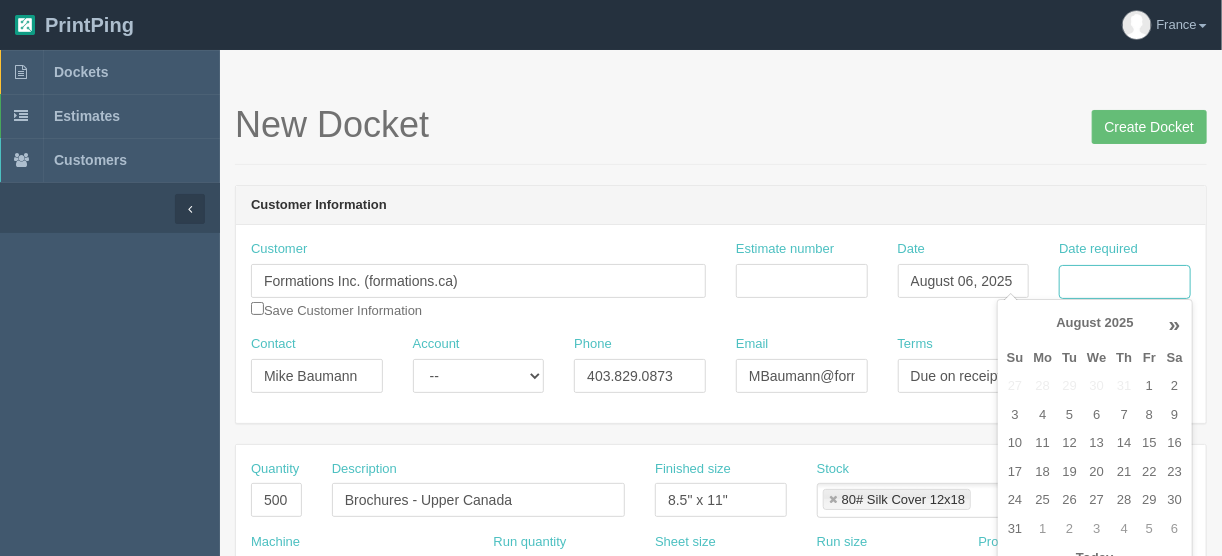 click on "Date required" at bounding box center (1125, 282) 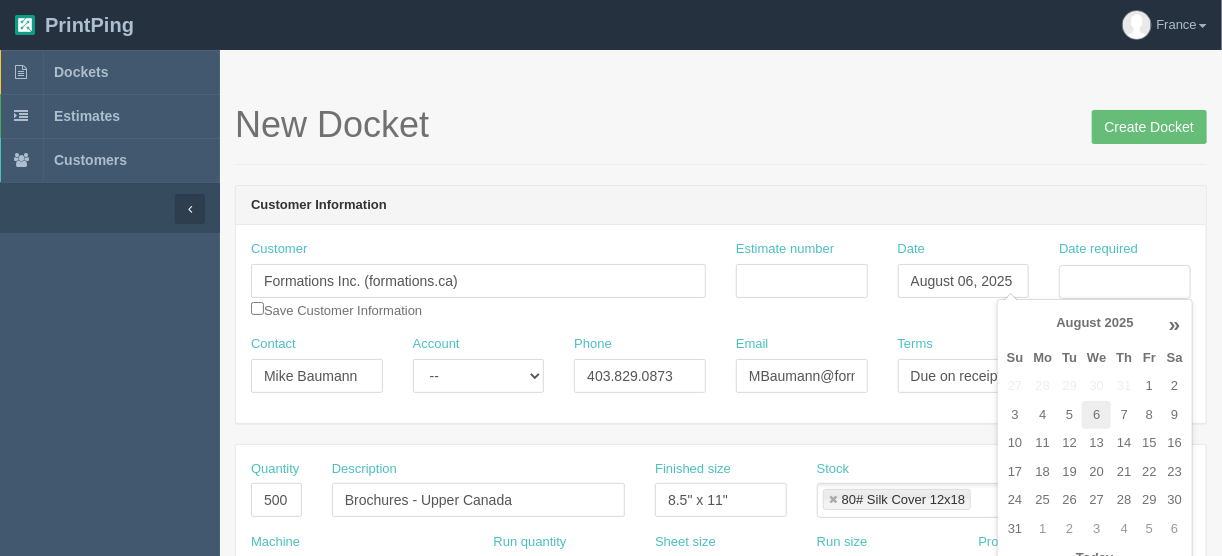 click on "6" at bounding box center [1096, 415] 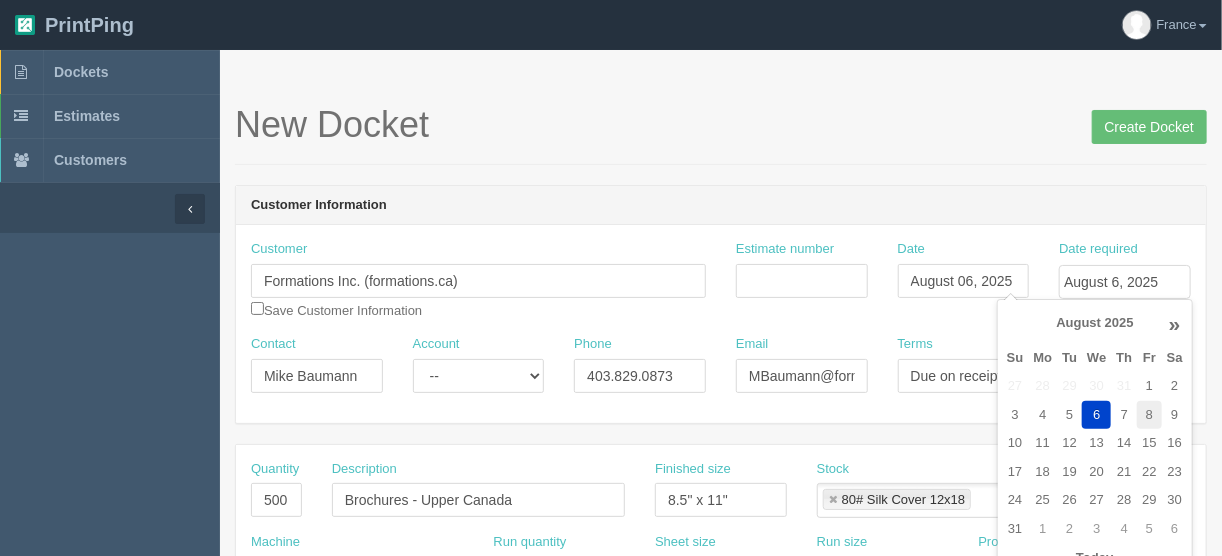 click on "8" at bounding box center [1149, 415] 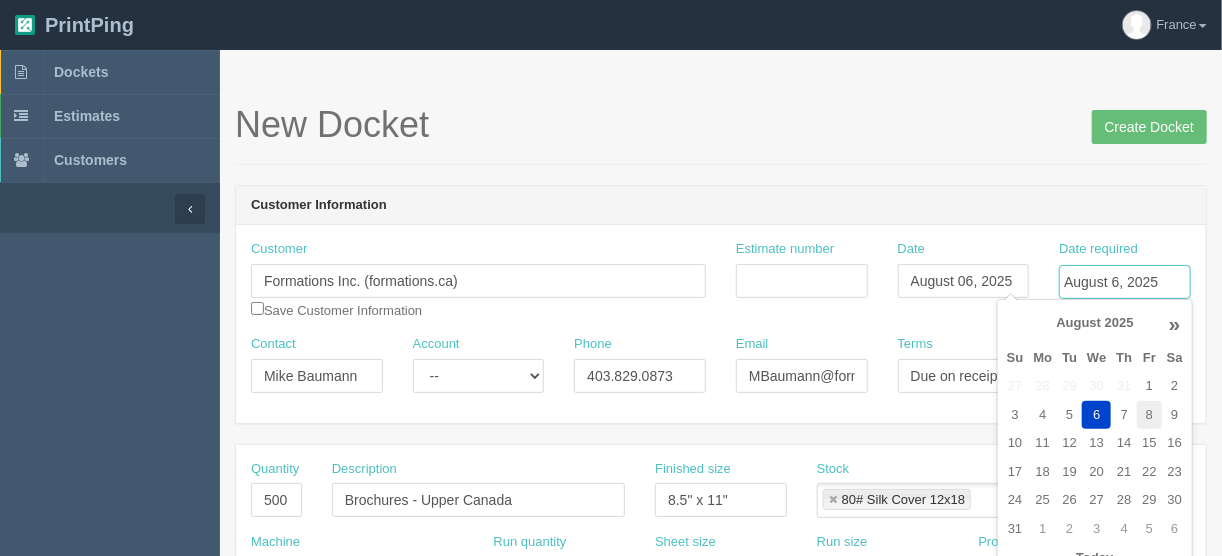 type on "August 8, 2025" 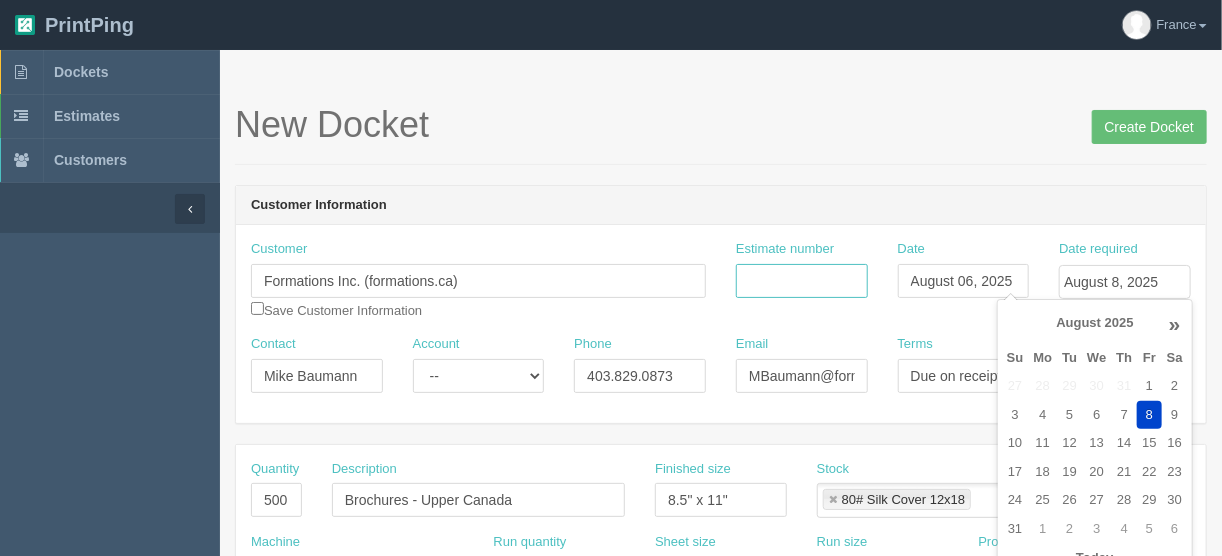 click on "Estimate number" at bounding box center [802, 281] 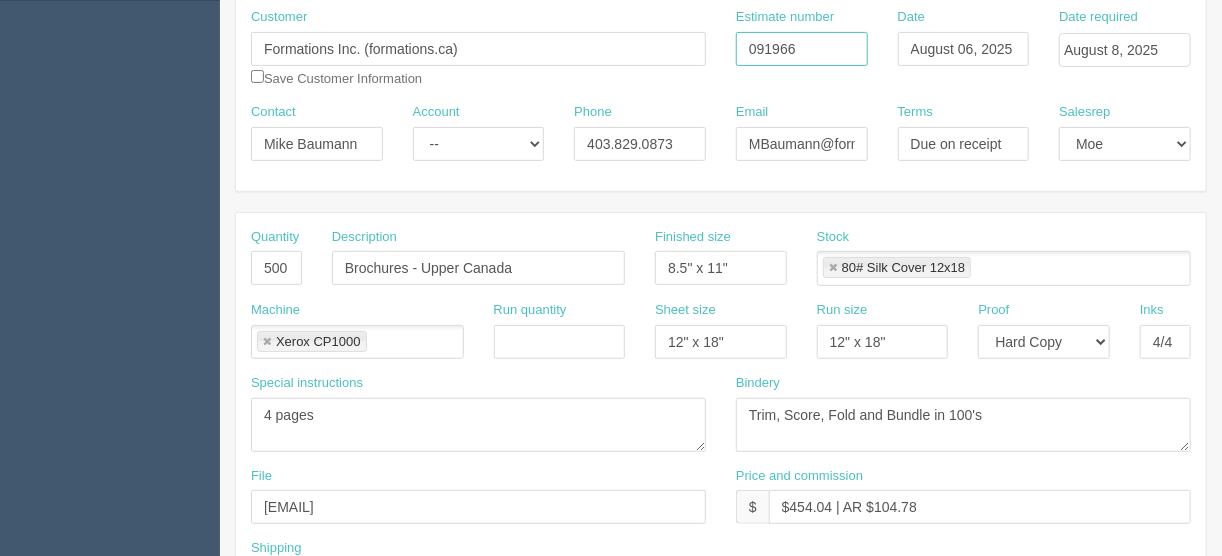 scroll, scrollTop: 240, scrollLeft: 0, axis: vertical 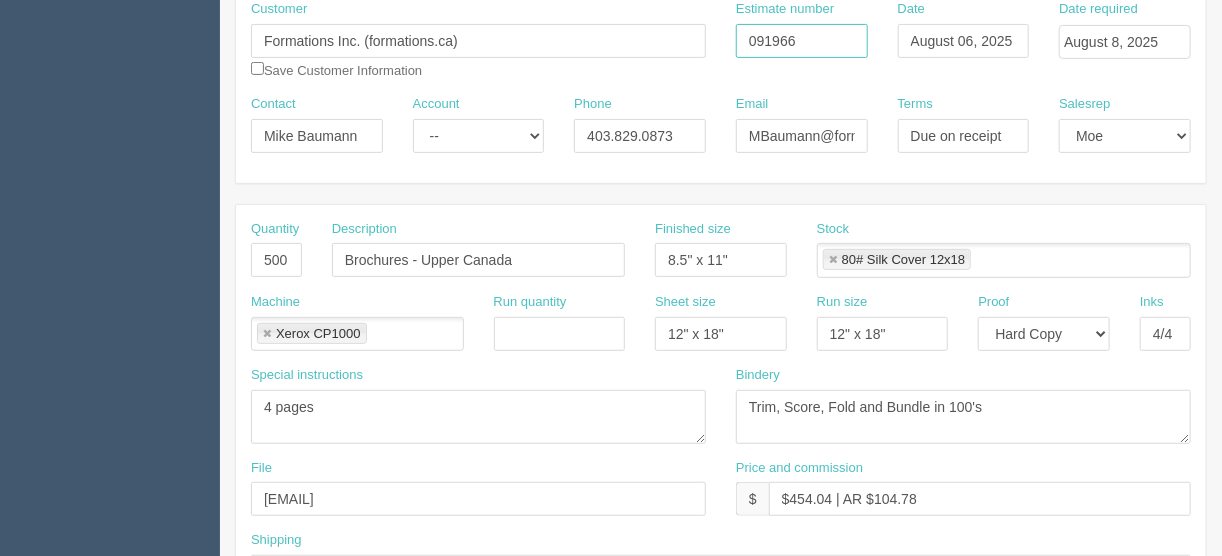 type on "091966" 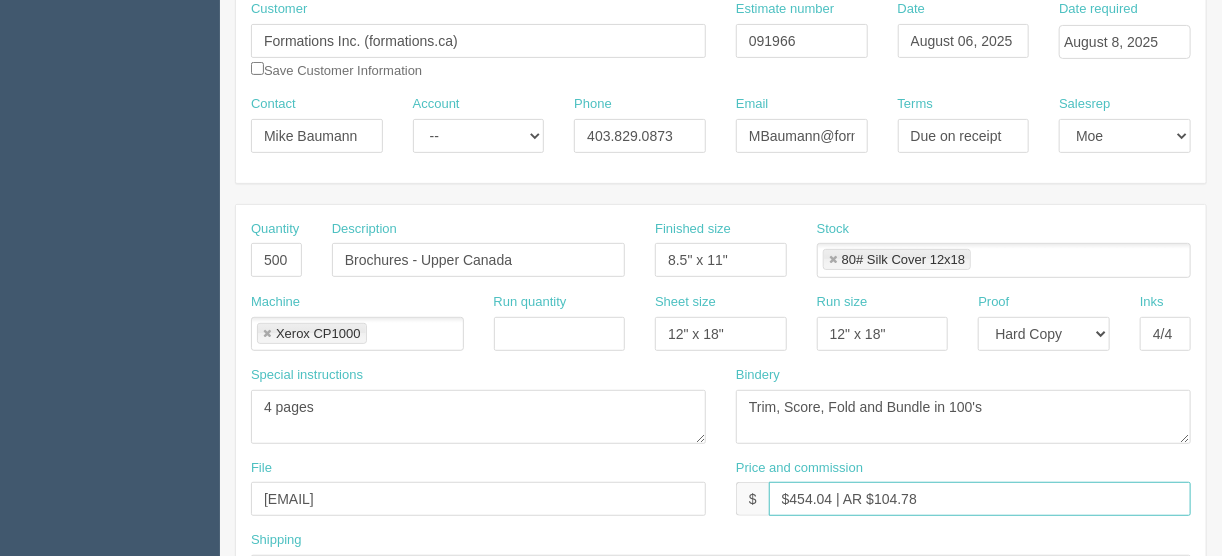 drag, startPoint x: 830, startPoint y: 492, endPoint x: 785, endPoint y: 490, distance: 45.044422 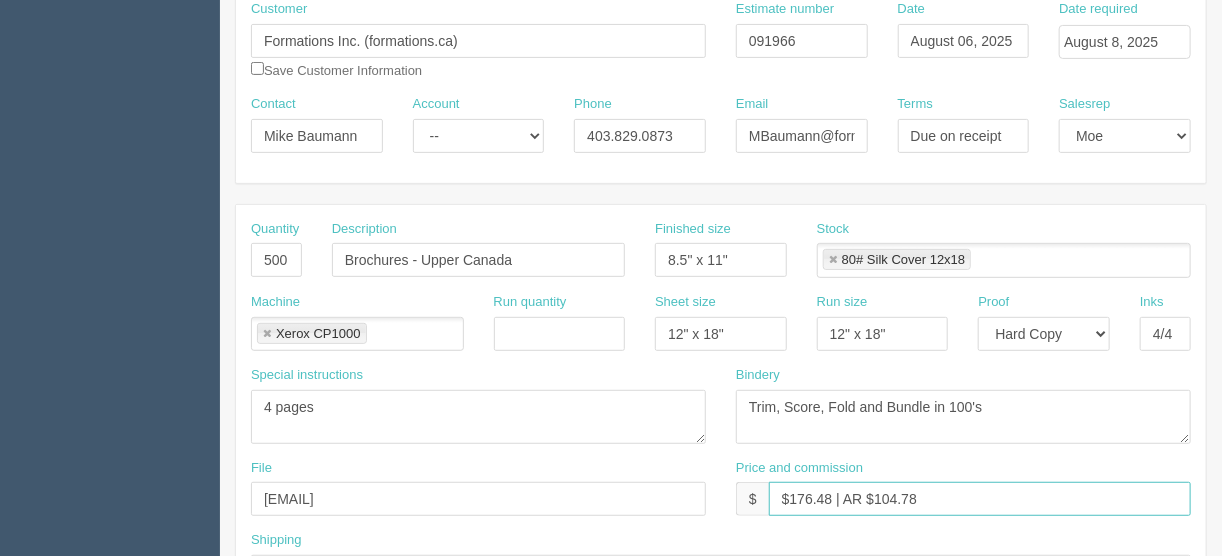type on "$176.48 | AR $104.78" 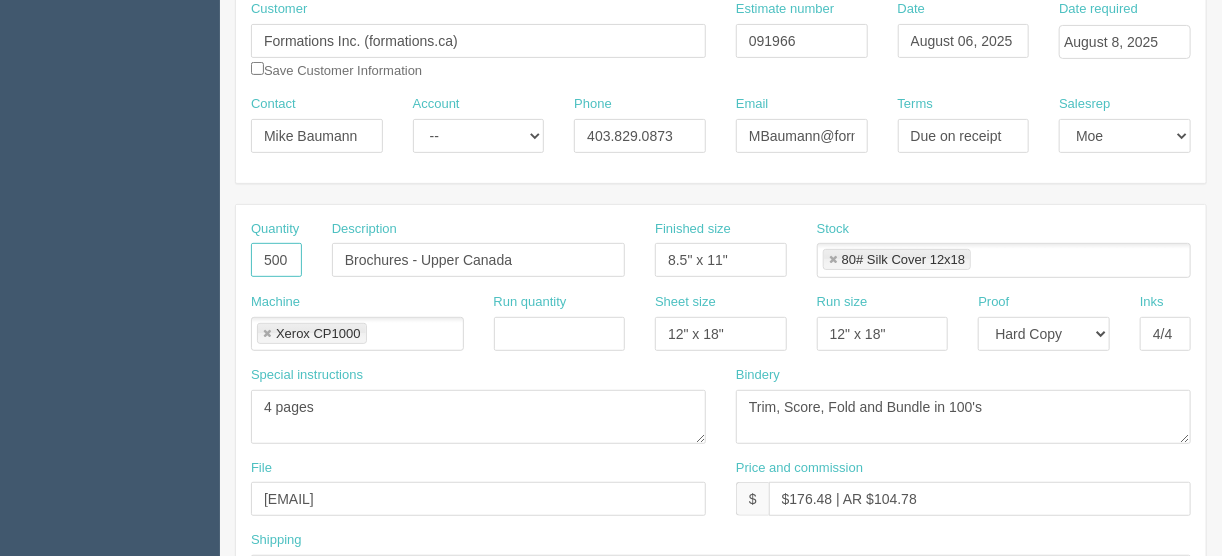 drag, startPoint x: 288, startPoint y: 257, endPoint x: 198, endPoint y: 260, distance: 90.04999 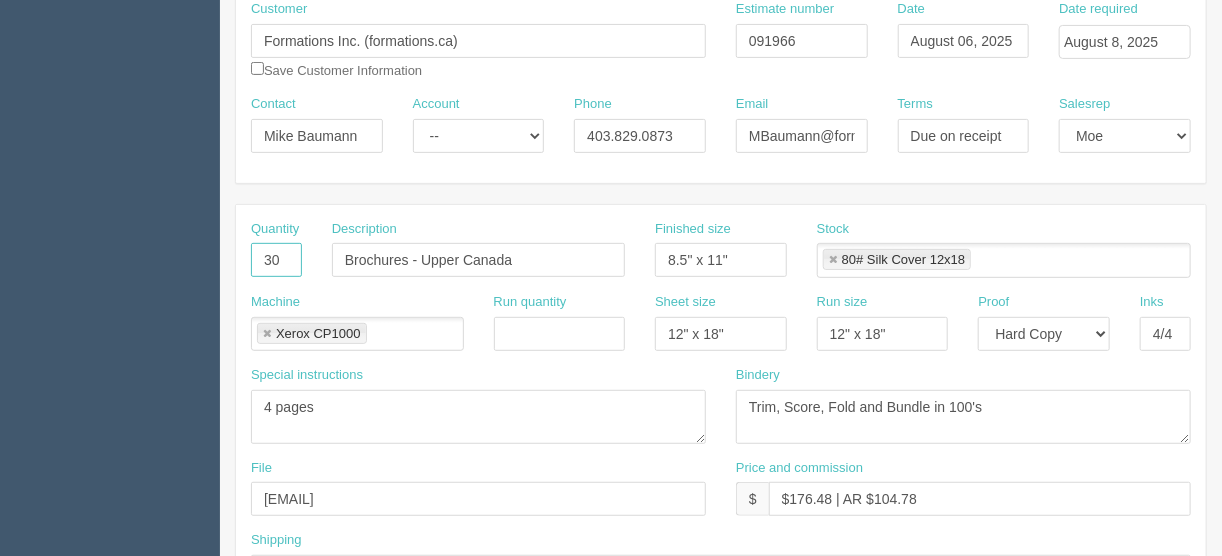 type on "30" 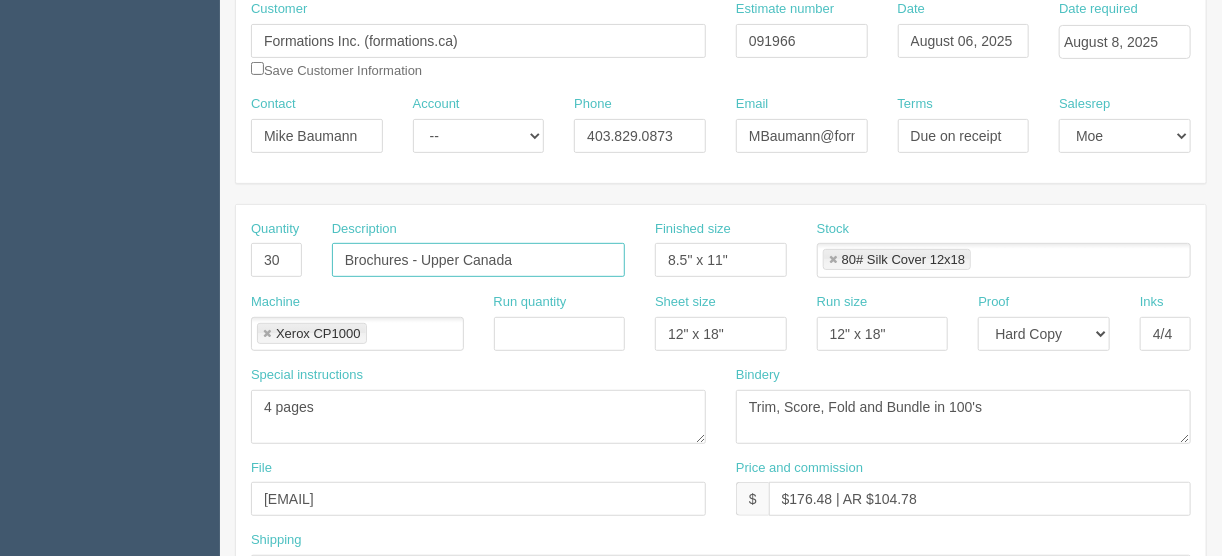 drag, startPoint x: 533, startPoint y: 263, endPoint x: 423, endPoint y: 249, distance: 110.88733 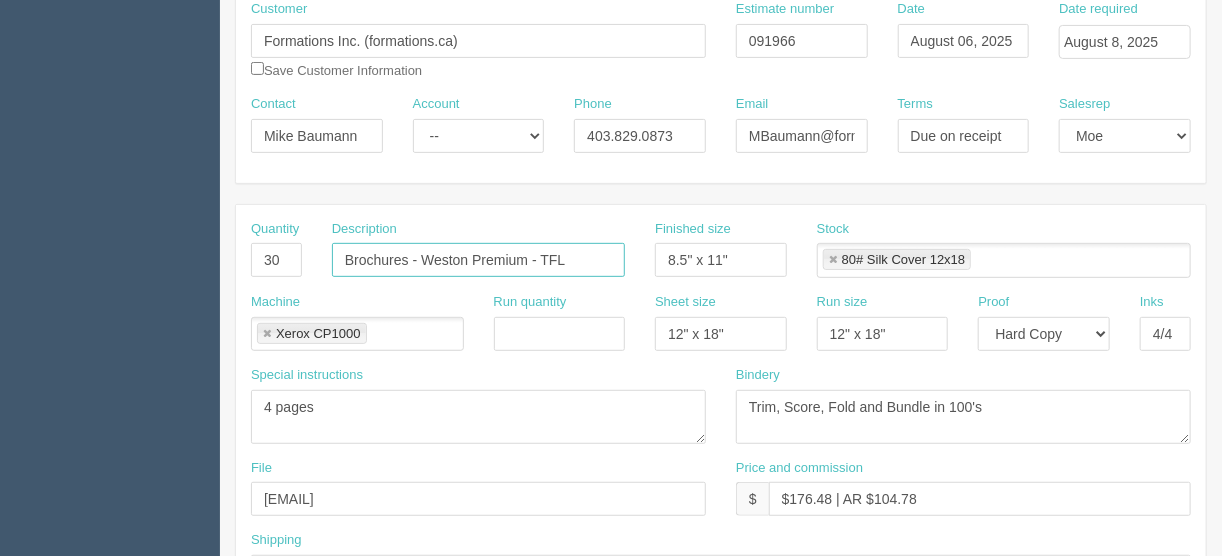 type on "Brochures - Weston Premium - TFL" 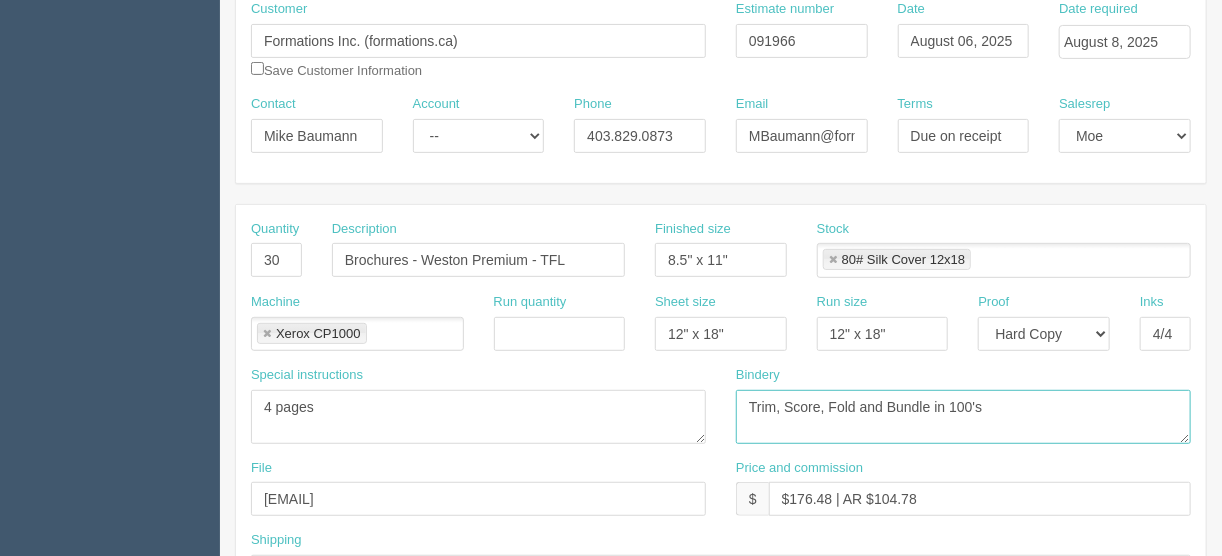 click on "Trim, Score, Fold and Bundle in 100's" at bounding box center [963, 417] 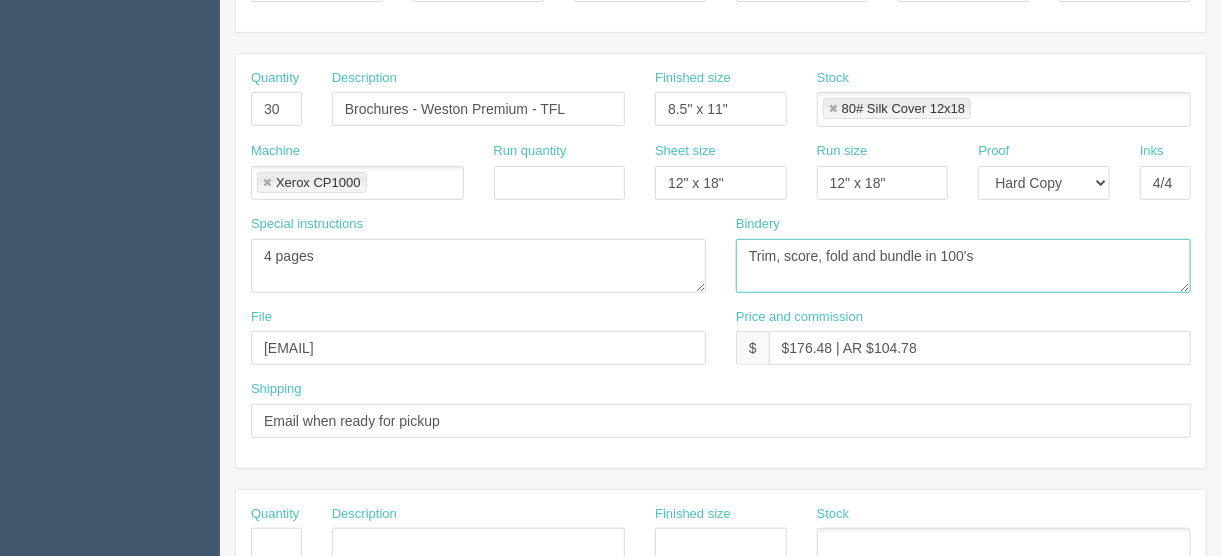 scroll, scrollTop: 400, scrollLeft: 0, axis: vertical 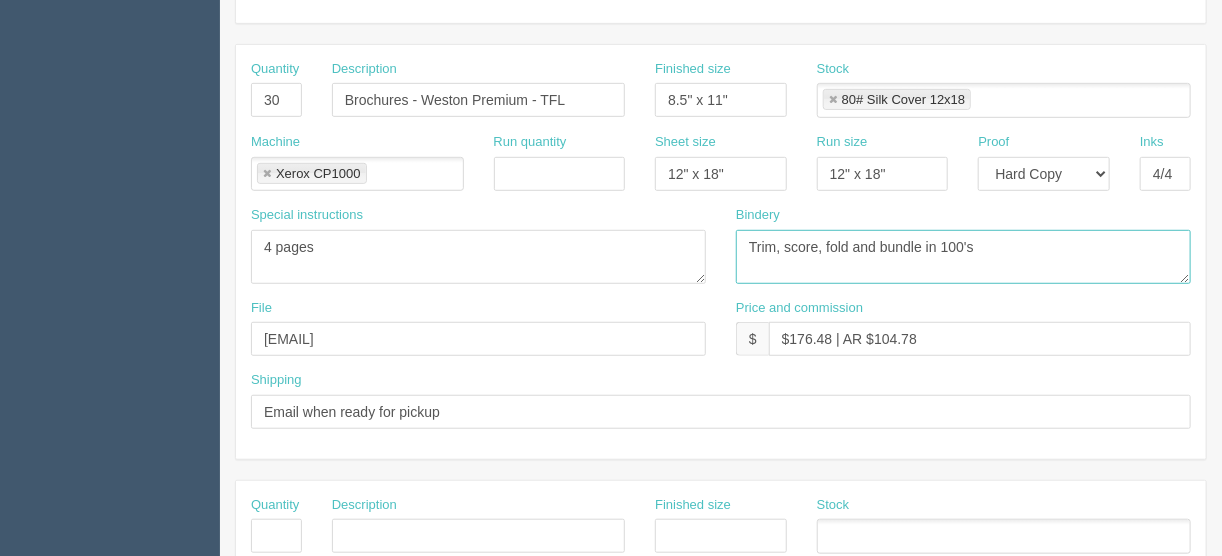 type on "Trim, score, fold and bundle in 100's" 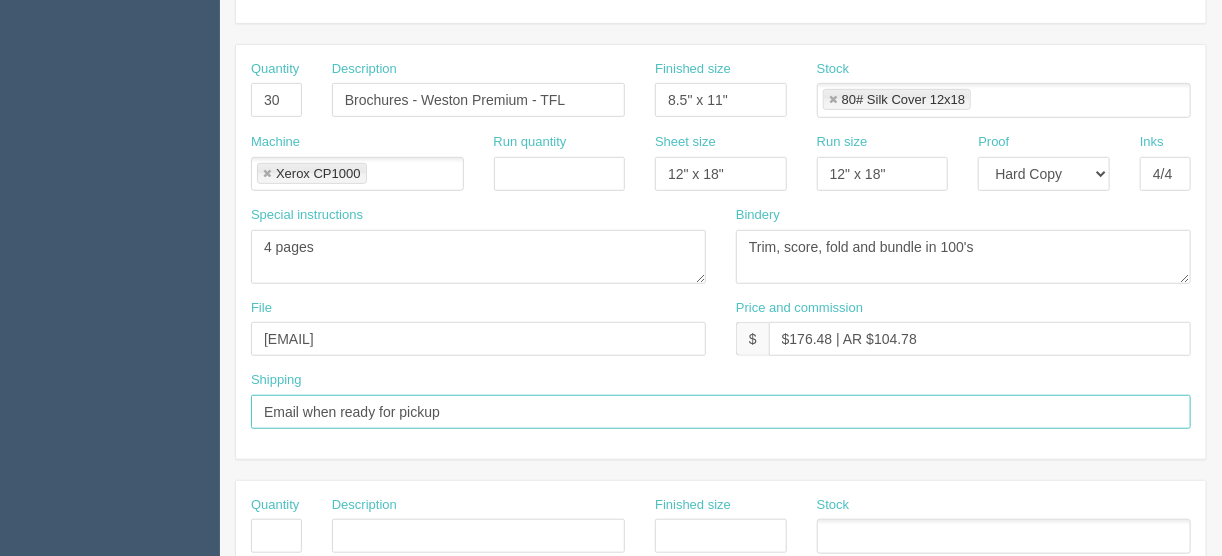 drag, startPoint x: 458, startPoint y: 406, endPoint x: 161, endPoint y: 421, distance: 297.37854 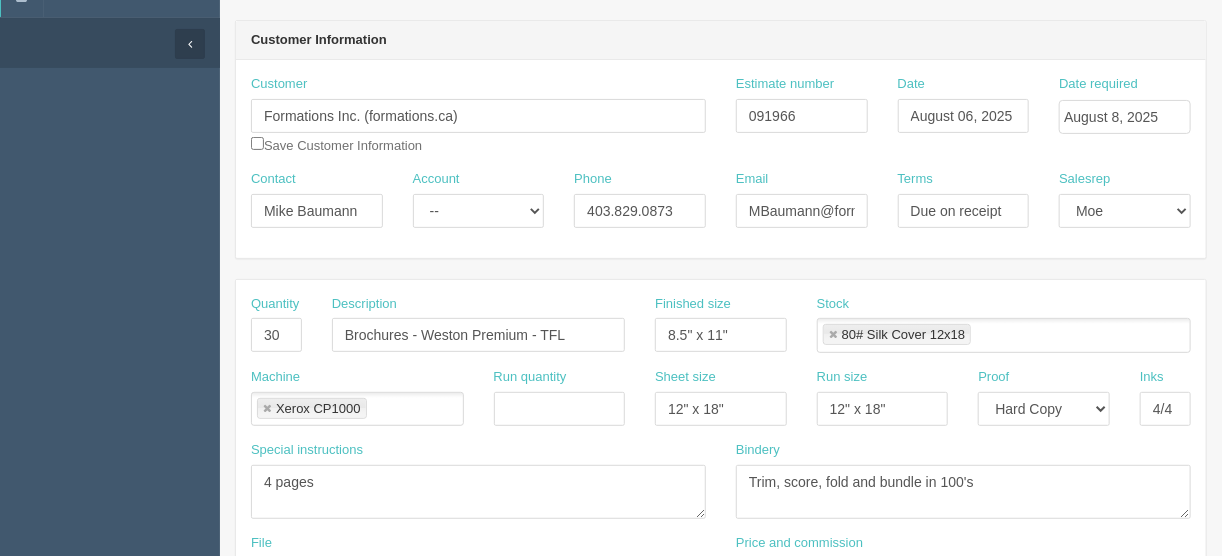 scroll, scrollTop: 160, scrollLeft: 0, axis: vertical 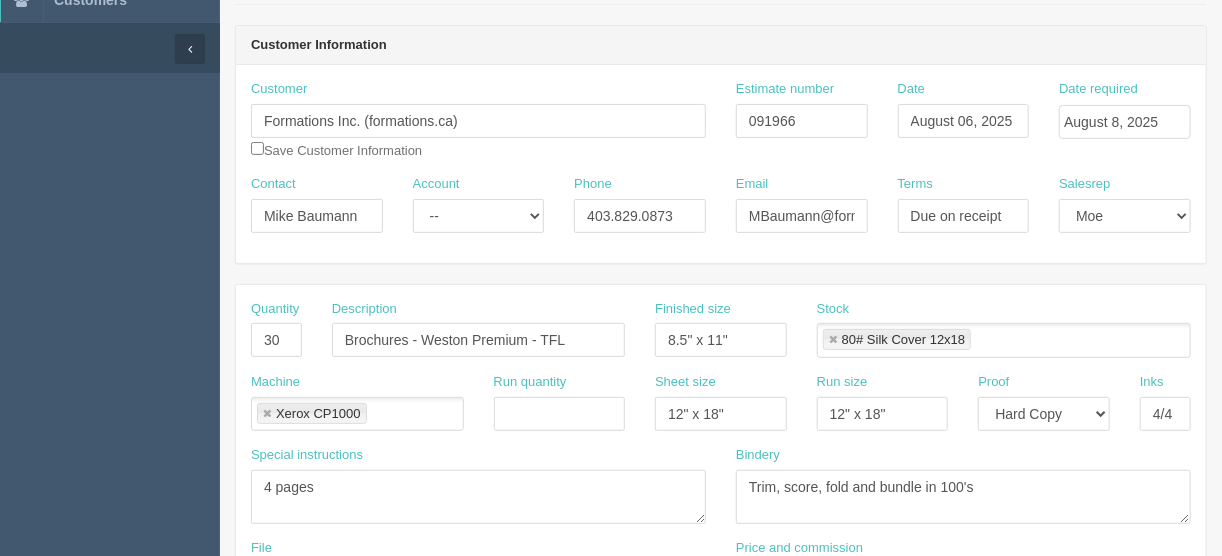 type on "c" 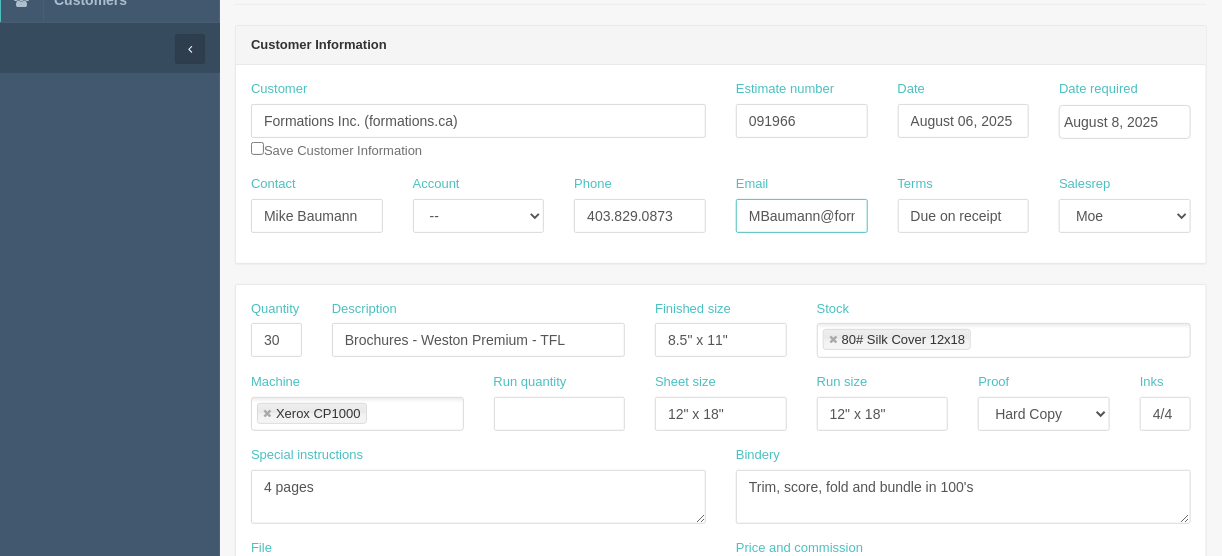 drag, startPoint x: 795, startPoint y: 218, endPoint x: 806, endPoint y: 211, distance: 13.038404 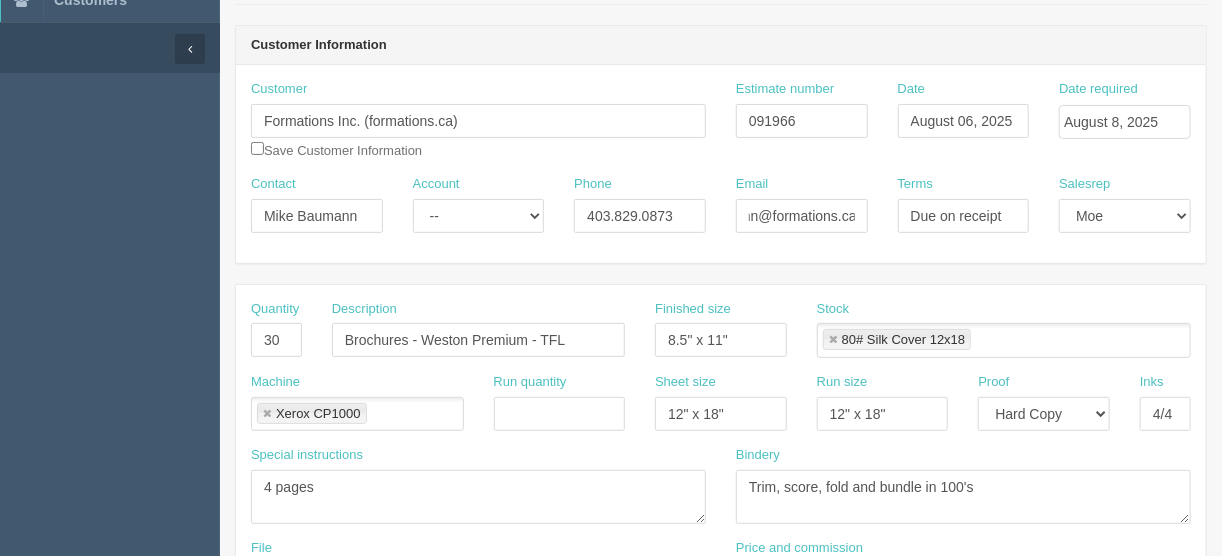 scroll, scrollTop: 0, scrollLeft: 0, axis: both 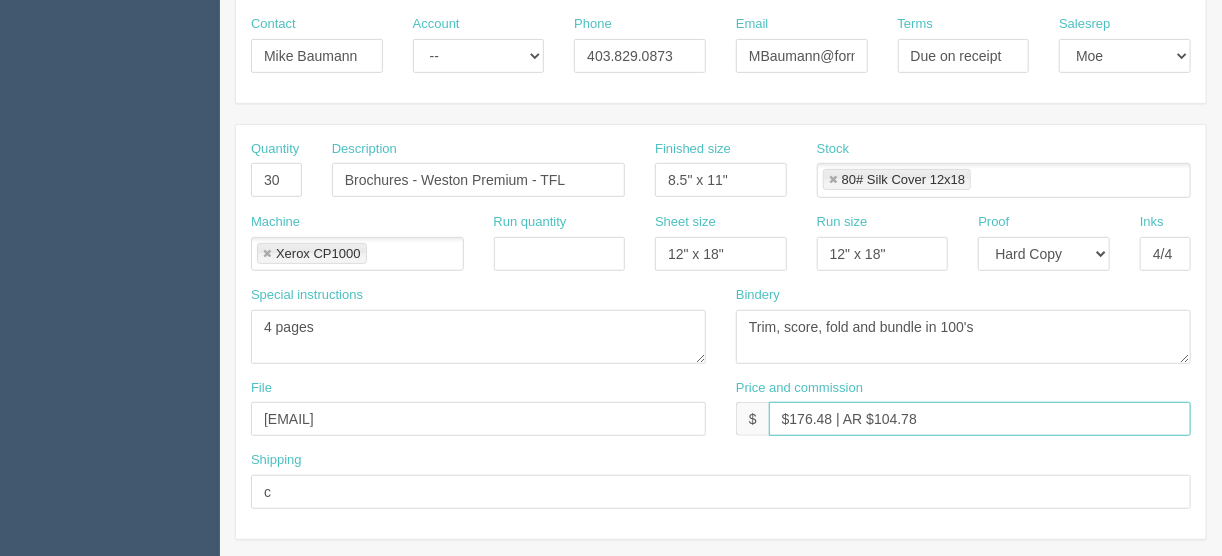 drag, startPoint x: 922, startPoint y: 413, endPoint x: 876, endPoint y: 417, distance: 46.173584 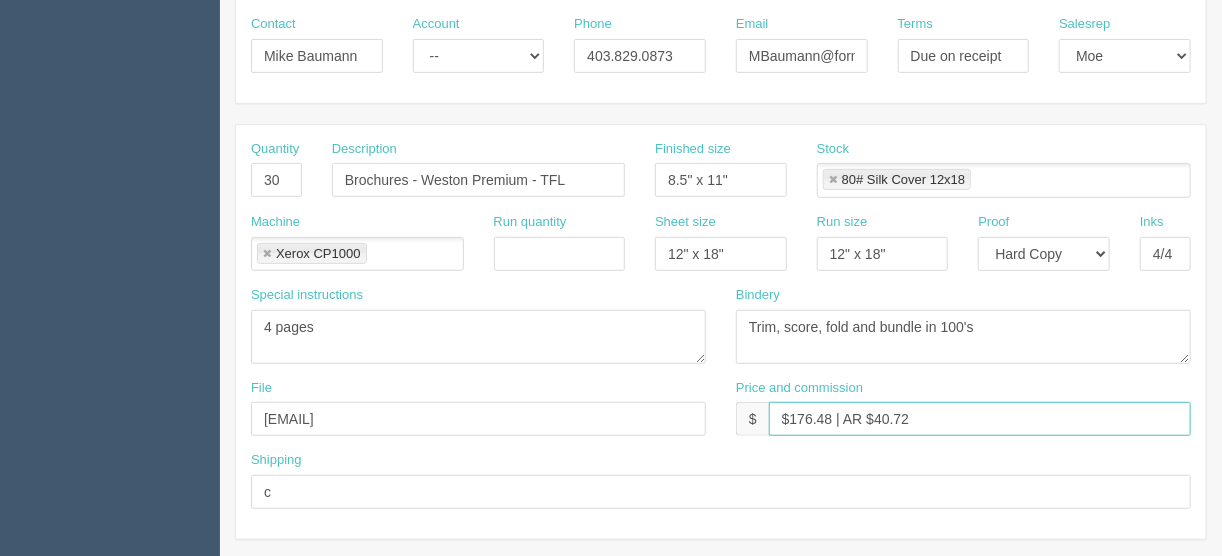 type on "$176.48 | AR $40.72" 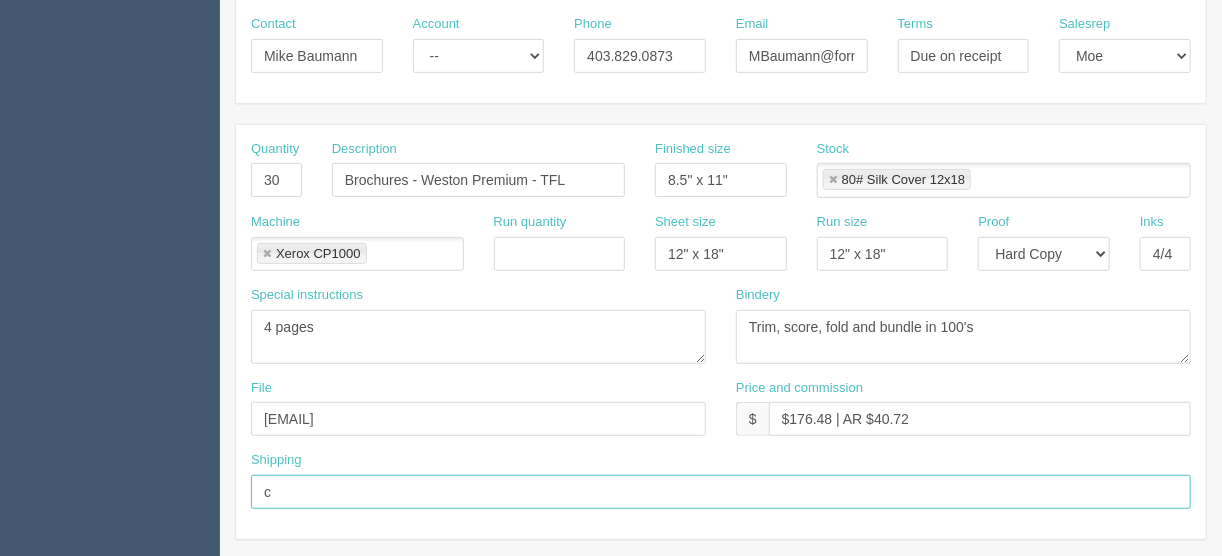 drag, startPoint x: 293, startPoint y: 484, endPoint x: 215, endPoint y: 492, distance: 78.40918 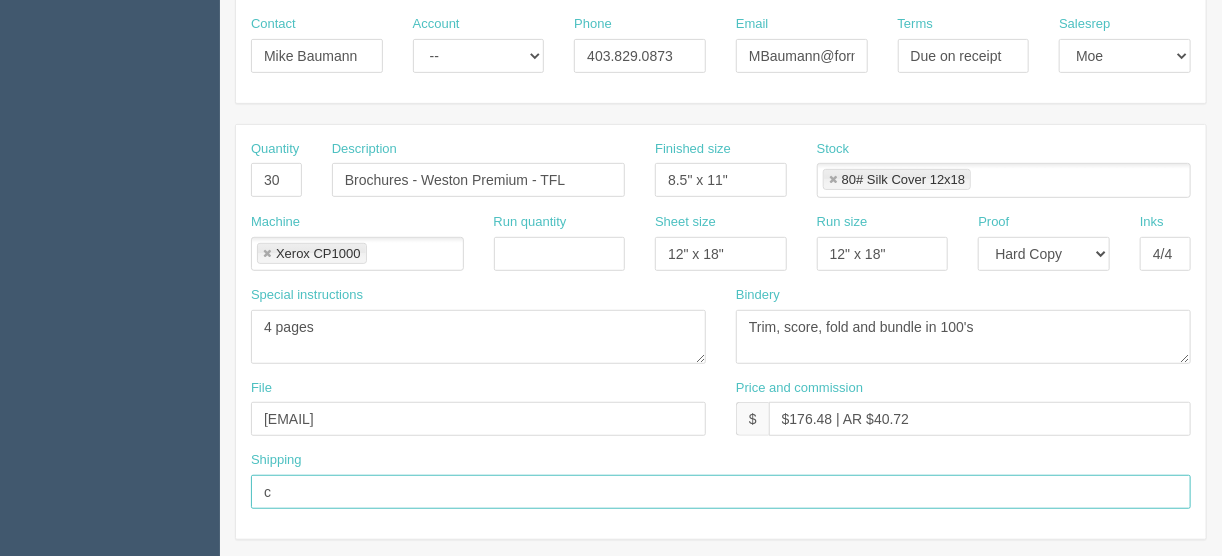 type on "Call/email when ready" 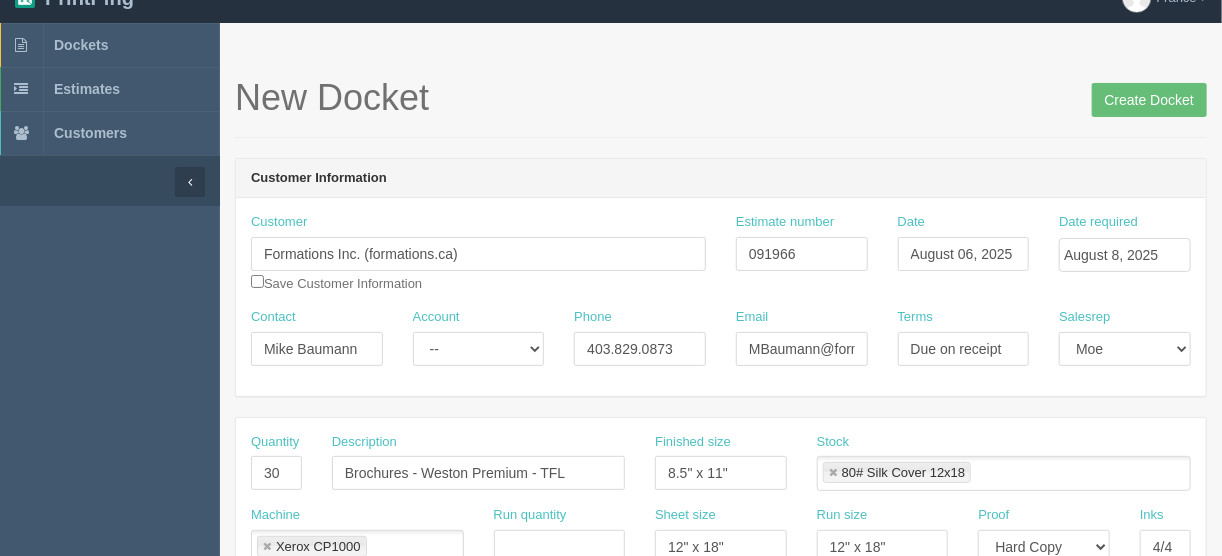 scroll, scrollTop: 0, scrollLeft: 0, axis: both 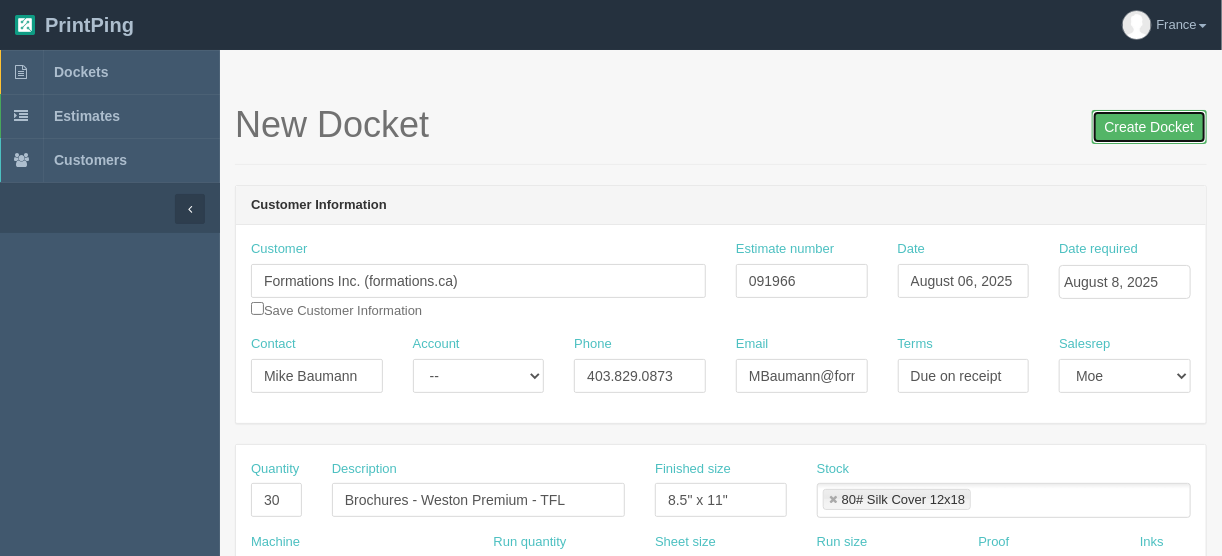 click on "Create Docket" at bounding box center [1149, 127] 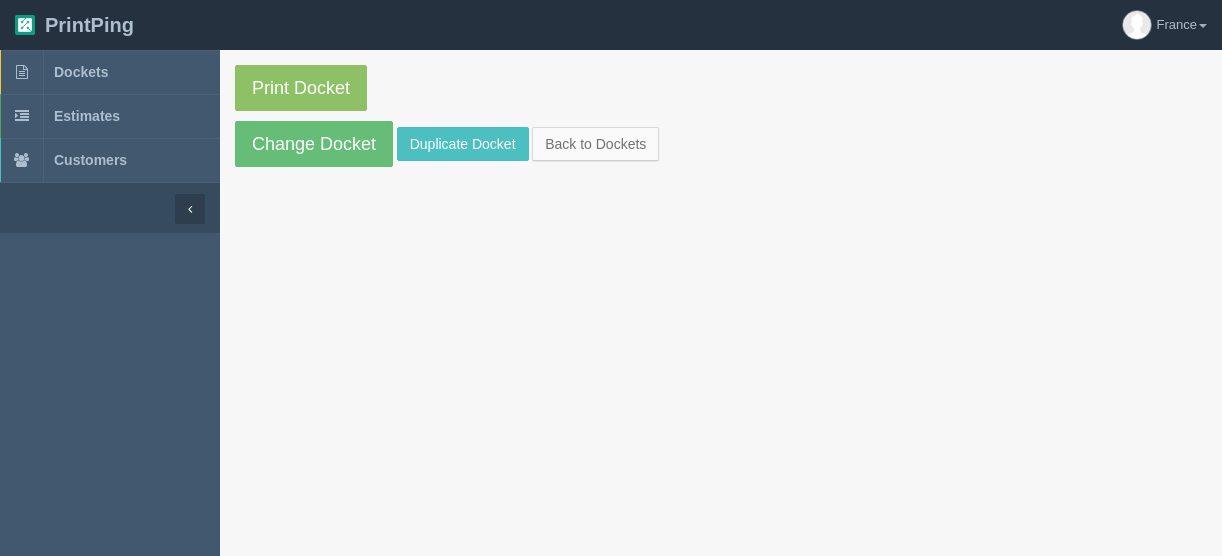 scroll, scrollTop: 0, scrollLeft: 0, axis: both 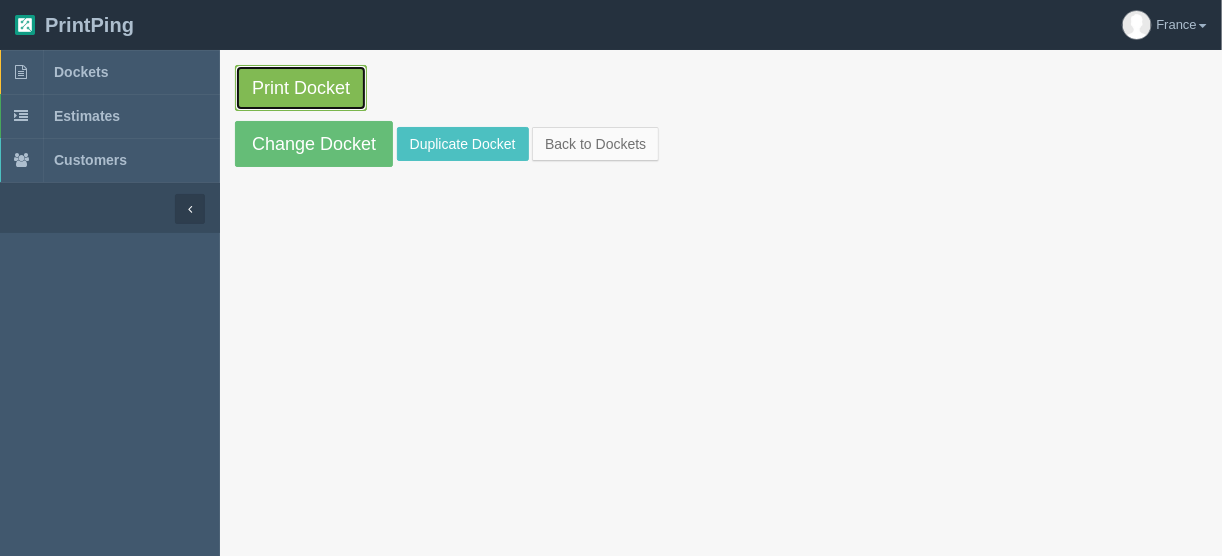 click on "Print Docket" at bounding box center [301, 88] 